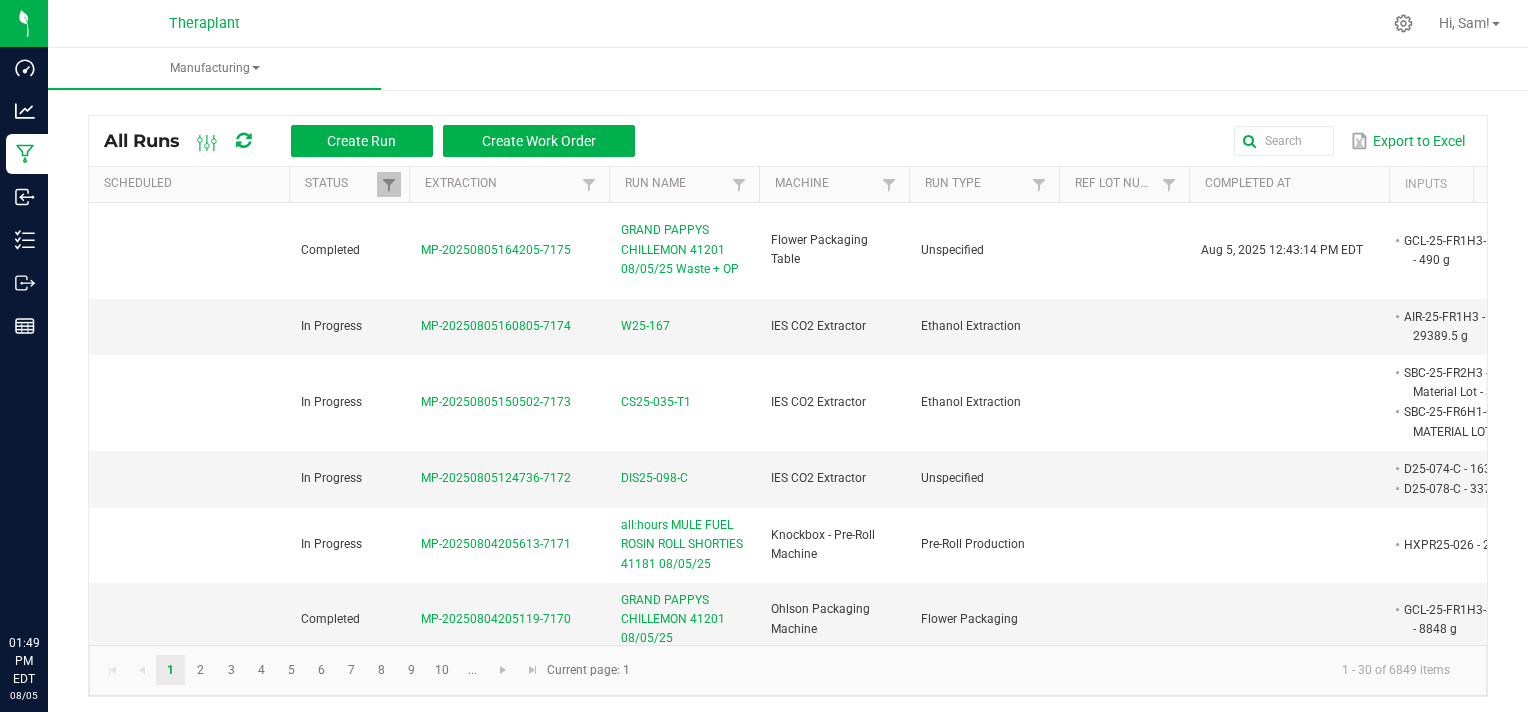 scroll, scrollTop: 0, scrollLeft: 0, axis: both 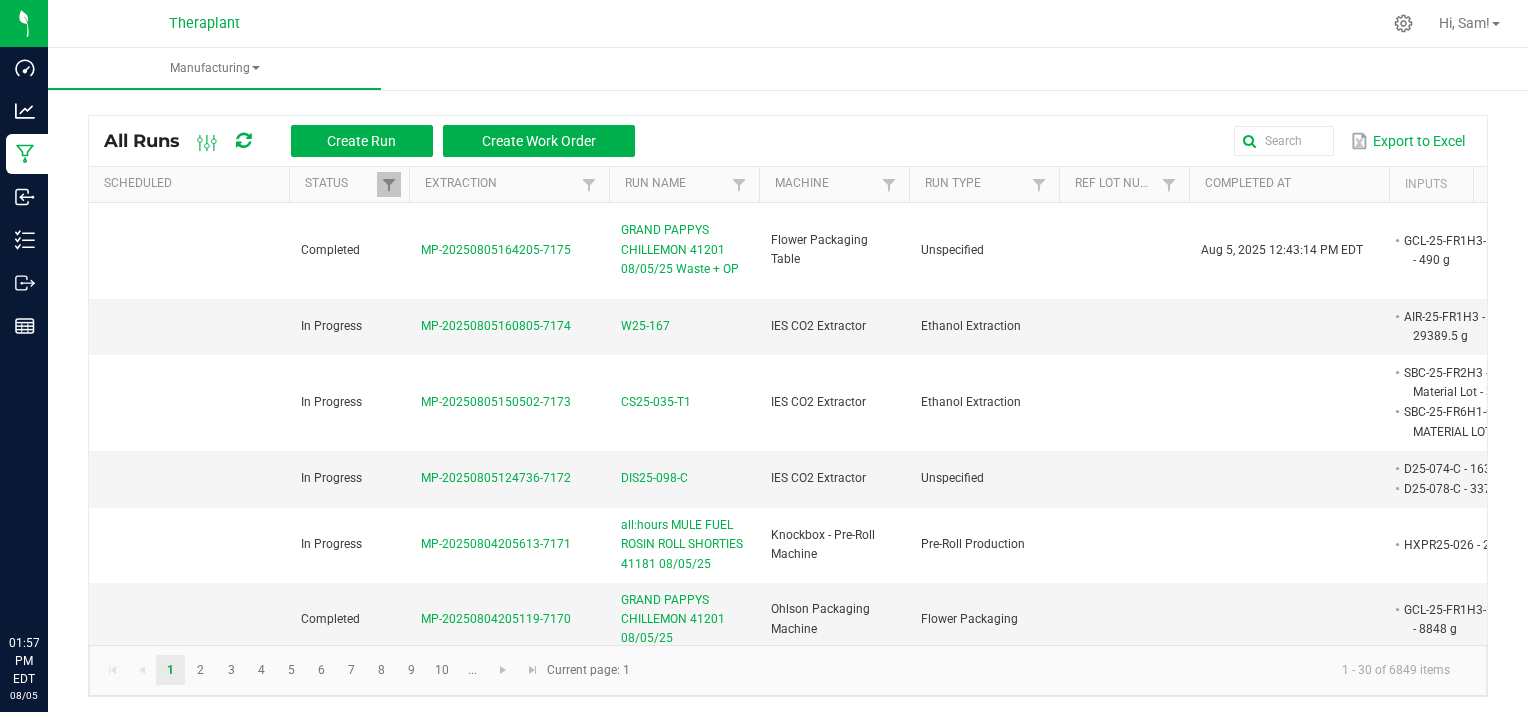 click at bounding box center (869, 23) 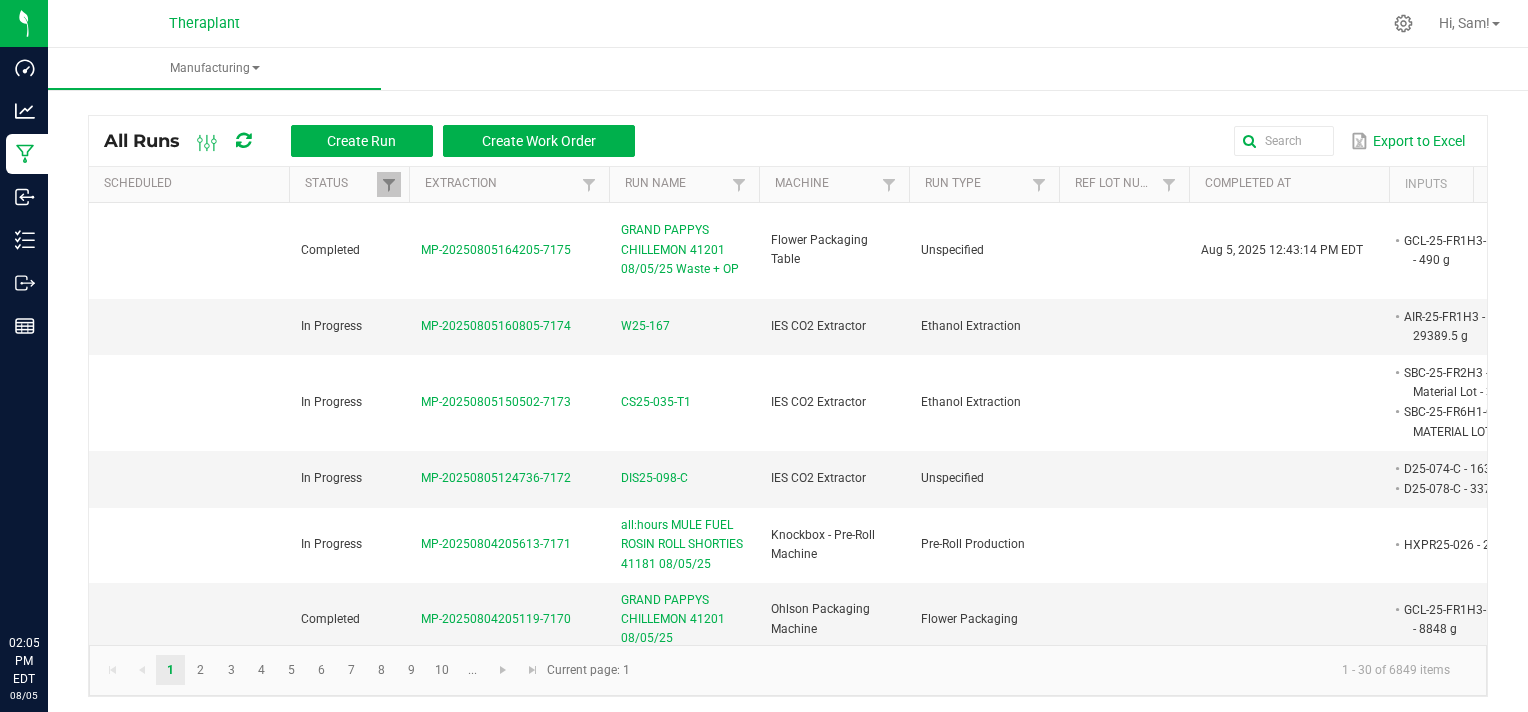 click on "[COMPANY_NAME] Hi, [NAME]!" at bounding box center [788, 24] 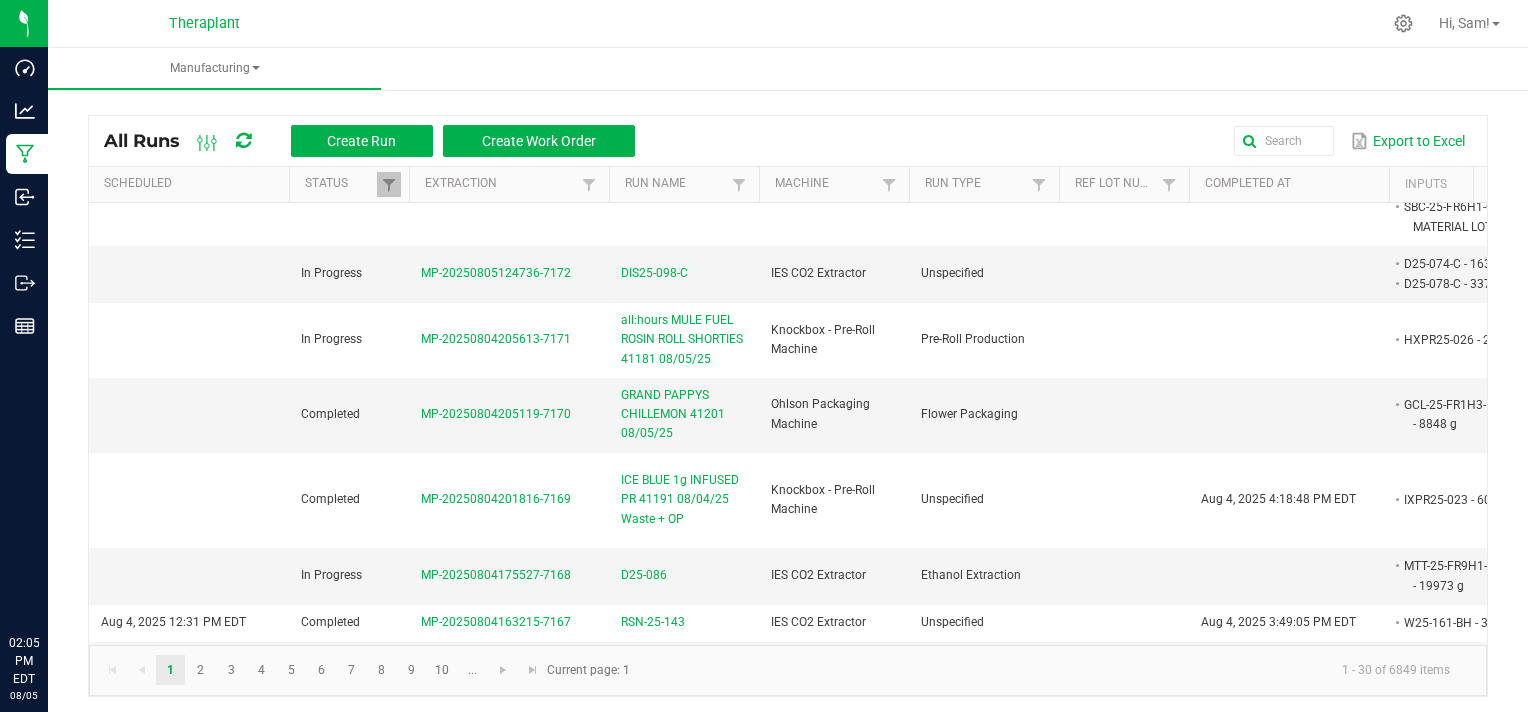scroll, scrollTop: 0, scrollLeft: 0, axis: both 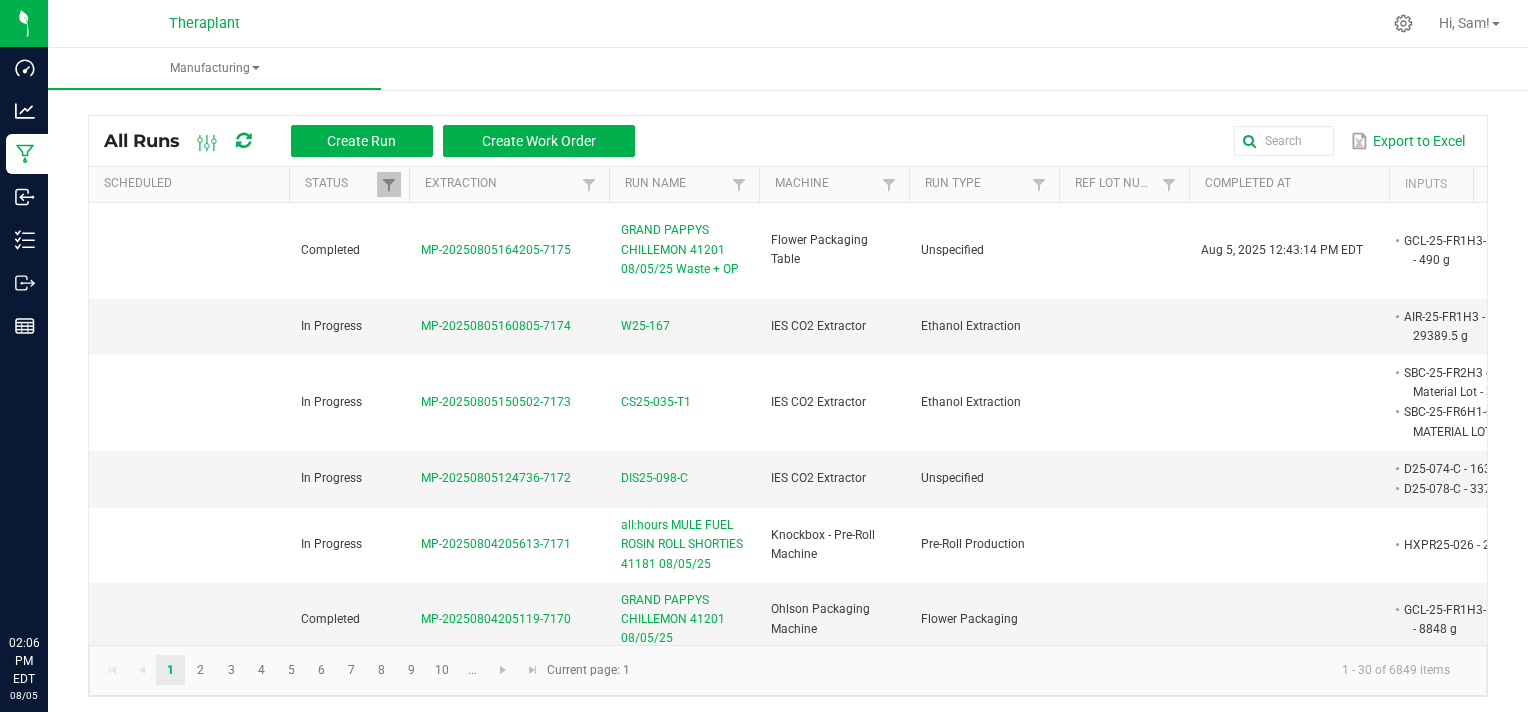 click on "Manufacturing" at bounding box center [812, 69] 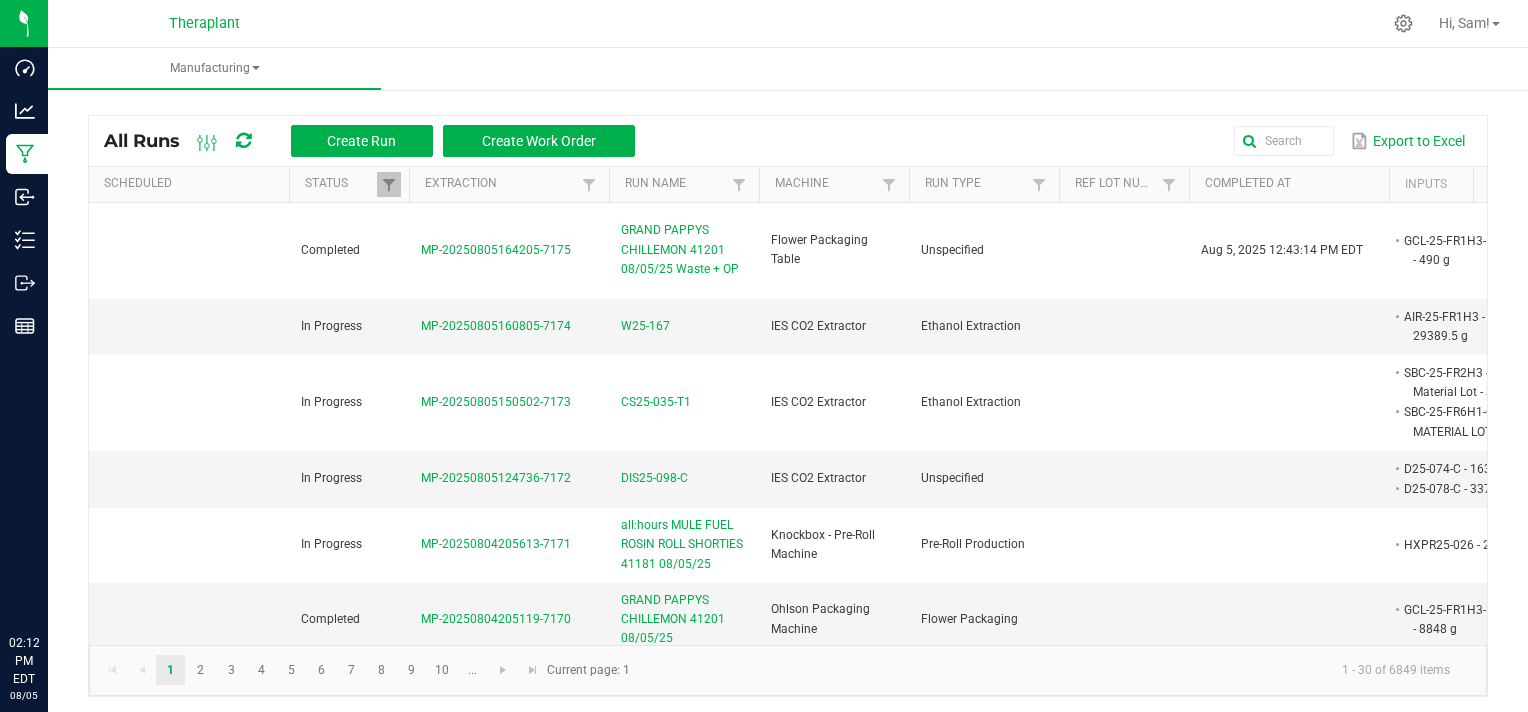 click on "1 - 30 of 6849 items" 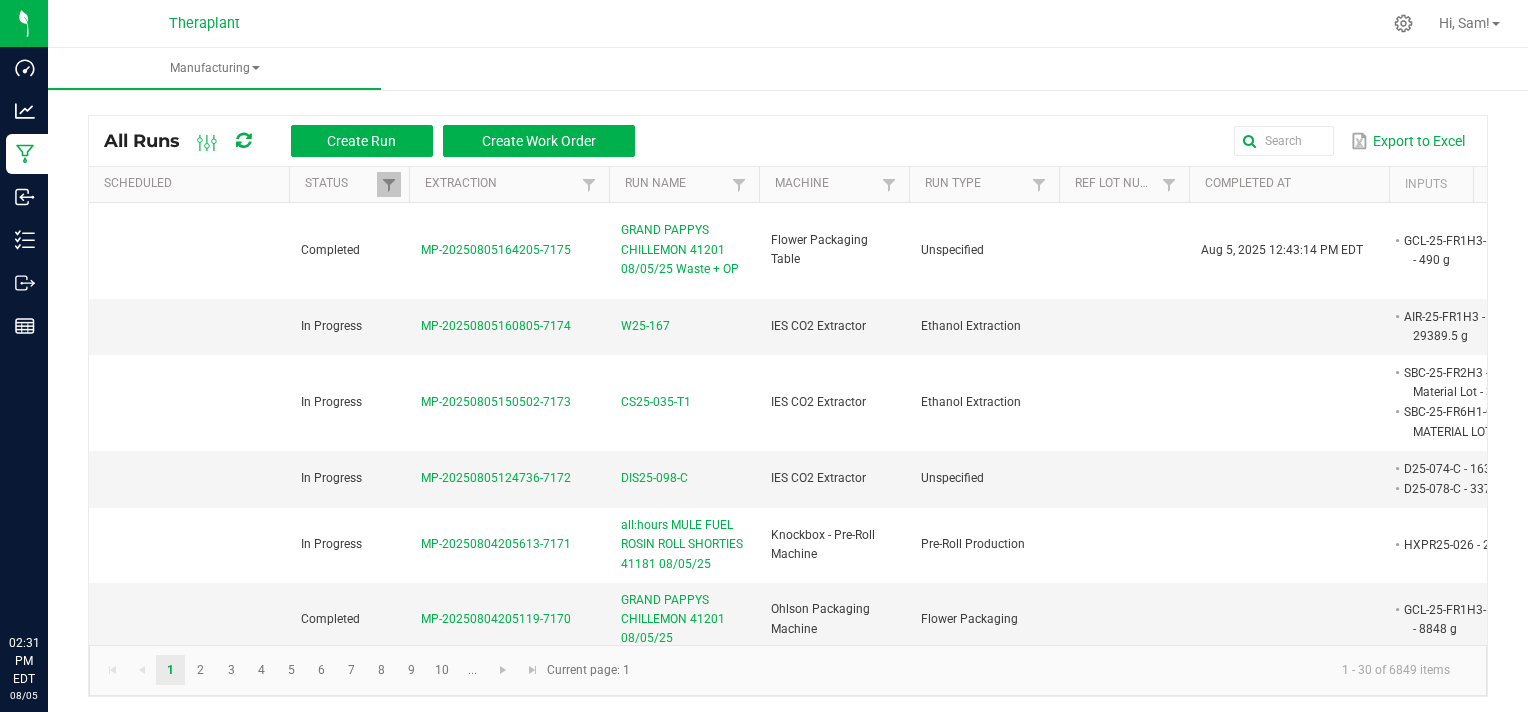 click on "Manufacturing" at bounding box center (812, 69) 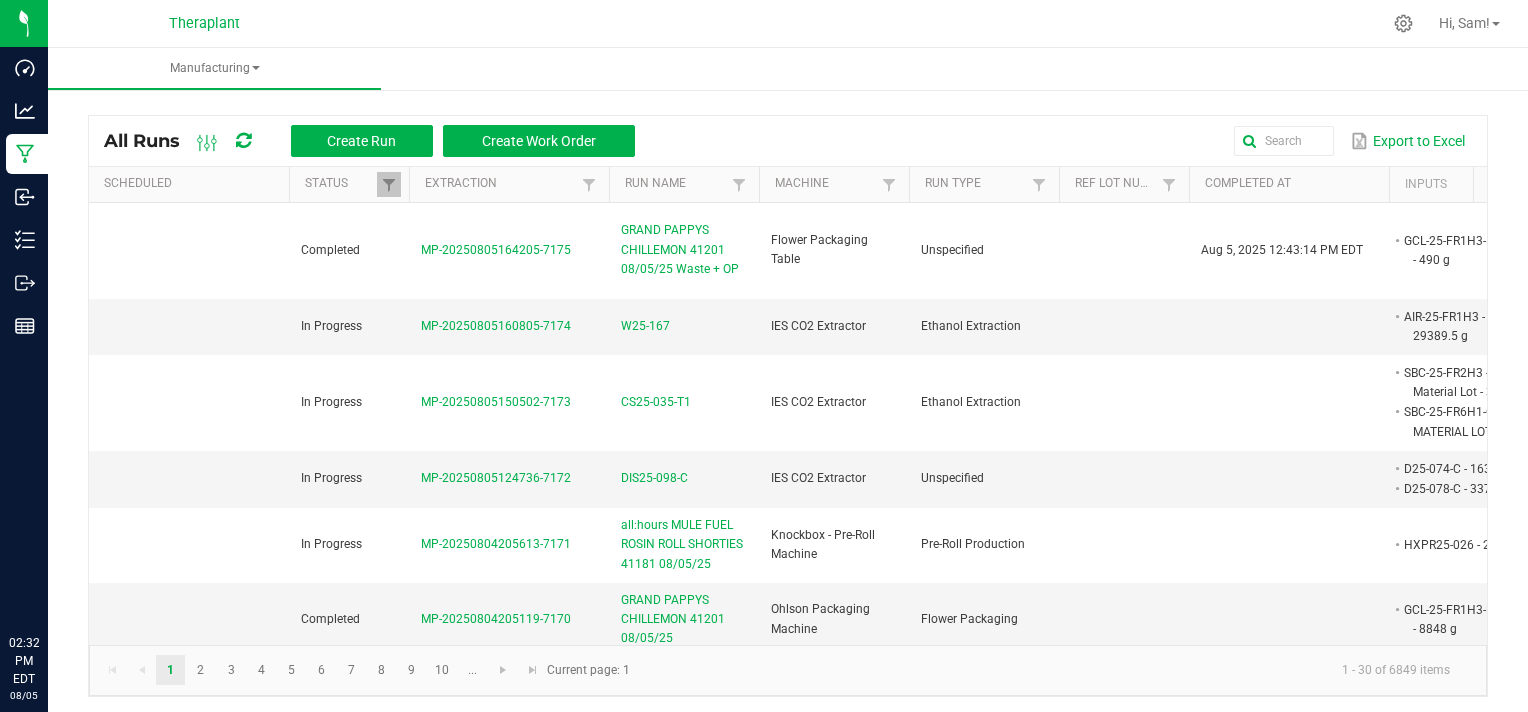 click on "[NUMBER] [NUMBER] [NUMBER] [NUMBER] [NUMBER] [NUMBER] [NUMBER] [NUMBER] [NUMBER] [NUMBER] ... [NUMBER] [NUMBER] [NUMBER] items  Current page: [NUMBER]" 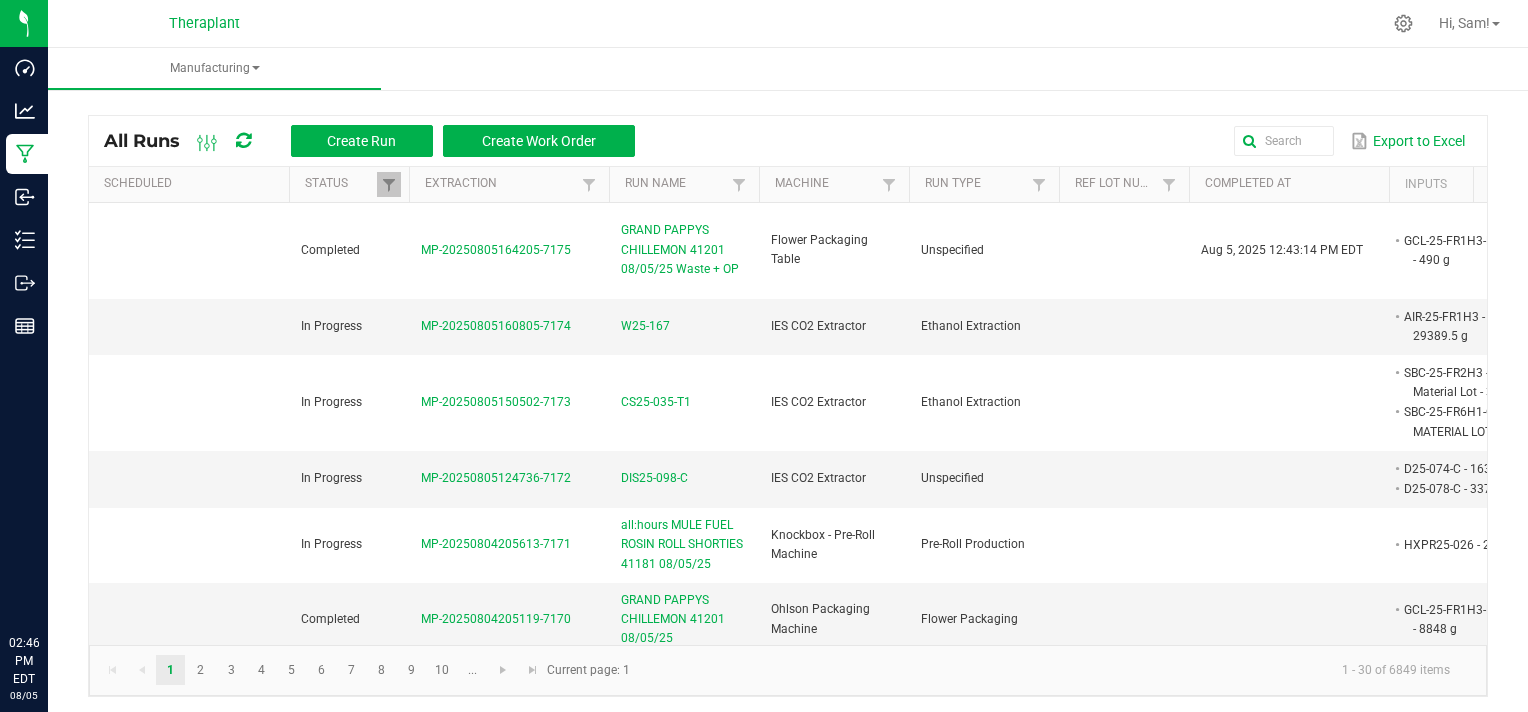 click on "[COMPANY_NAME] Hi, [NAME]!" at bounding box center [788, 24] 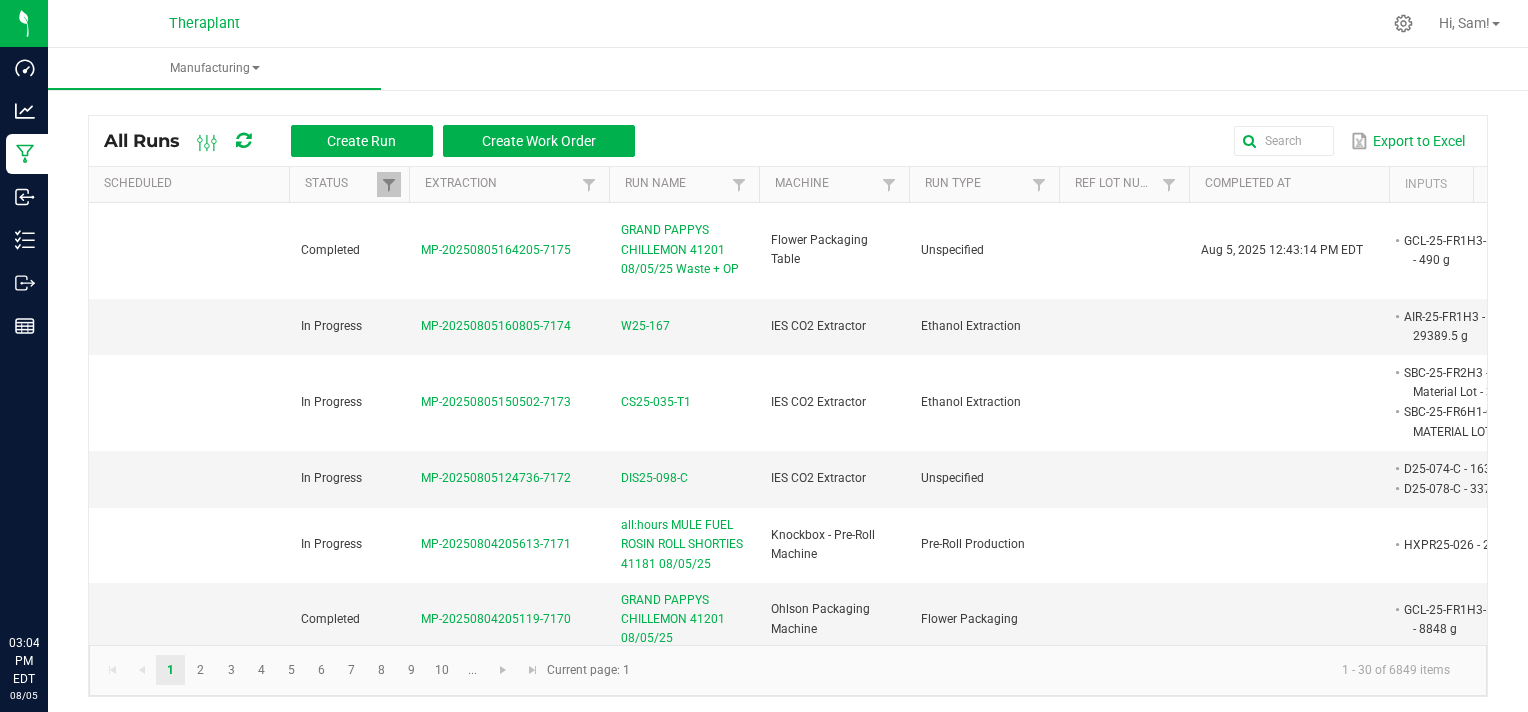 click on "1 - 30 of 6849 items" 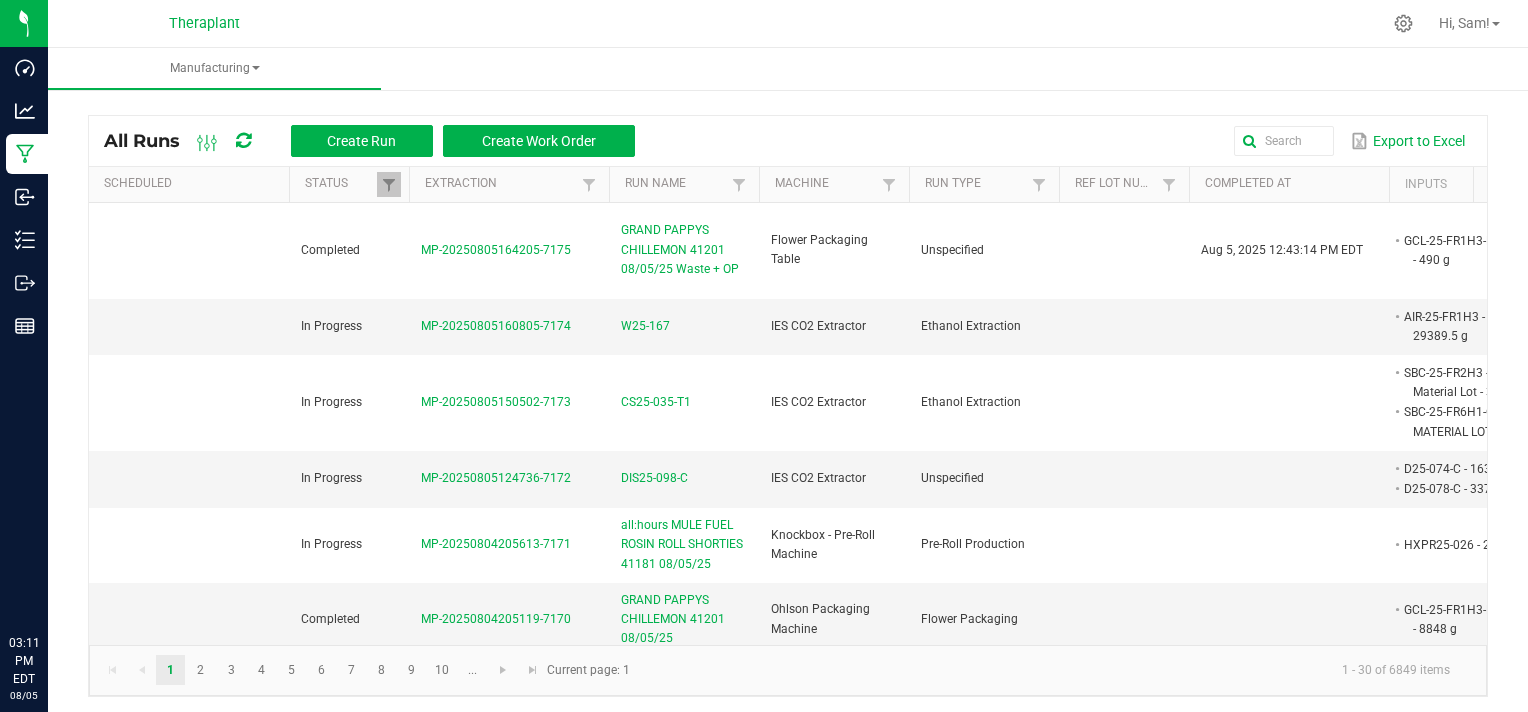 click at bounding box center [869, 23] 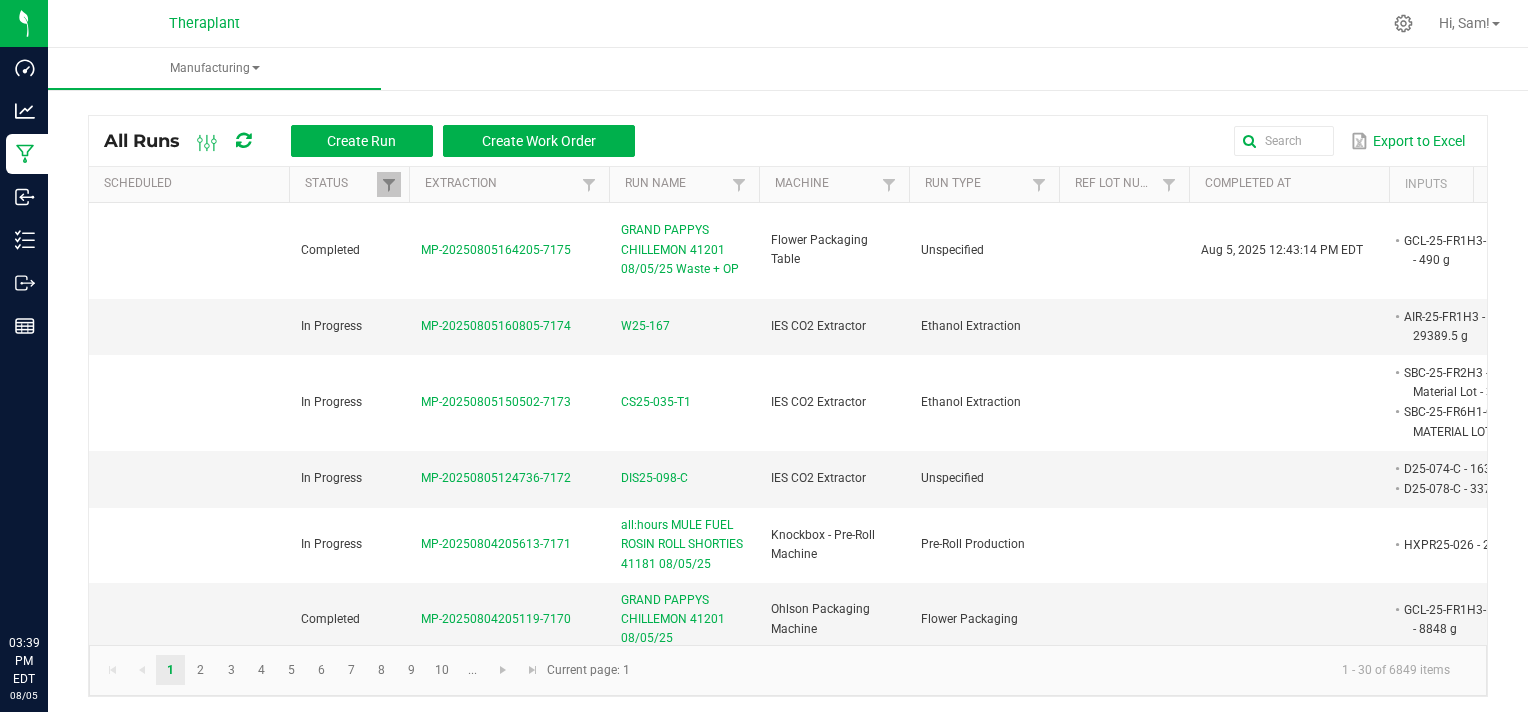 click on "[NUMBER] [NUMBER] [NUMBER] [NUMBER] [NUMBER] [NUMBER] [NUMBER] [NUMBER] [NUMBER] [NUMBER] ... [NUMBER] [NUMBER] [NUMBER] items  Current page: [NUMBER]" 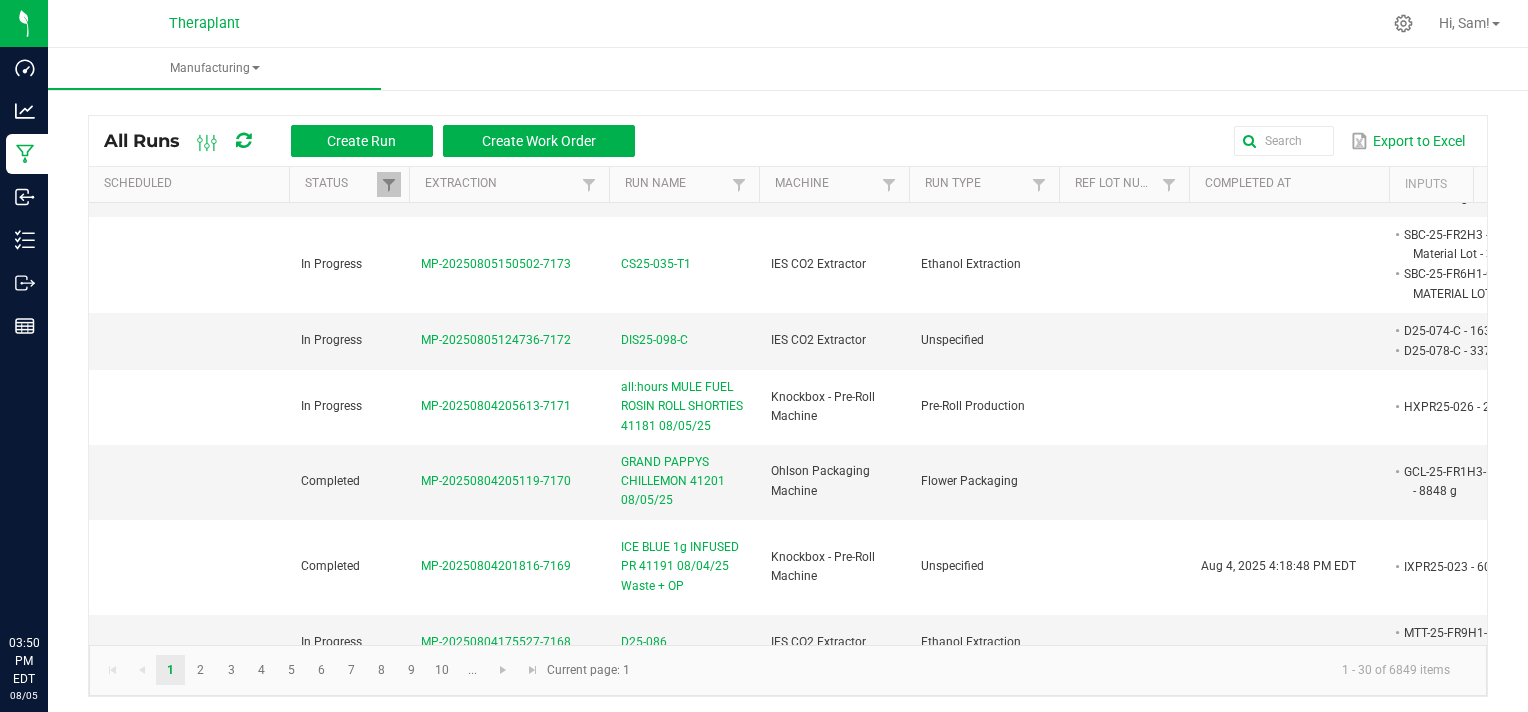 scroll, scrollTop: 100, scrollLeft: 0, axis: vertical 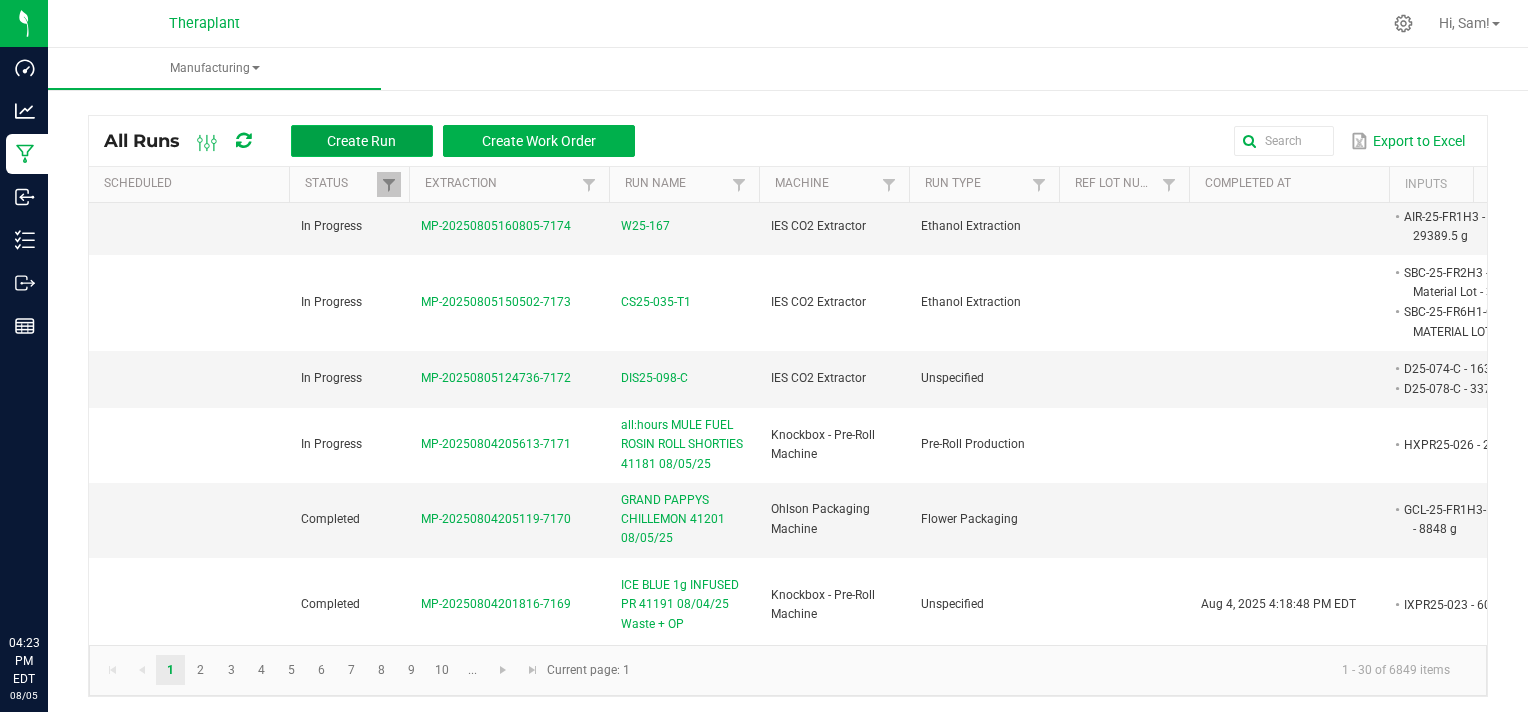 click on "Create Run" at bounding box center (361, 141) 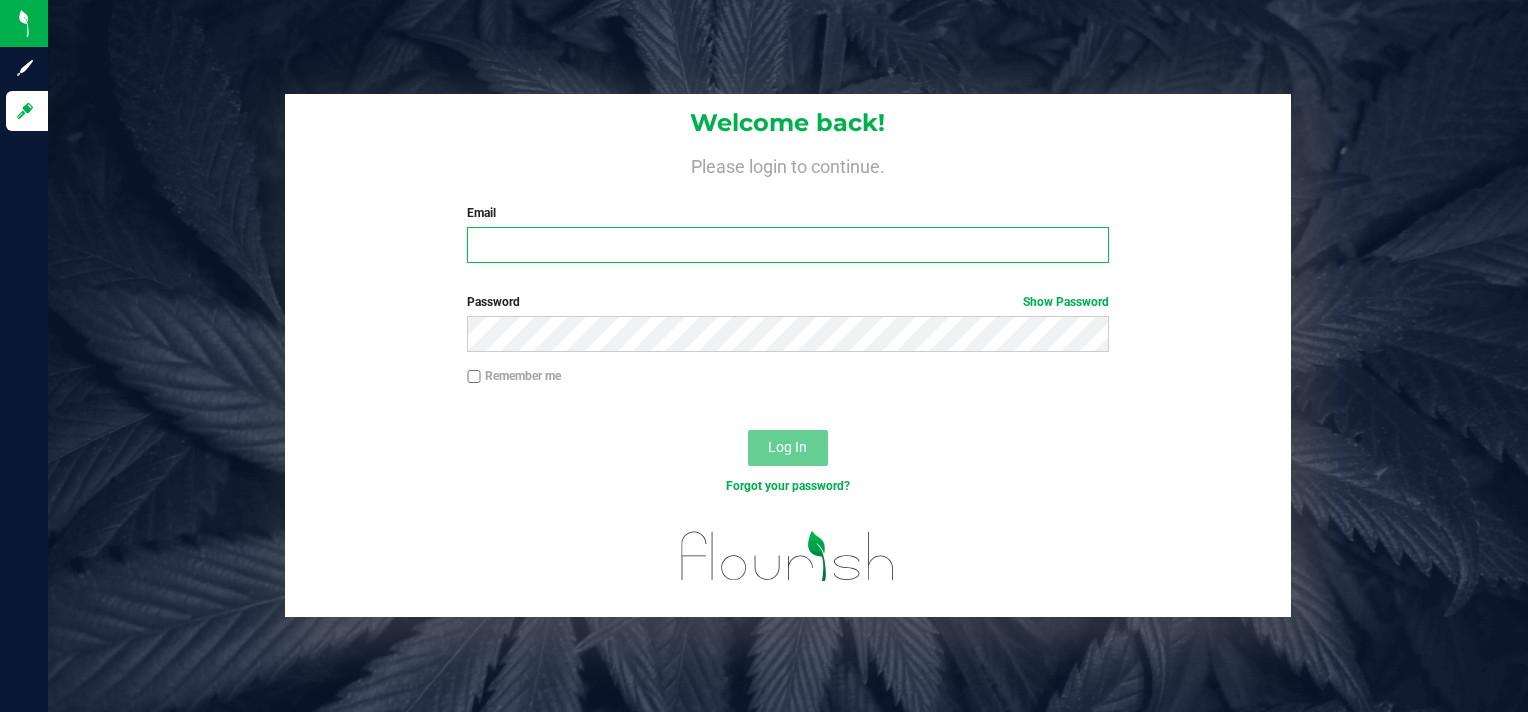 type on "[EMAIL]" 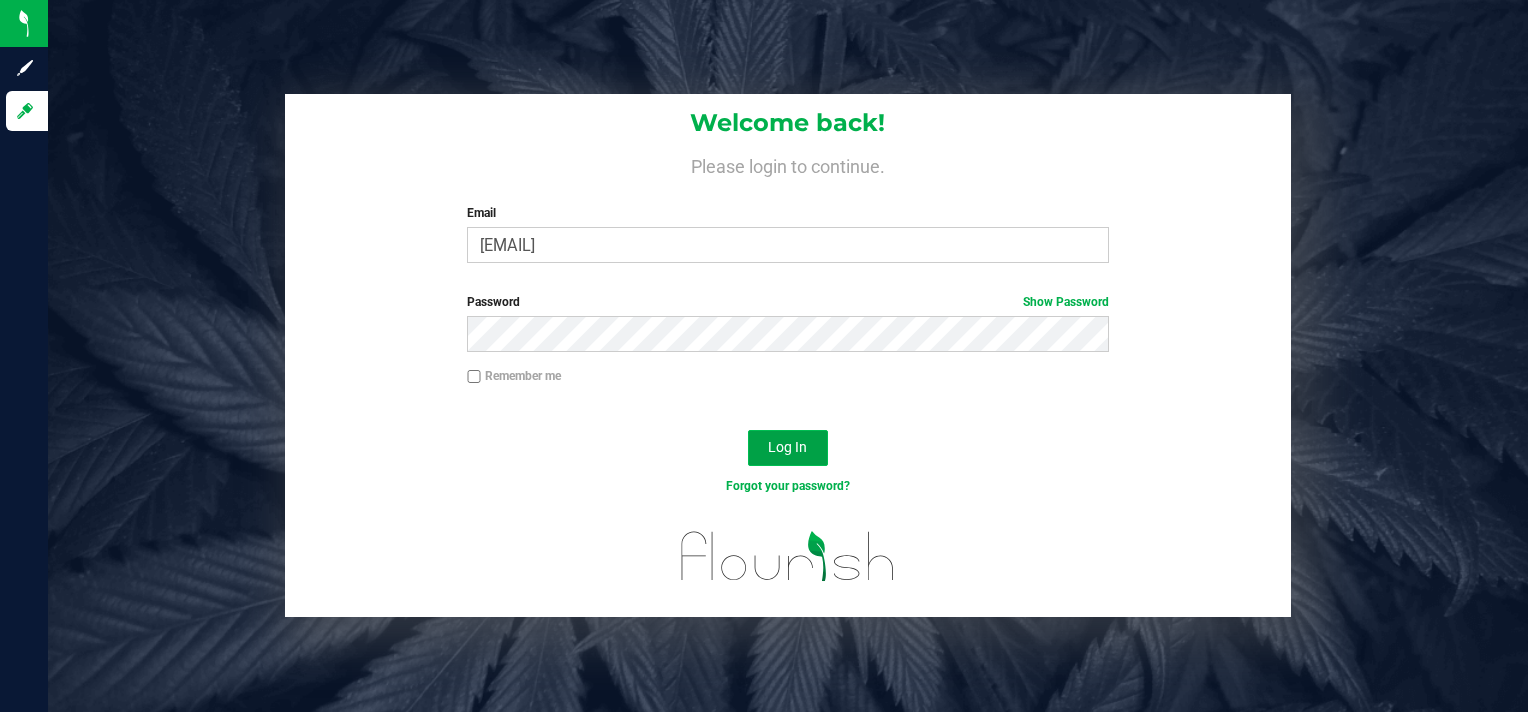 click on "Log In" at bounding box center (787, 447) 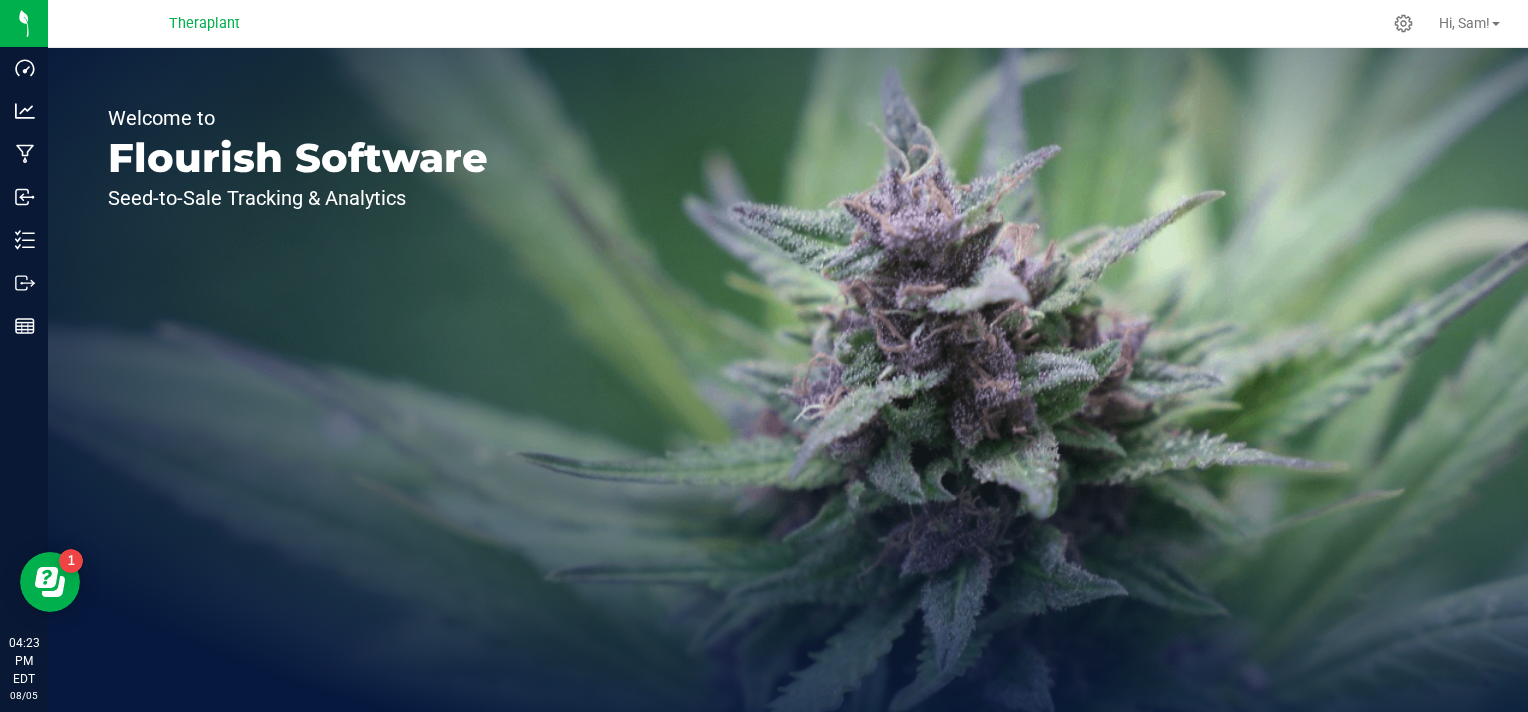 scroll, scrollTop: 0, scrollLeft: 0, axis: both 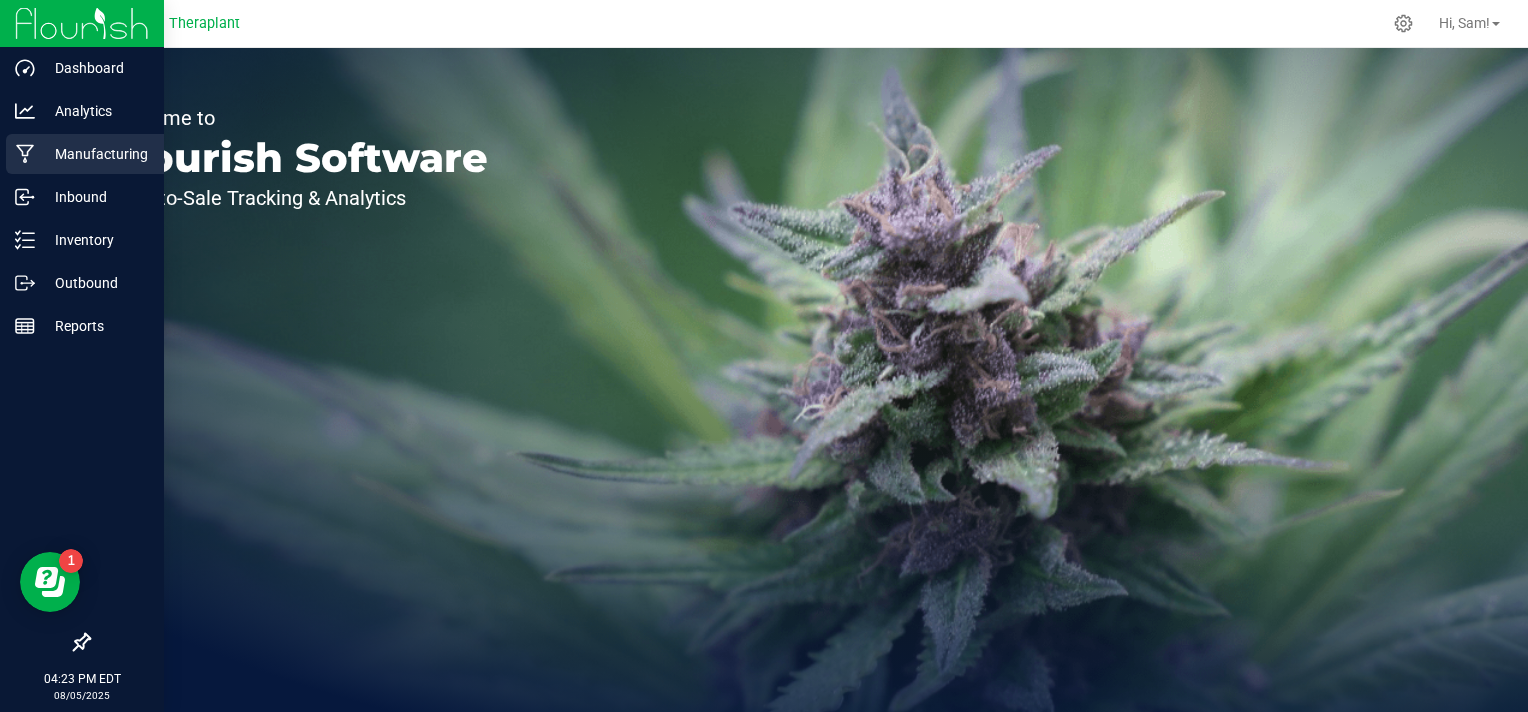 click on "Manufacturing" at bounding box center [95, 154] 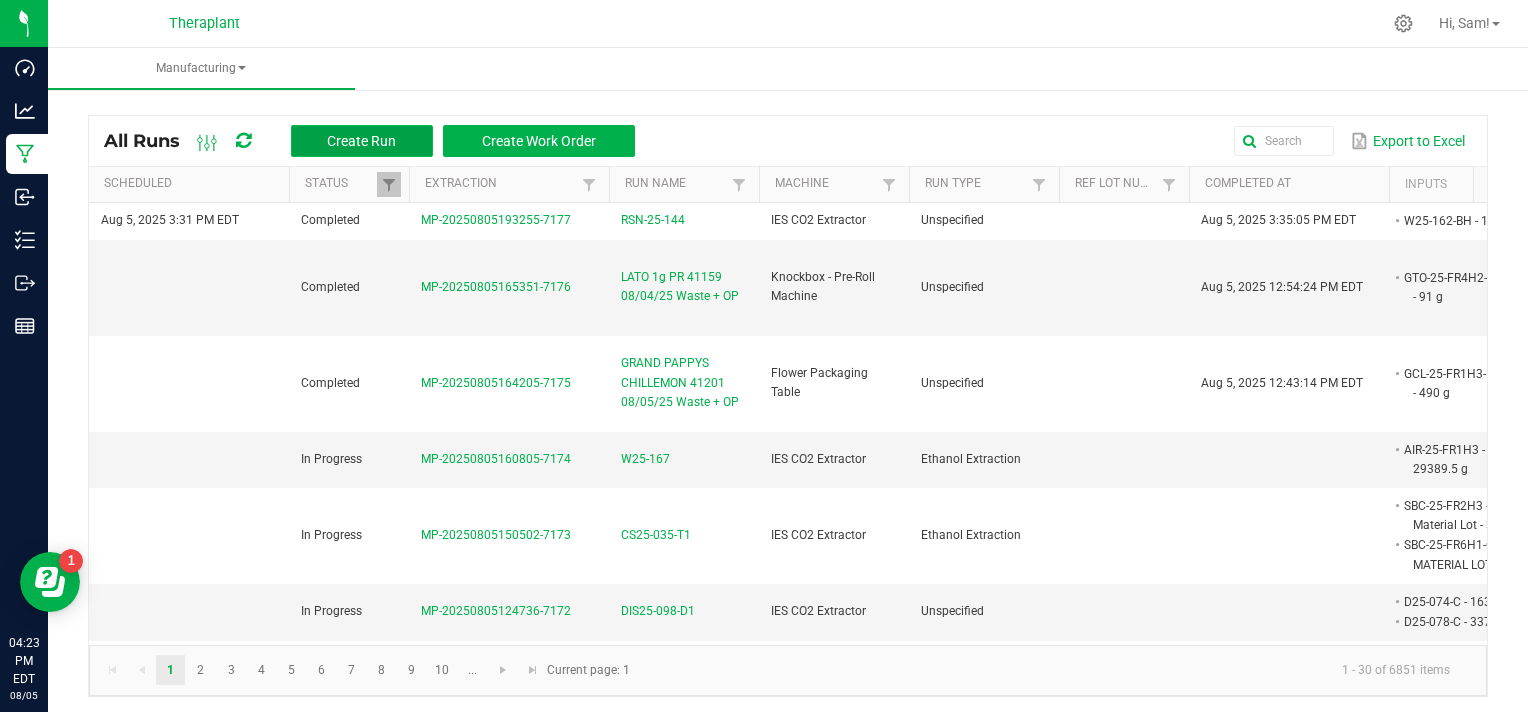 click on "Create Run" at bounding box center [362, 141] 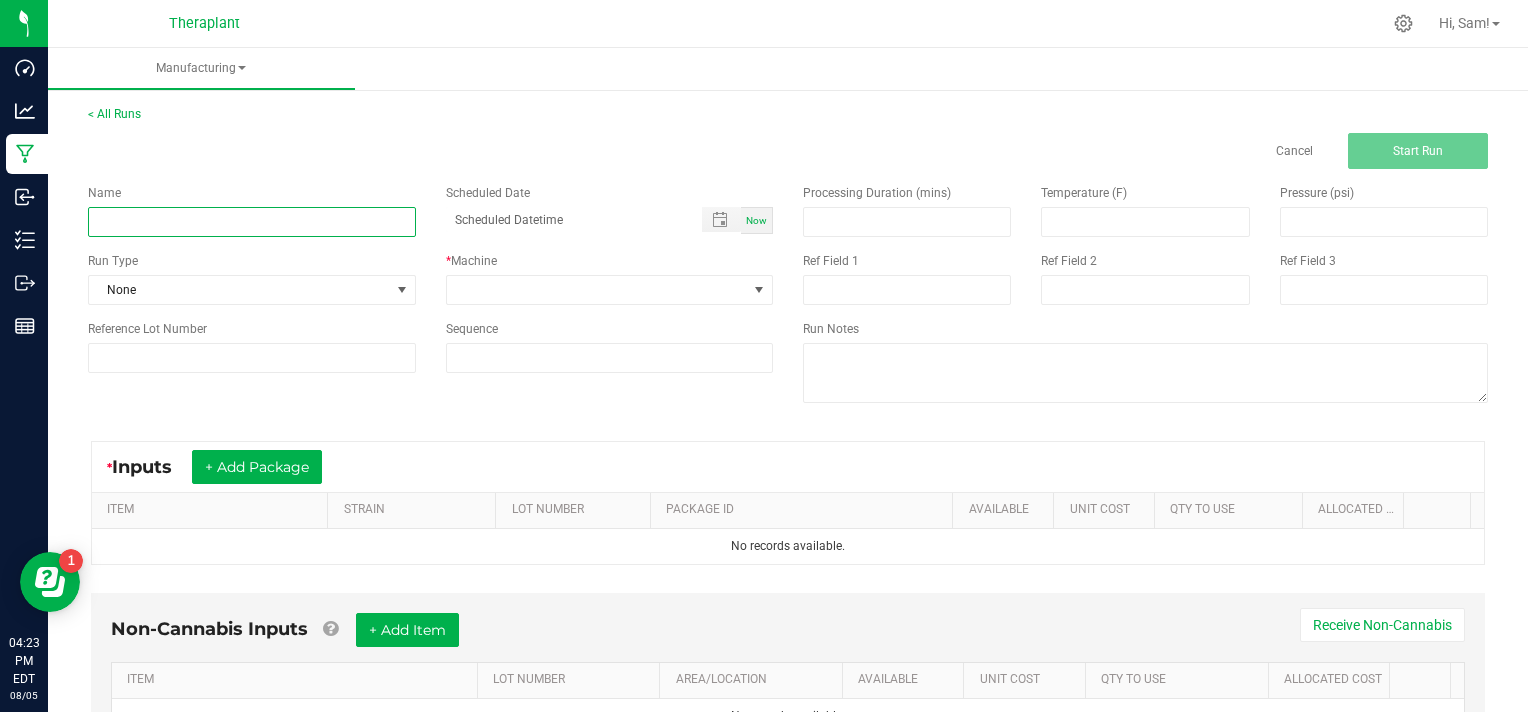 click at bounding box center [252, 222] 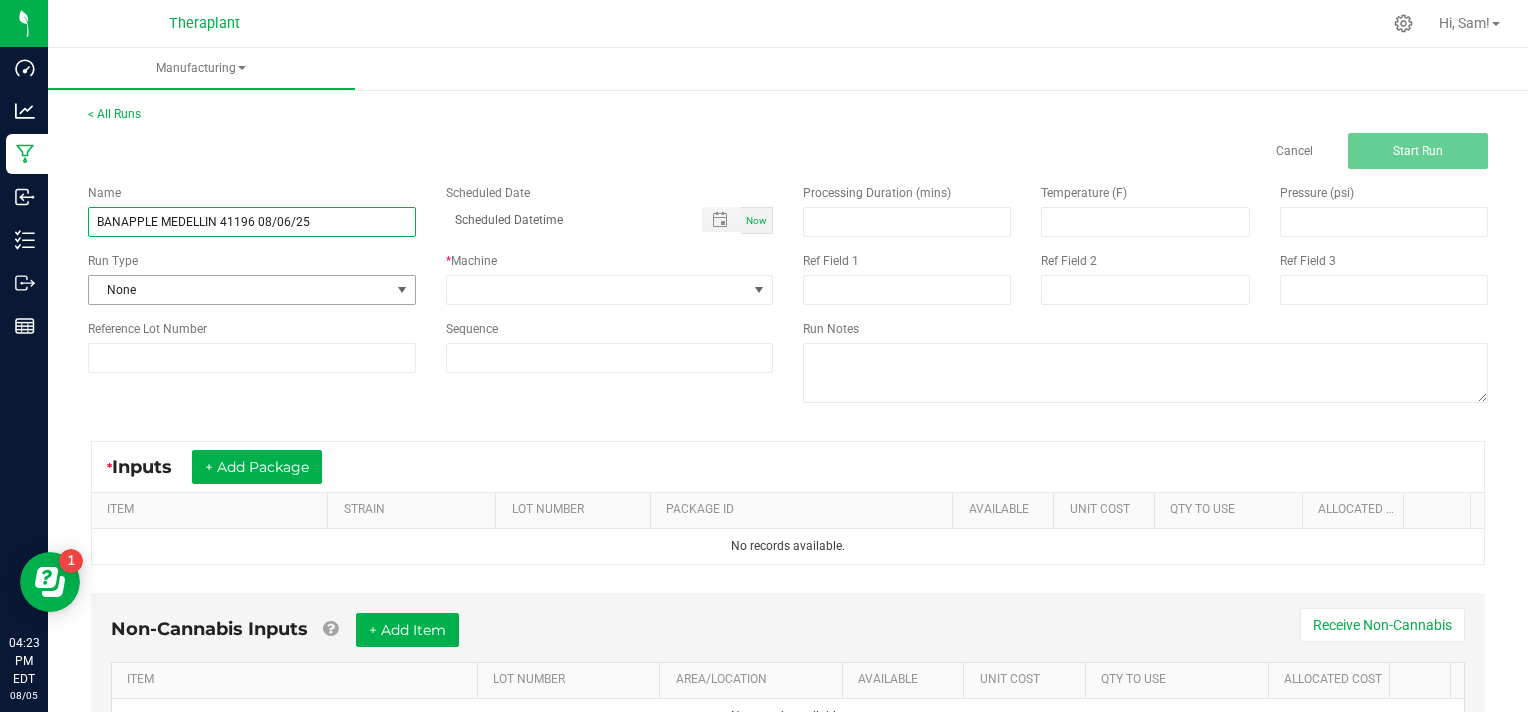 type on "BANAPPLE MEDELLIN 41196 08/06/25" 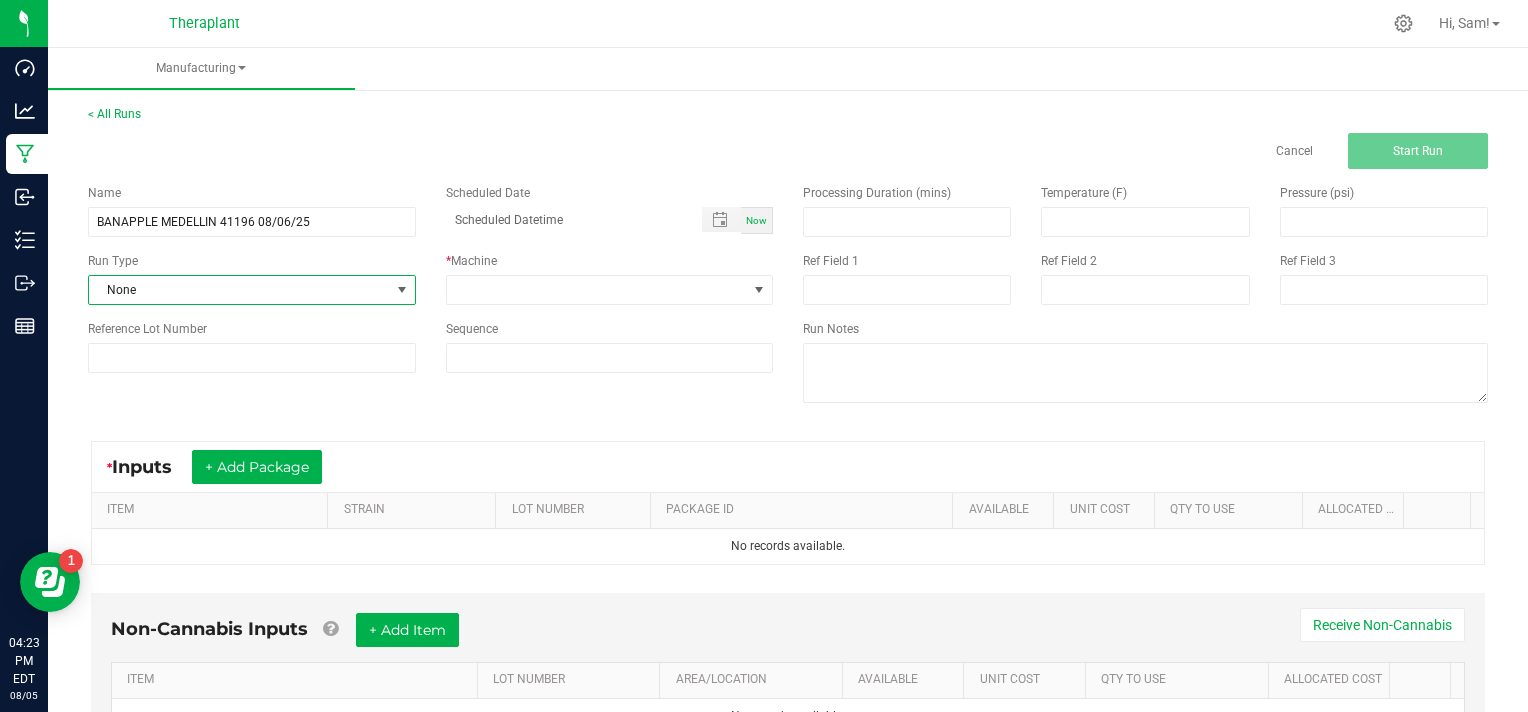 click at bounding box center (402, 290) 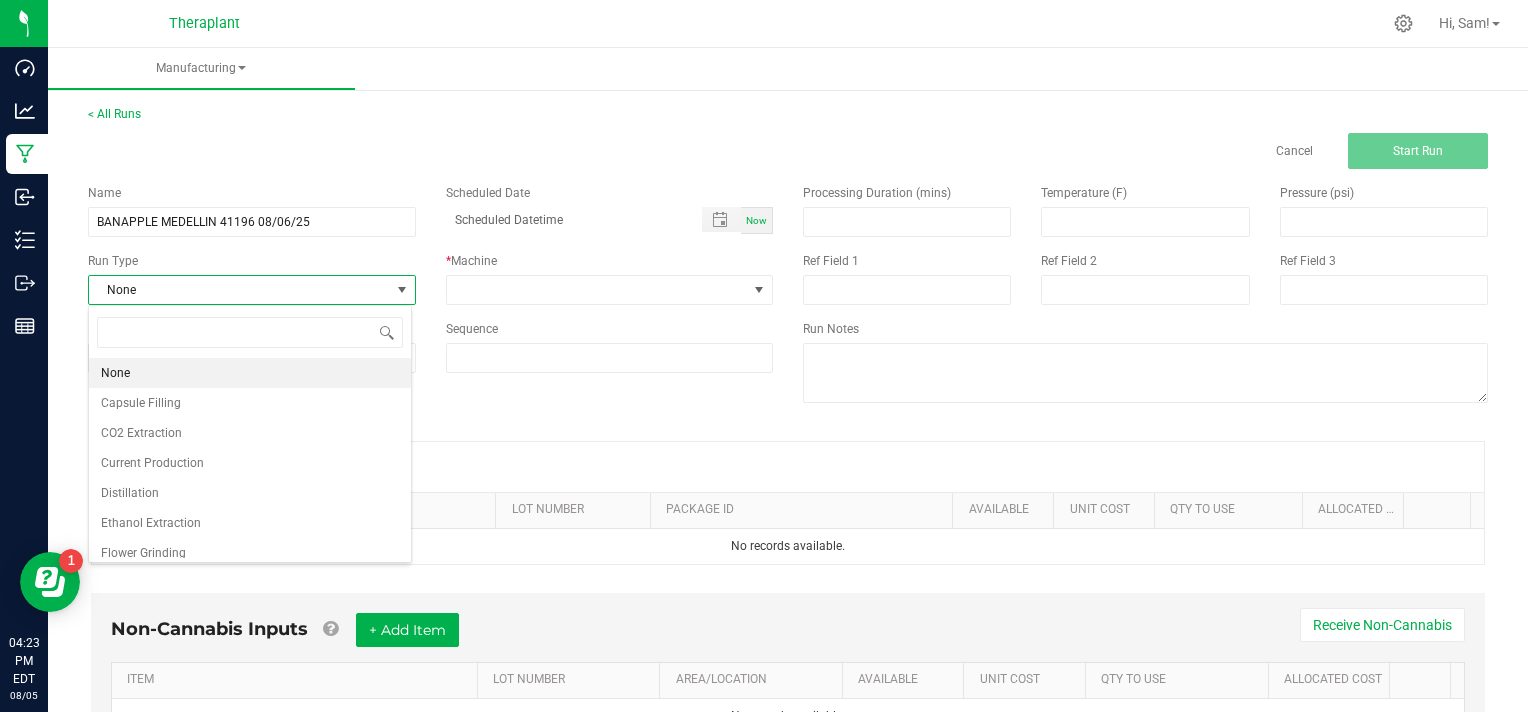 scroll, scrollTop: 99970, scrollLeft: 99676, axis: both 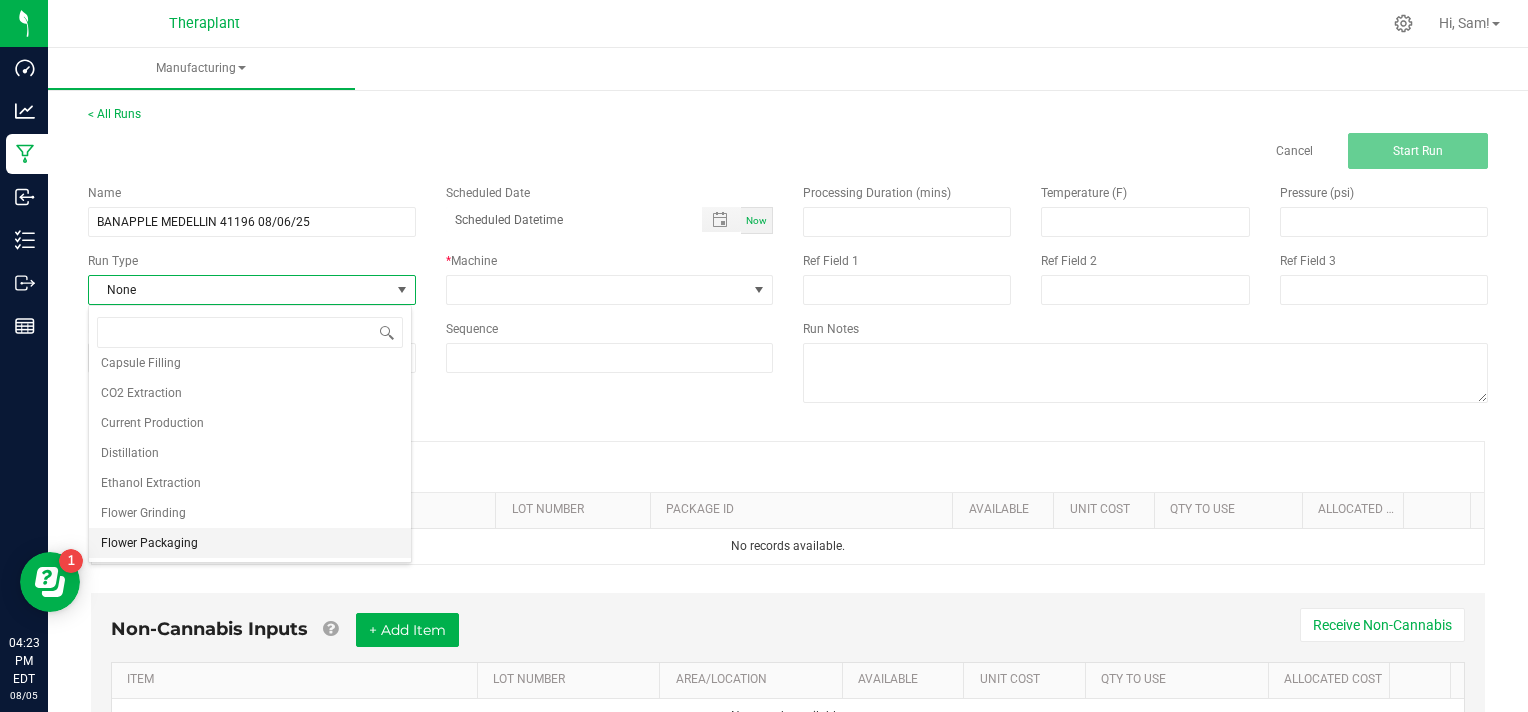 click on "Flower Packaging" at bounding box center (250, 543) 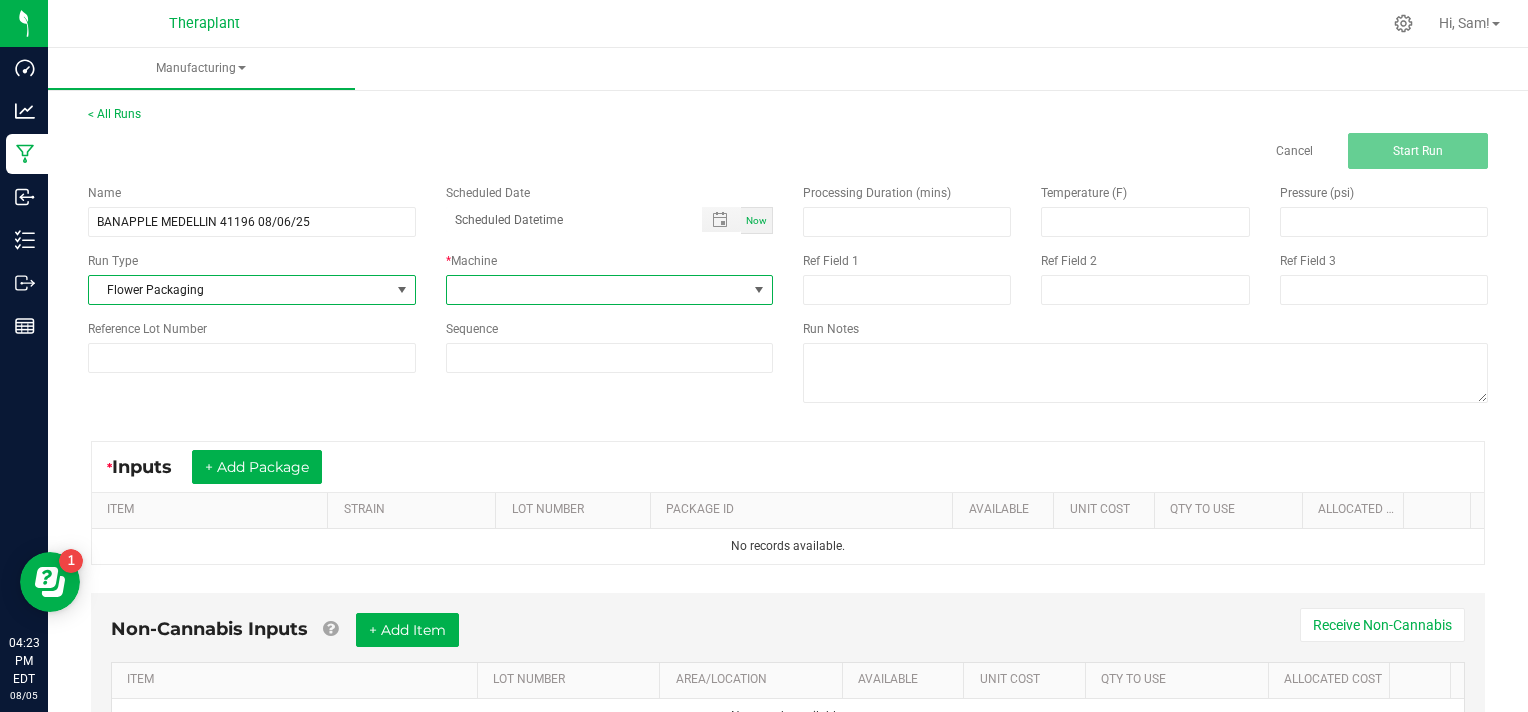 click at bounding box center [759, 290] 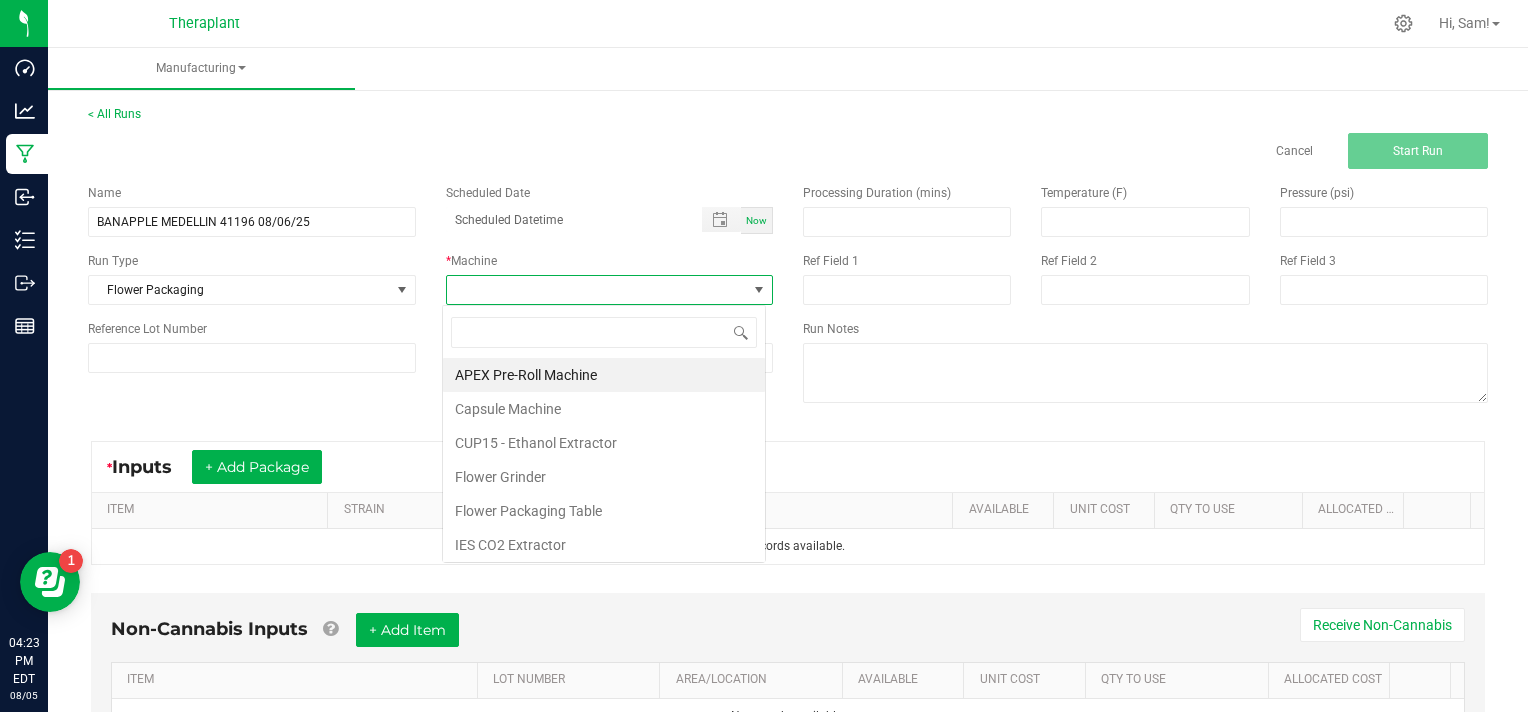 scroll, scrollTop: 99970, scrollLeft: 99676, axis: both 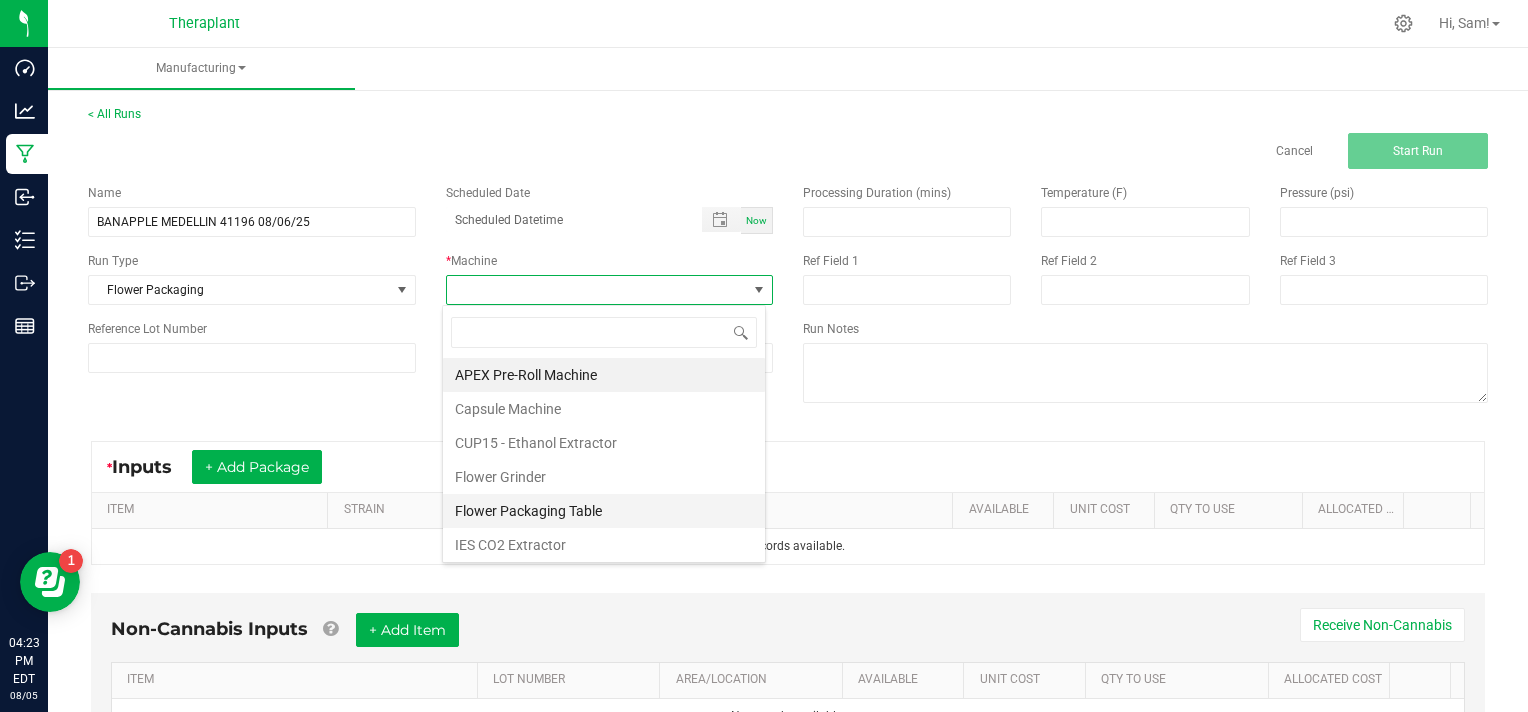 click on "Flower Packaging Table" at bounding box center (604, 511) 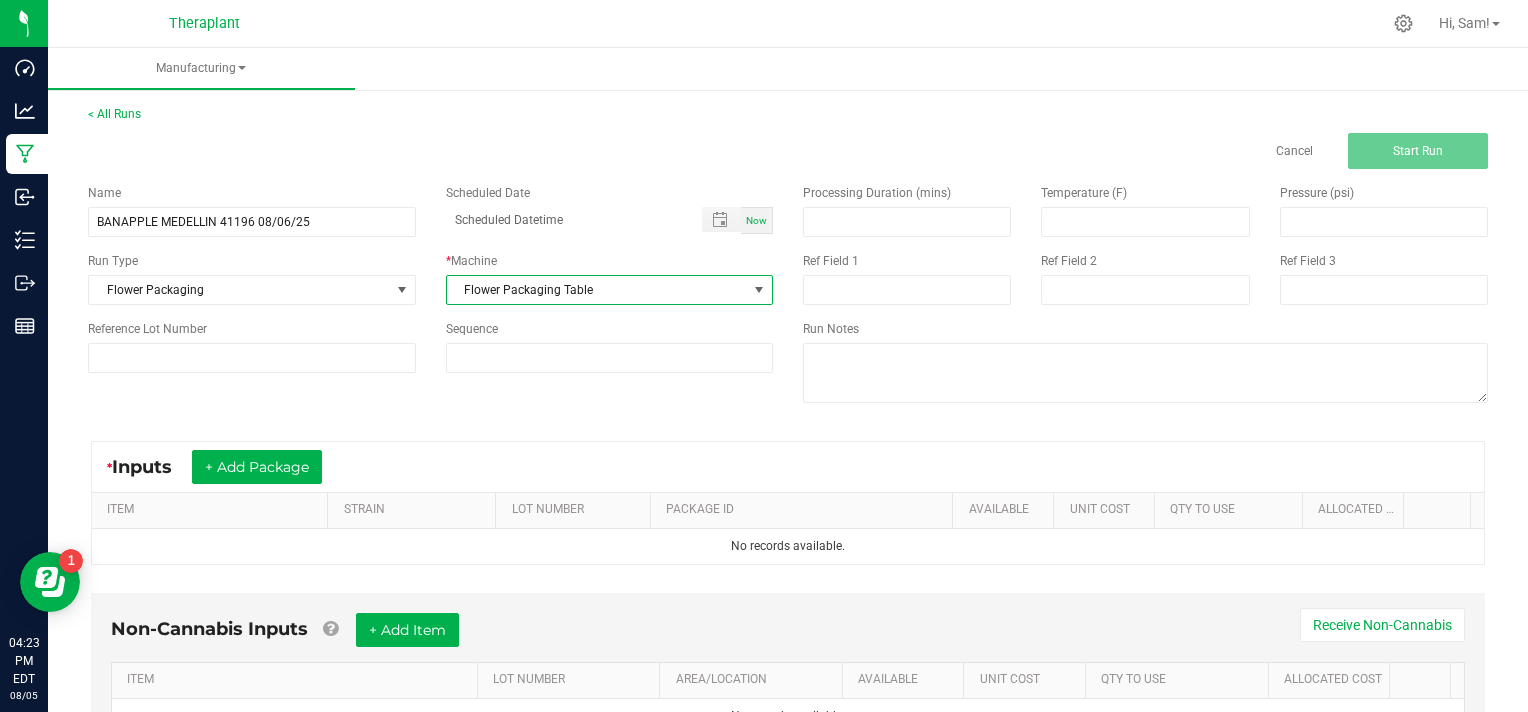 click at bounding box center [759, 290] 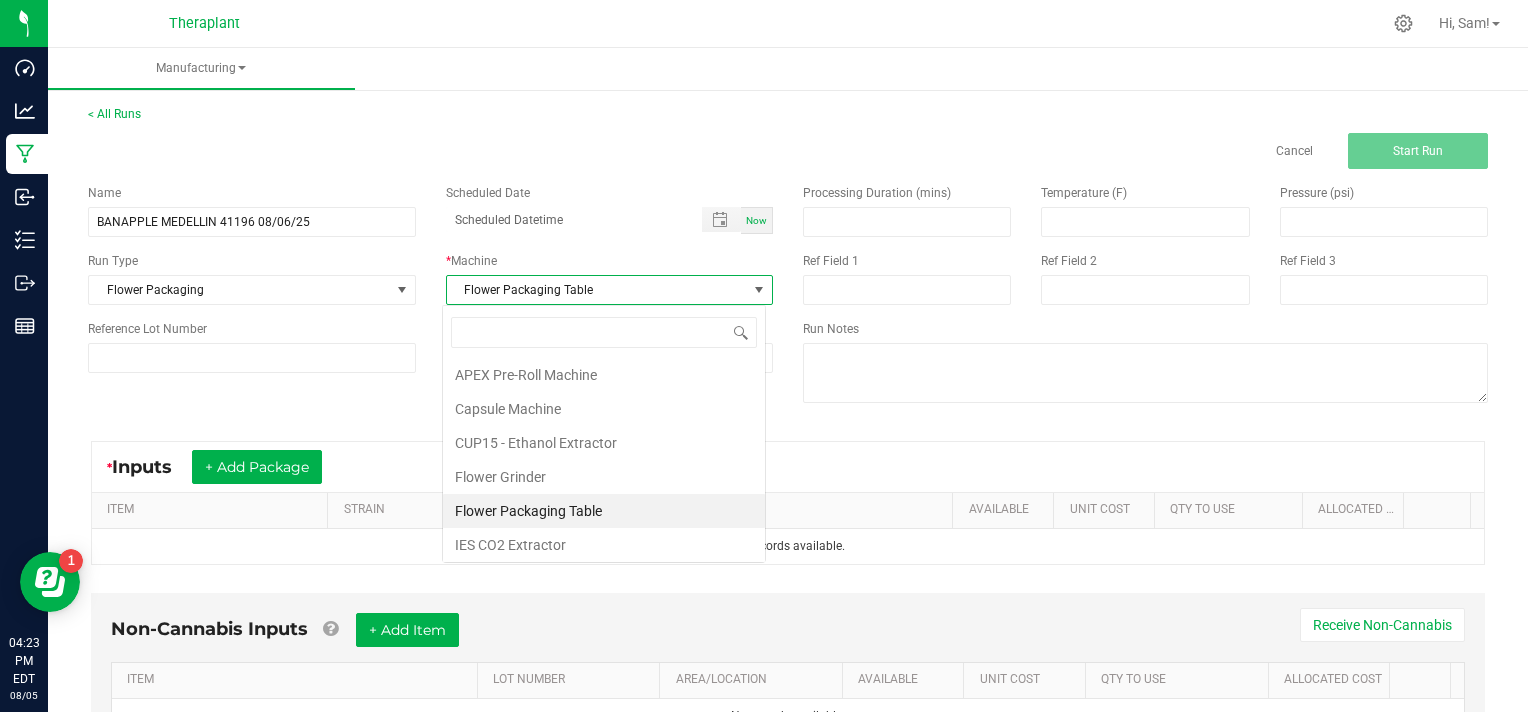 scroll, scrollTop: 99970, scrollLeft: 99676, axis: both 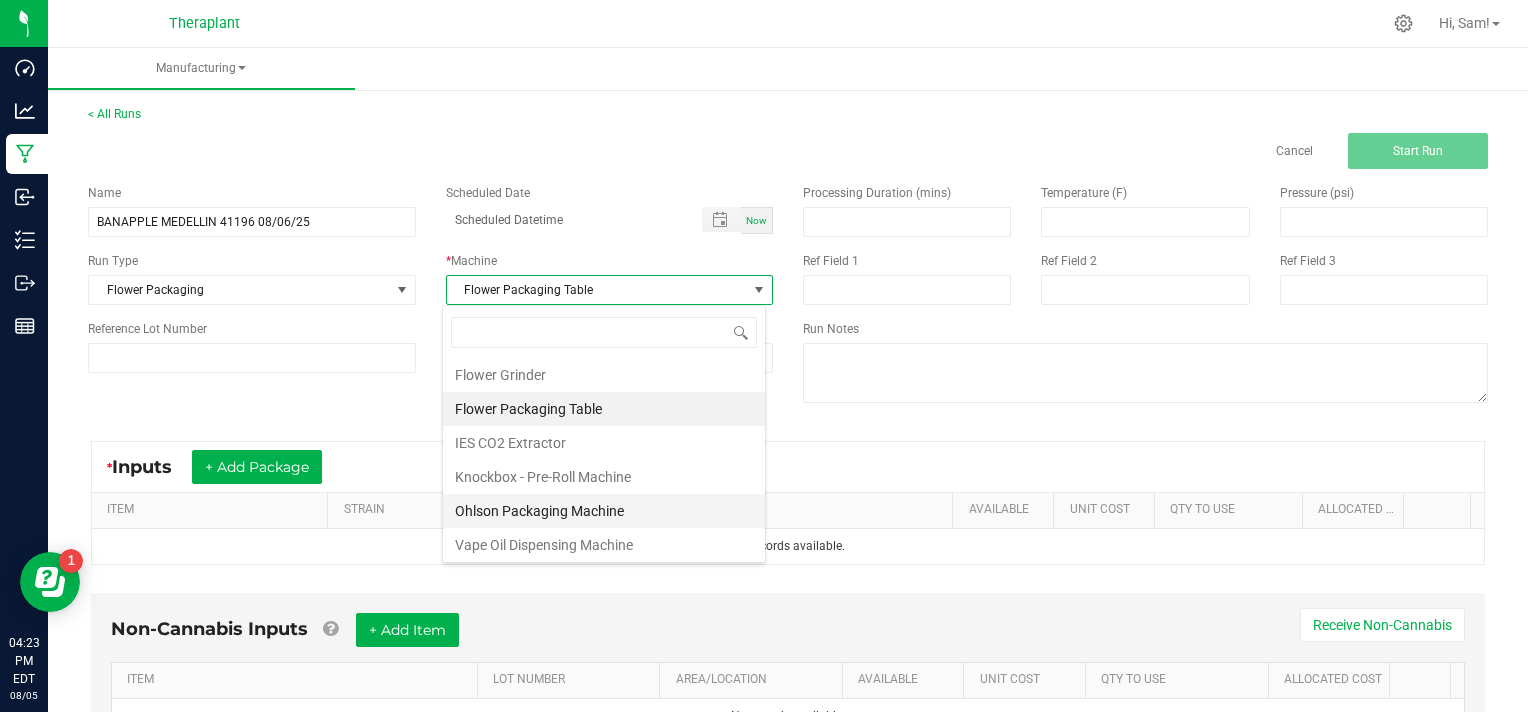 click on "Ohlson Packaging Machine" at bounding box center (604, 511) 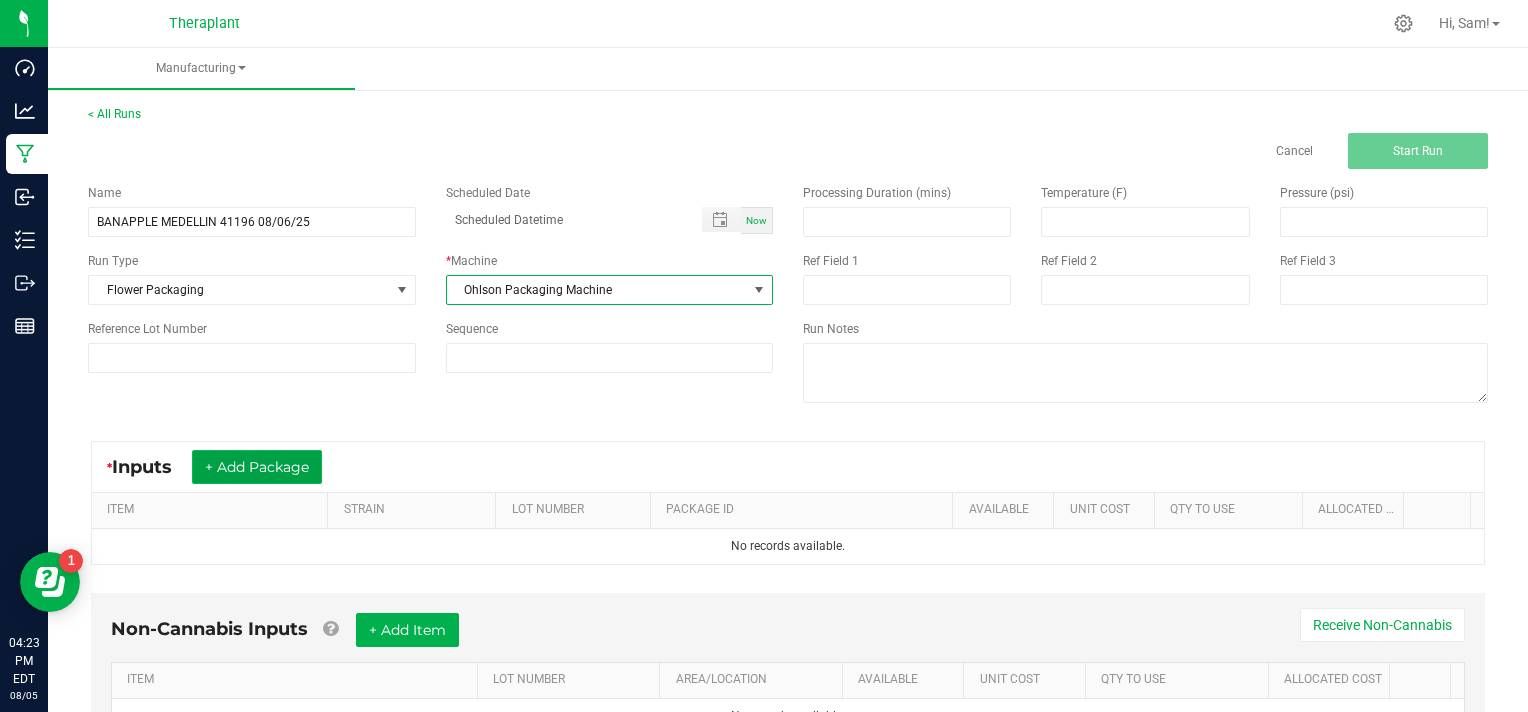 click on "+ Add Package" at bounding box center (257, 467) 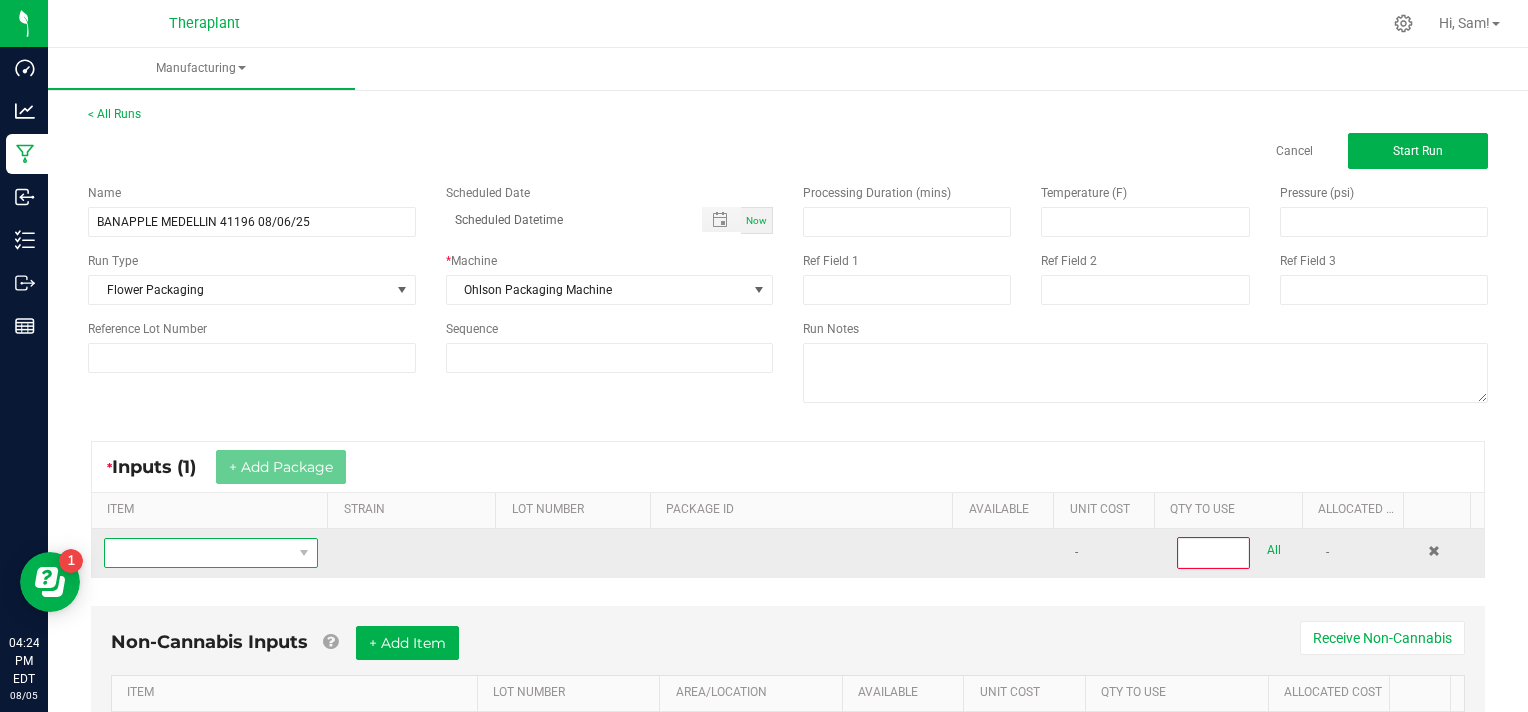 click at bounding box center (198, 553) 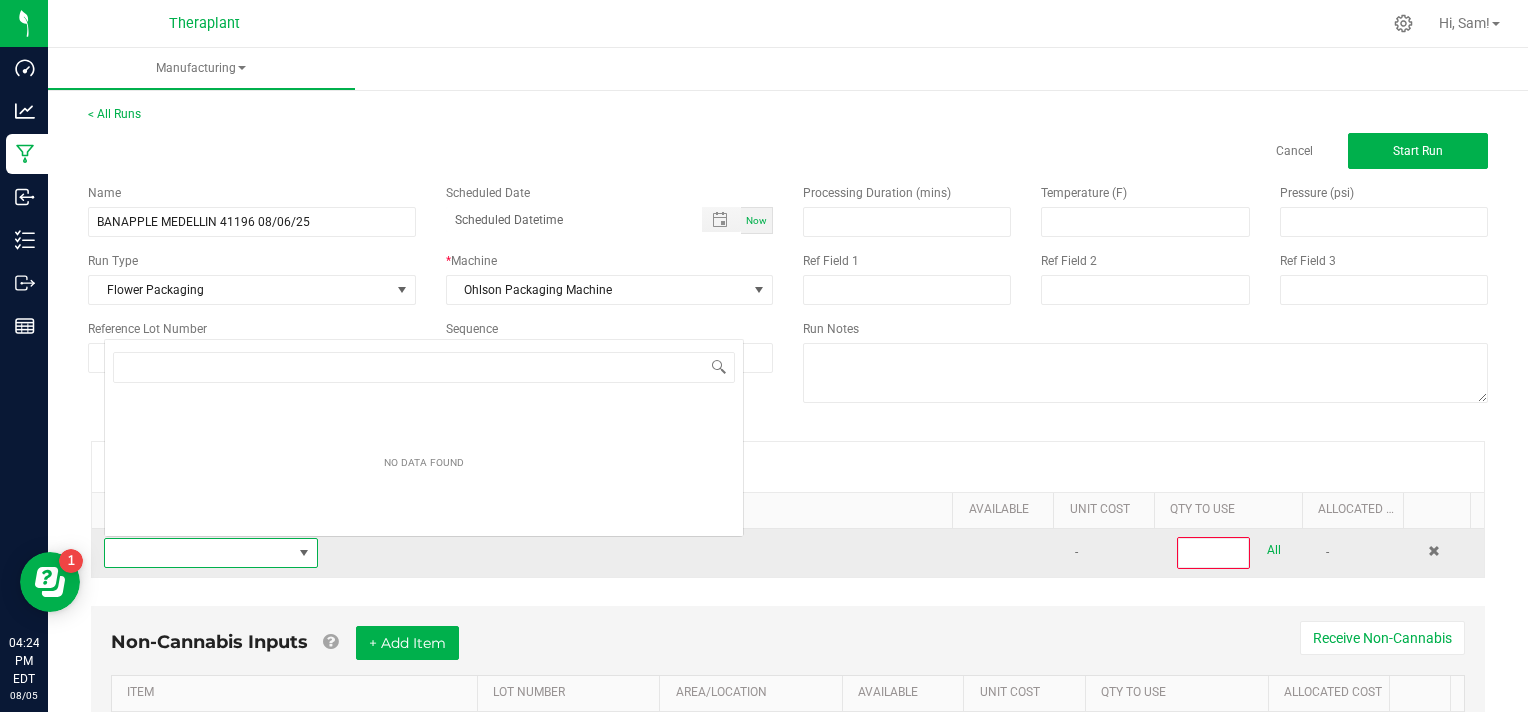 scroll, scrollTop: 0, scrollLeft: 0, axis: both 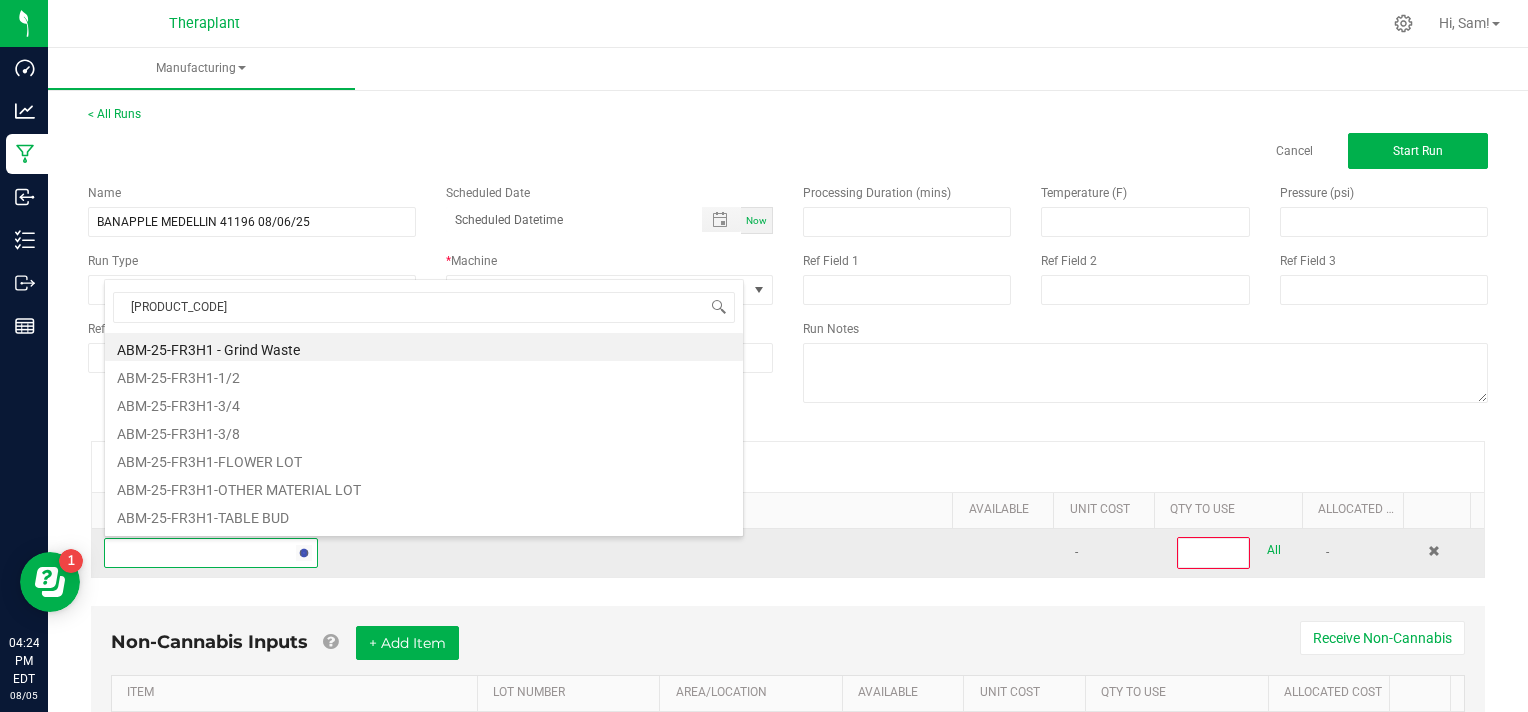 type on "[PRODUCT_CODE]" 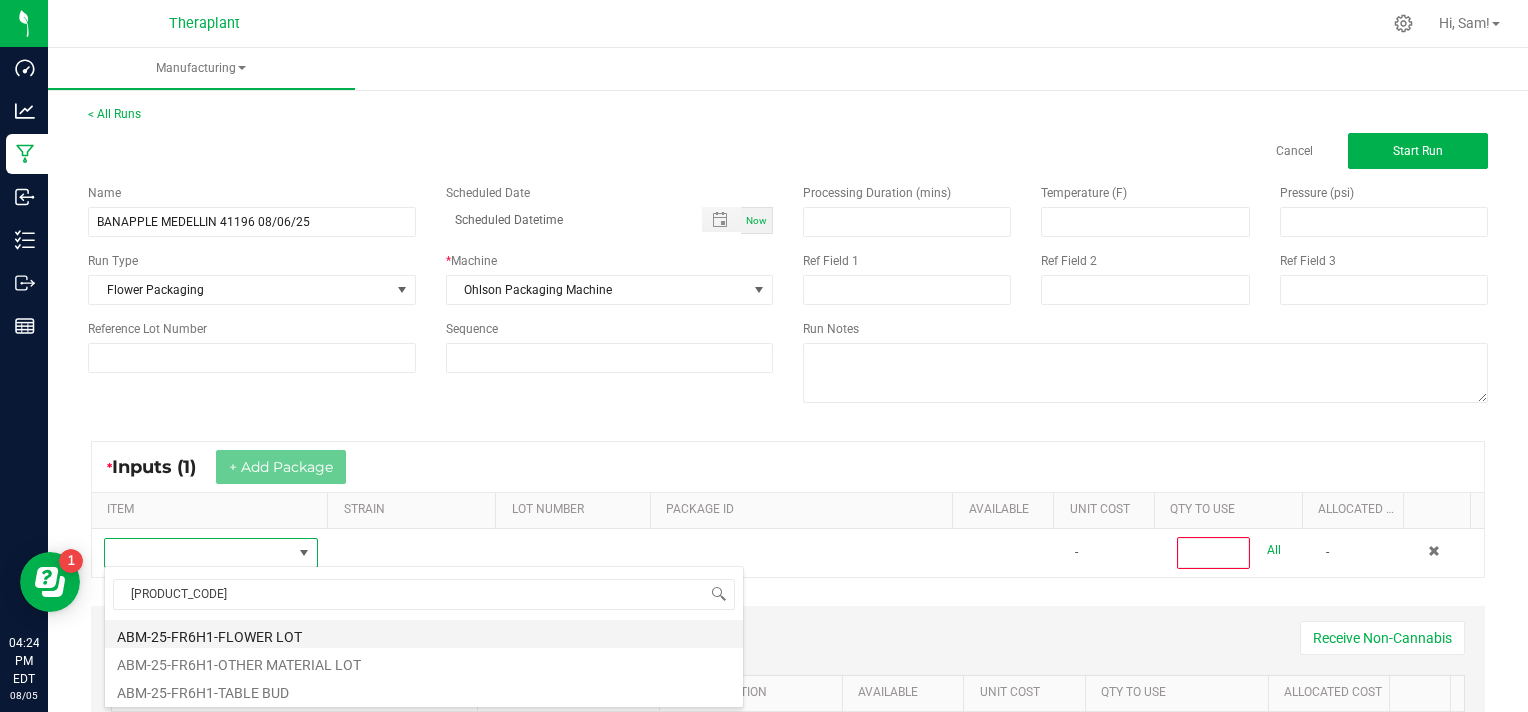 click on "ABM-25-FR6H1-FLOWER LOT" at bounding box center (424, 634) 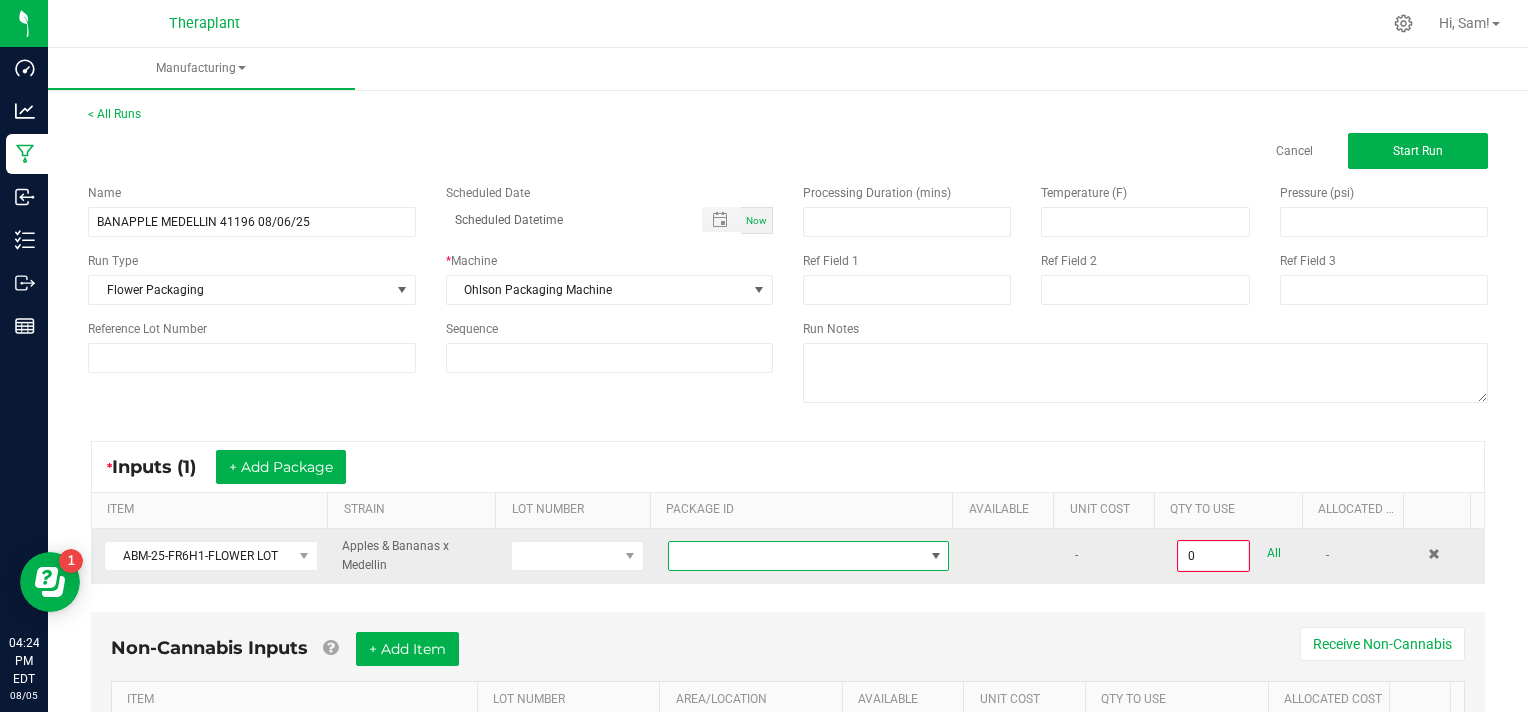 click at bounding box center (936, 556) 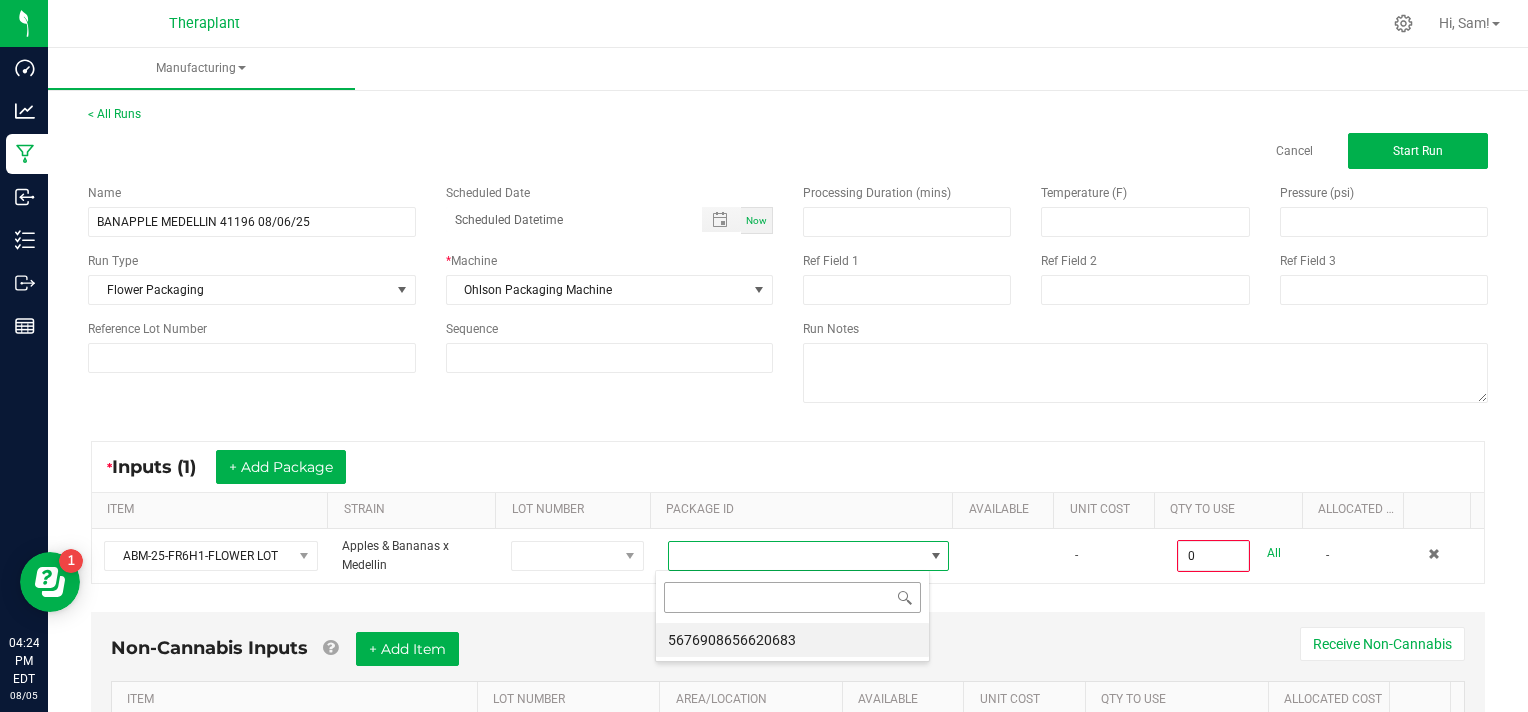 scroll, scrollTop: 99970, scrollLeft: 99724, axis: both 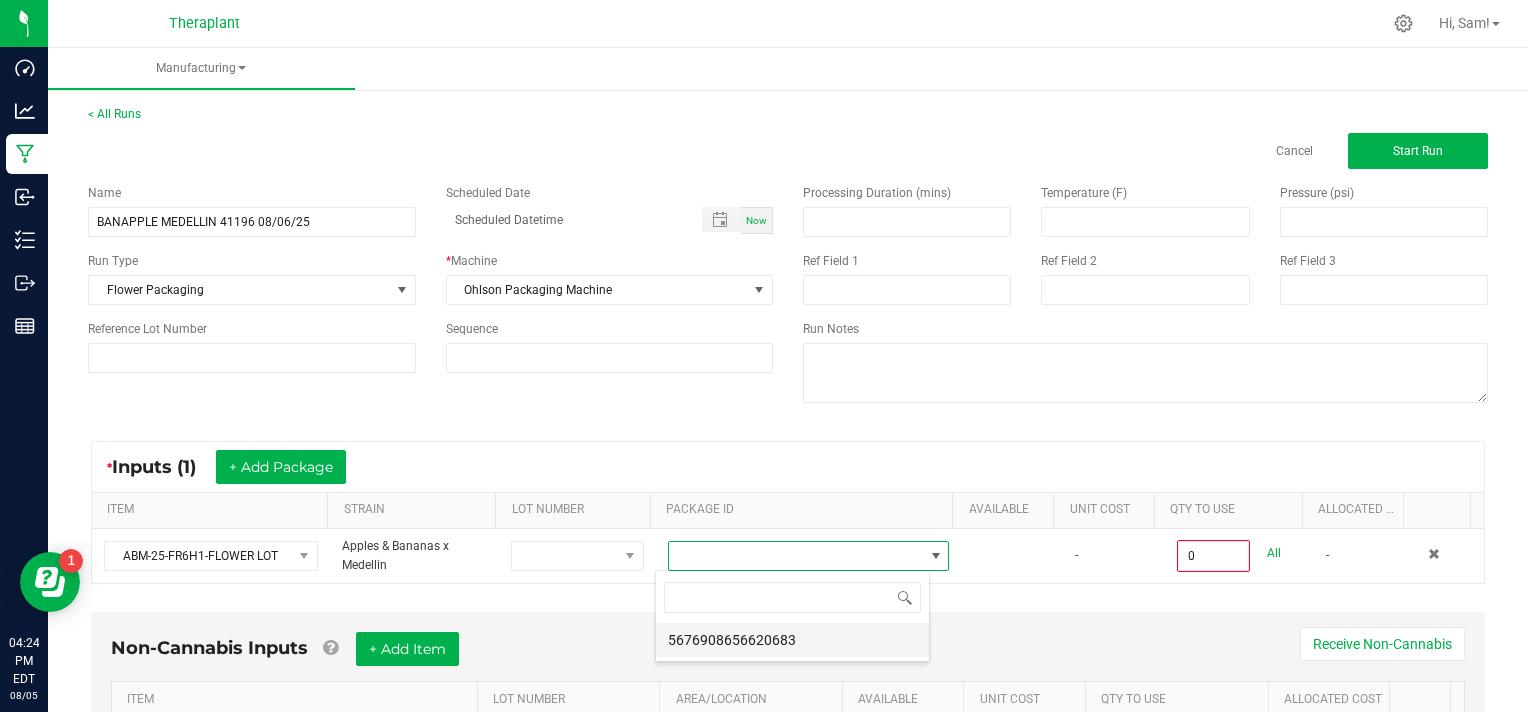 click on "5676908656620683" at bounding box center (792, 640) 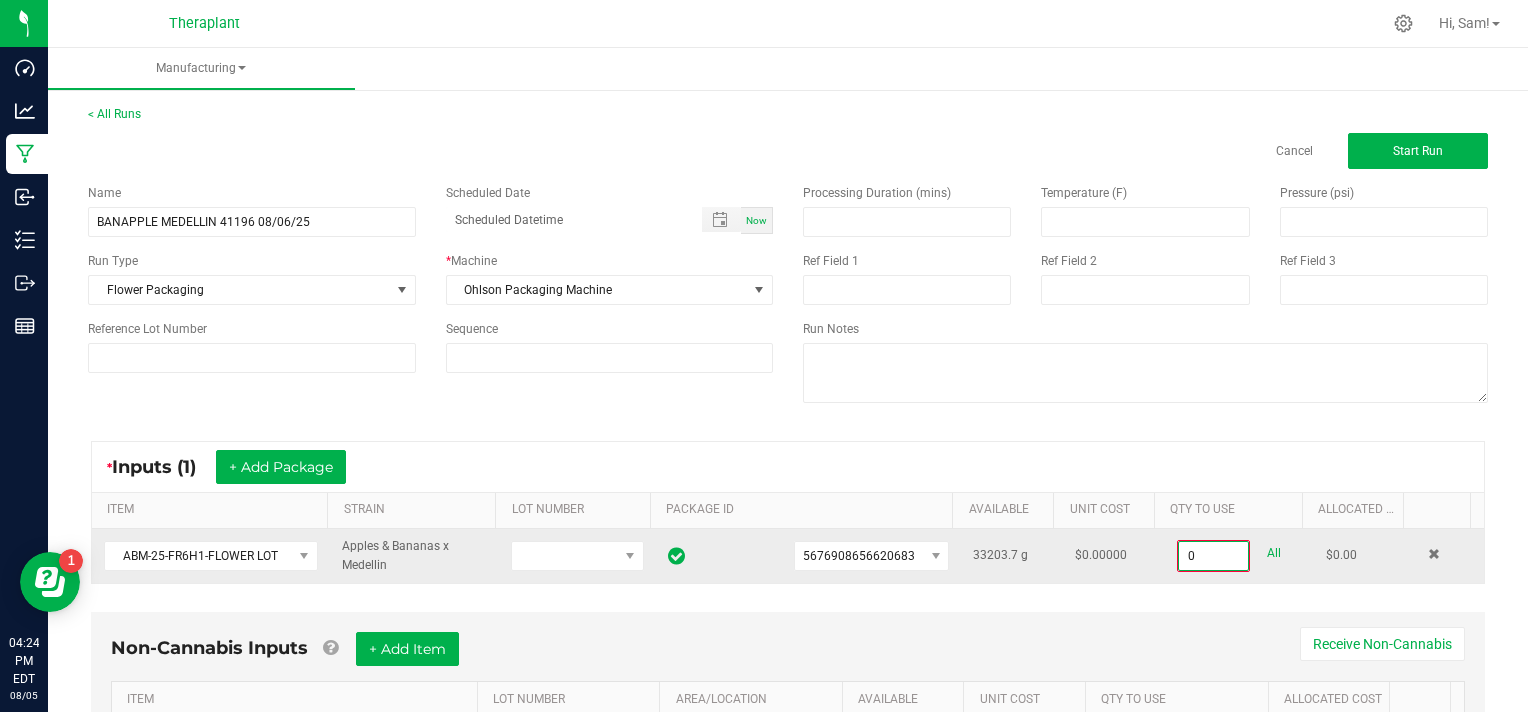 click on "0" at bounding box center [1213, 556] 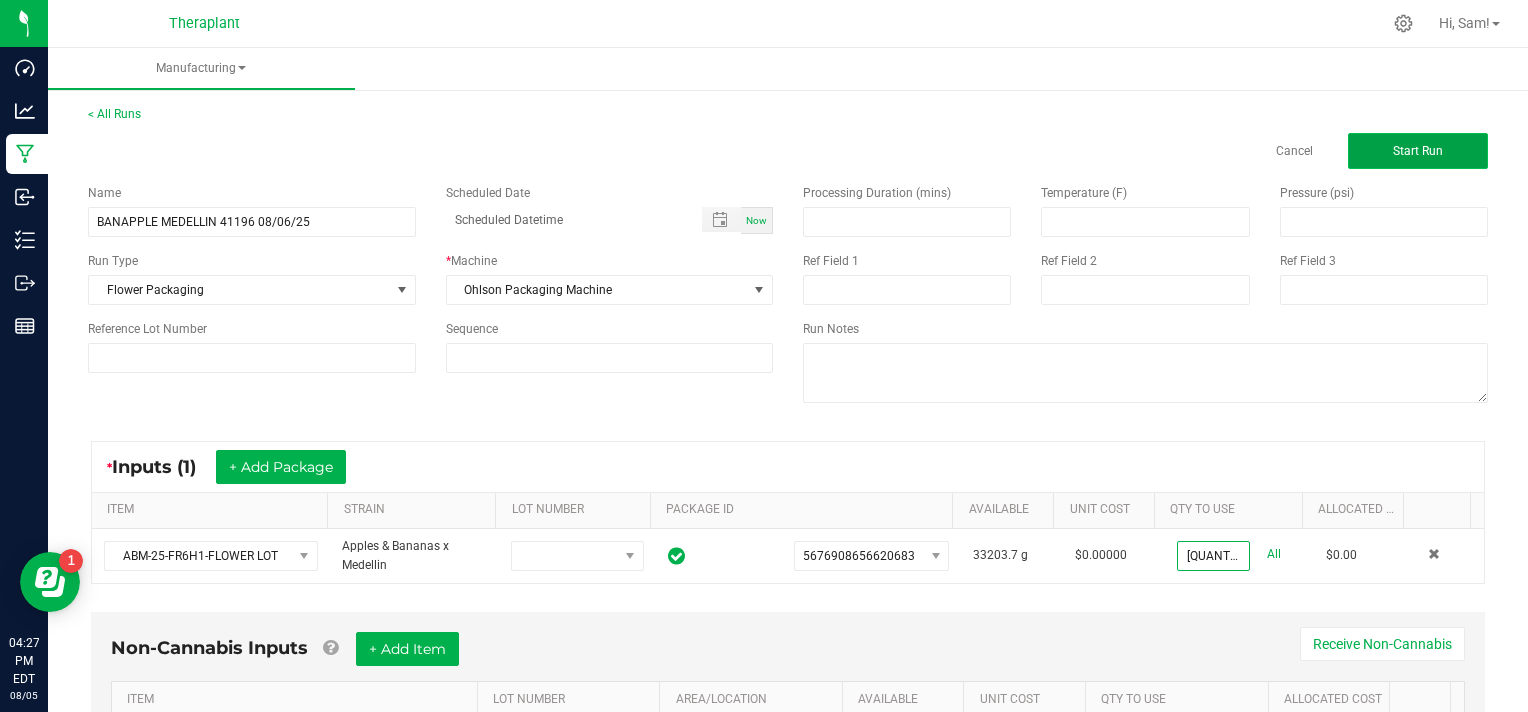 type on "[QUANTITY] g" 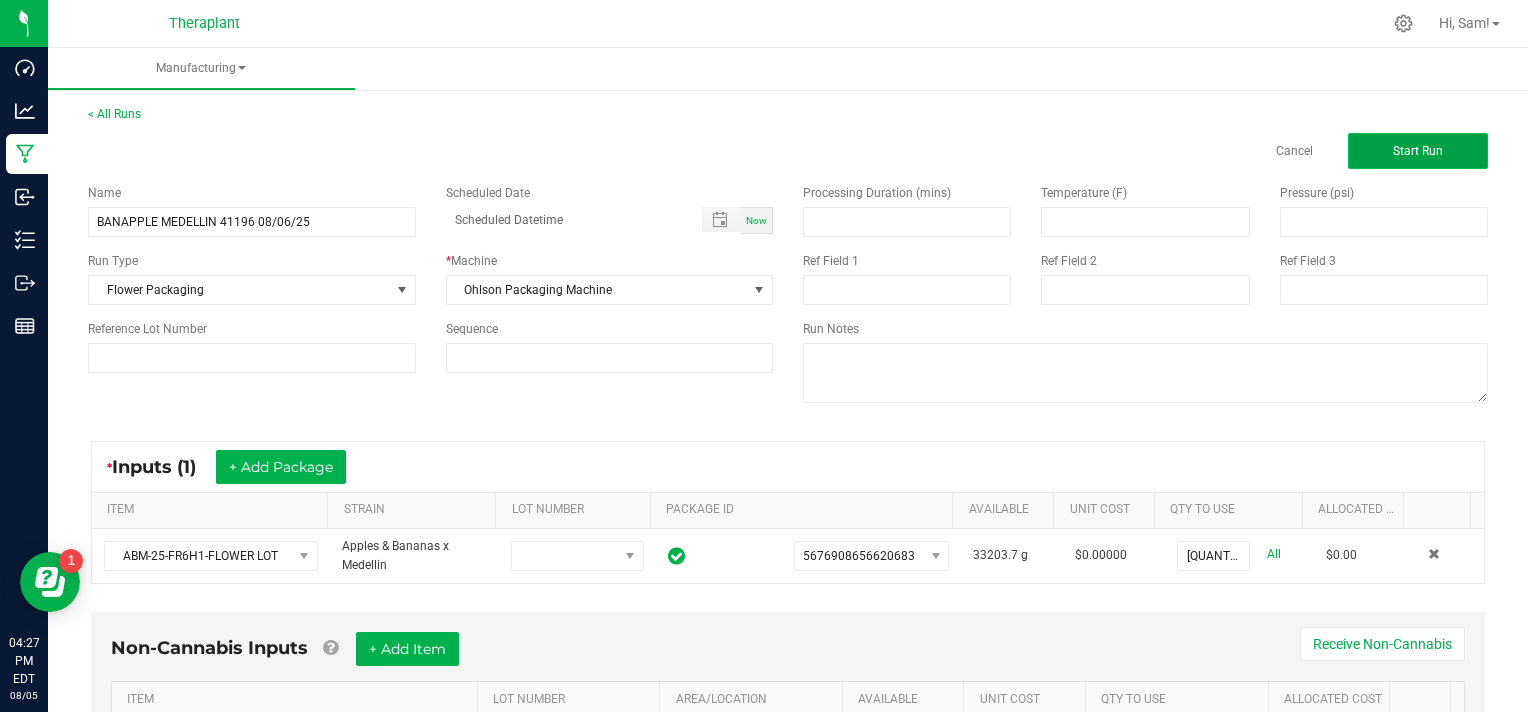 click on "Start Run" 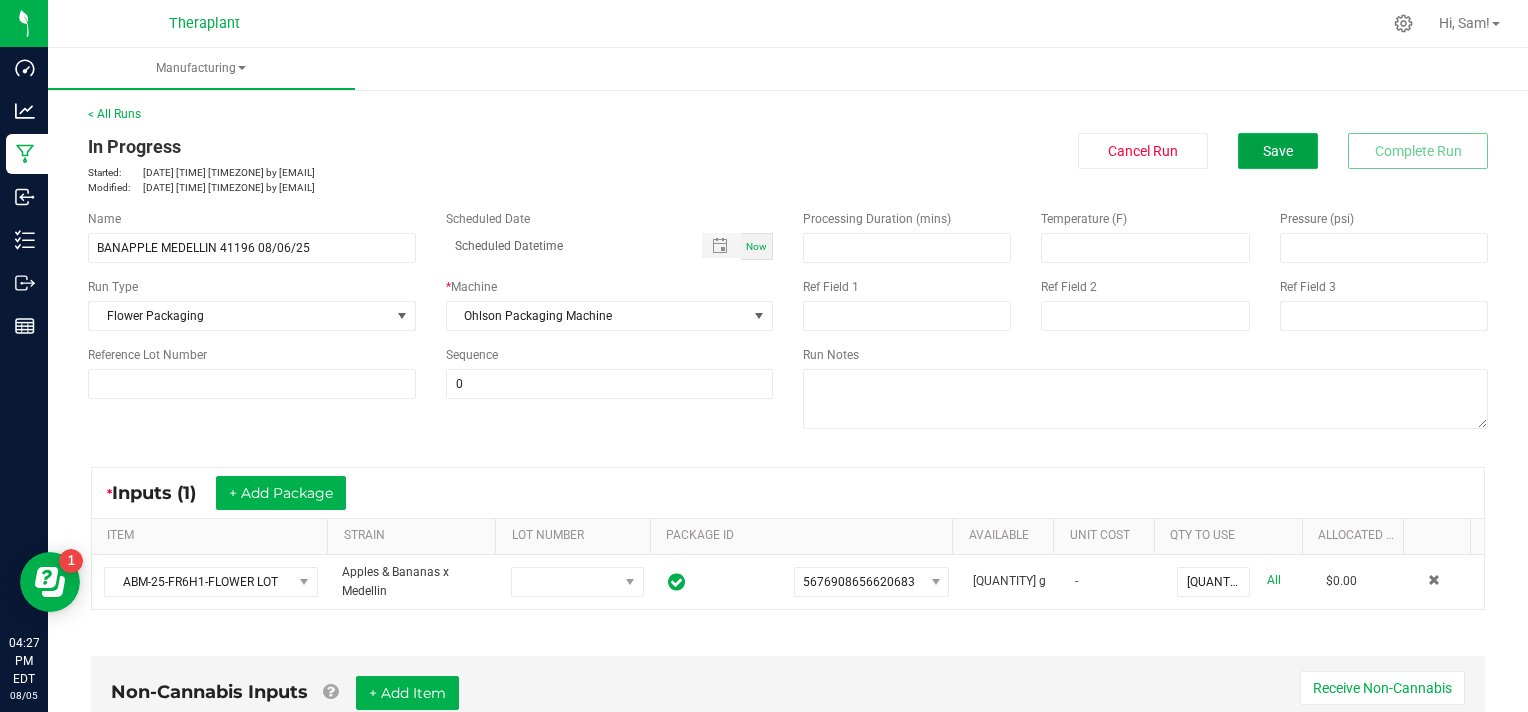click on "Save" at bounding box center [1278, 151] 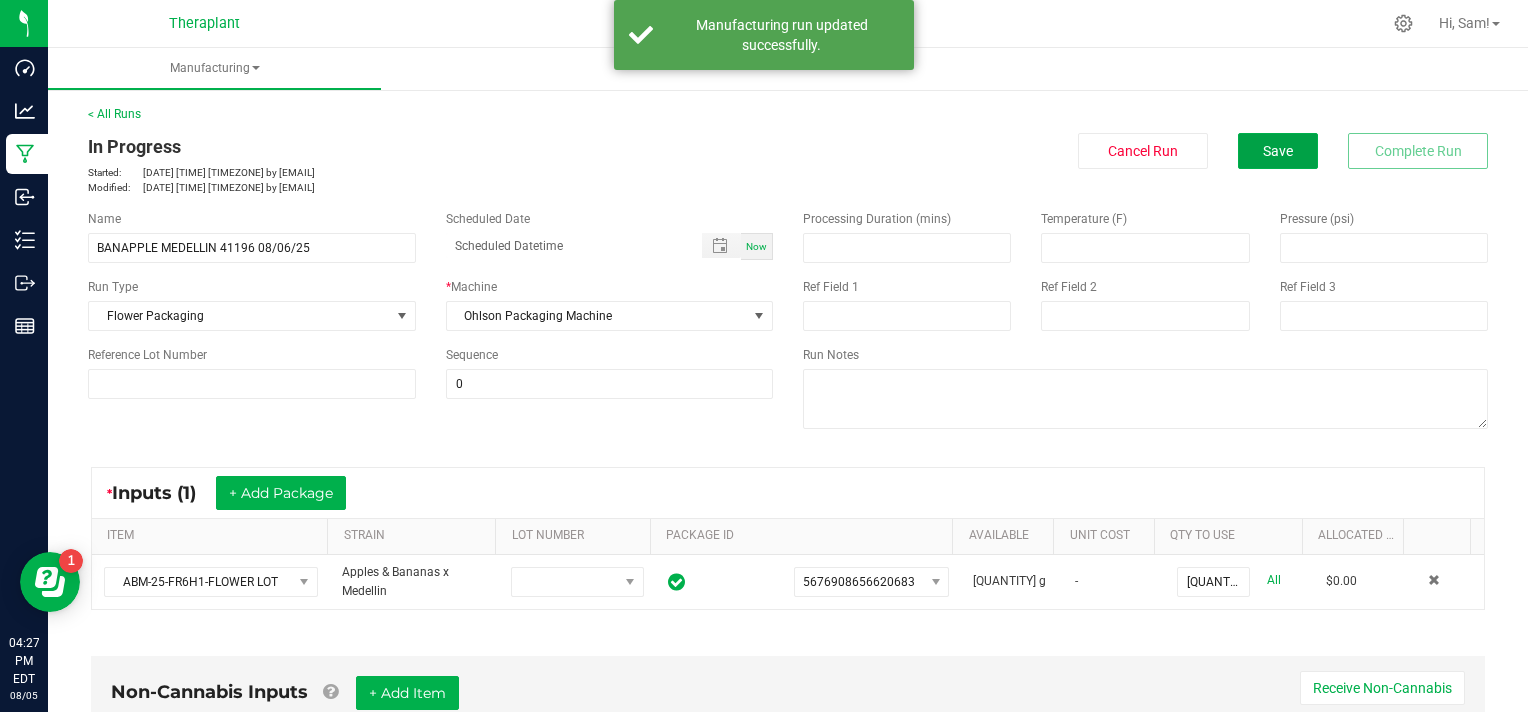 click on "Save" at bounding box center [1278, 151] 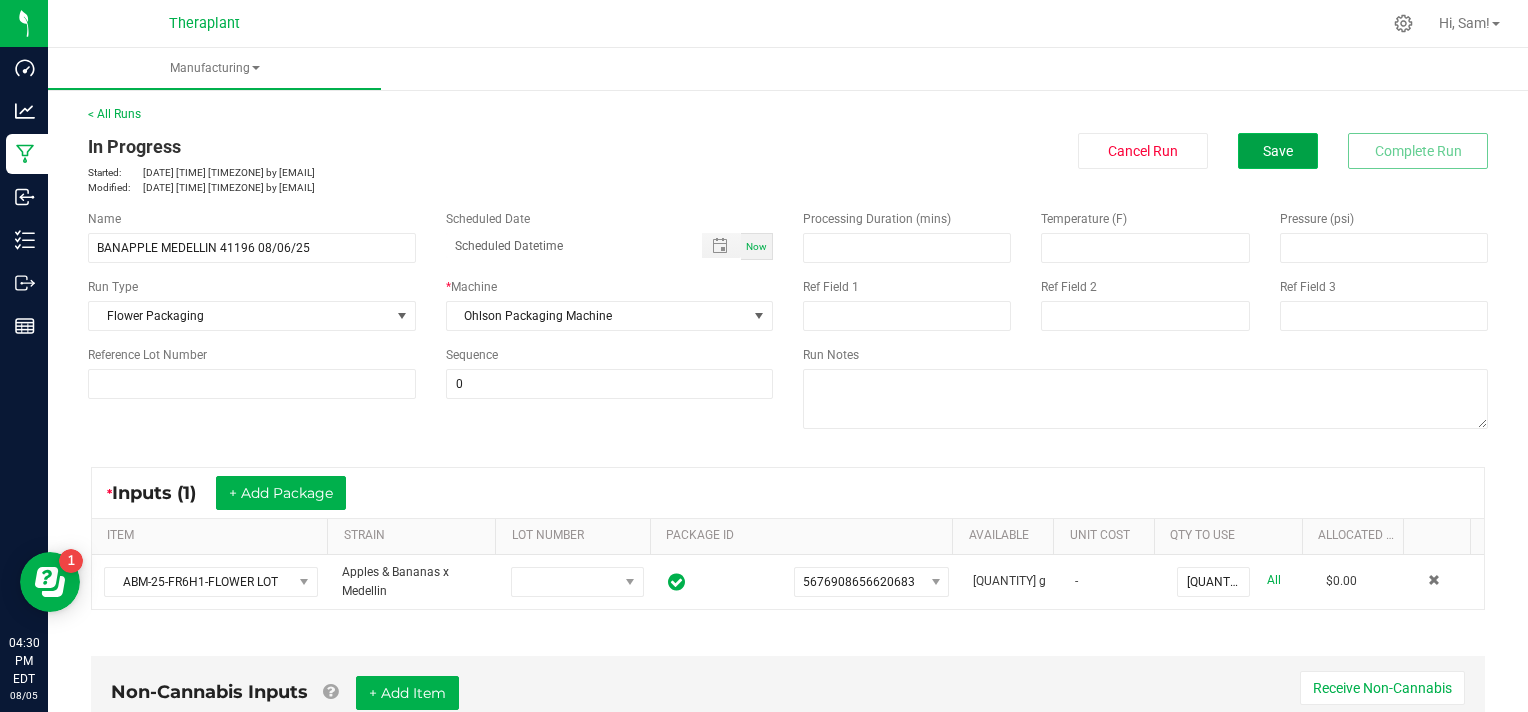 click on "Save" at bounding box center (1278, 151) 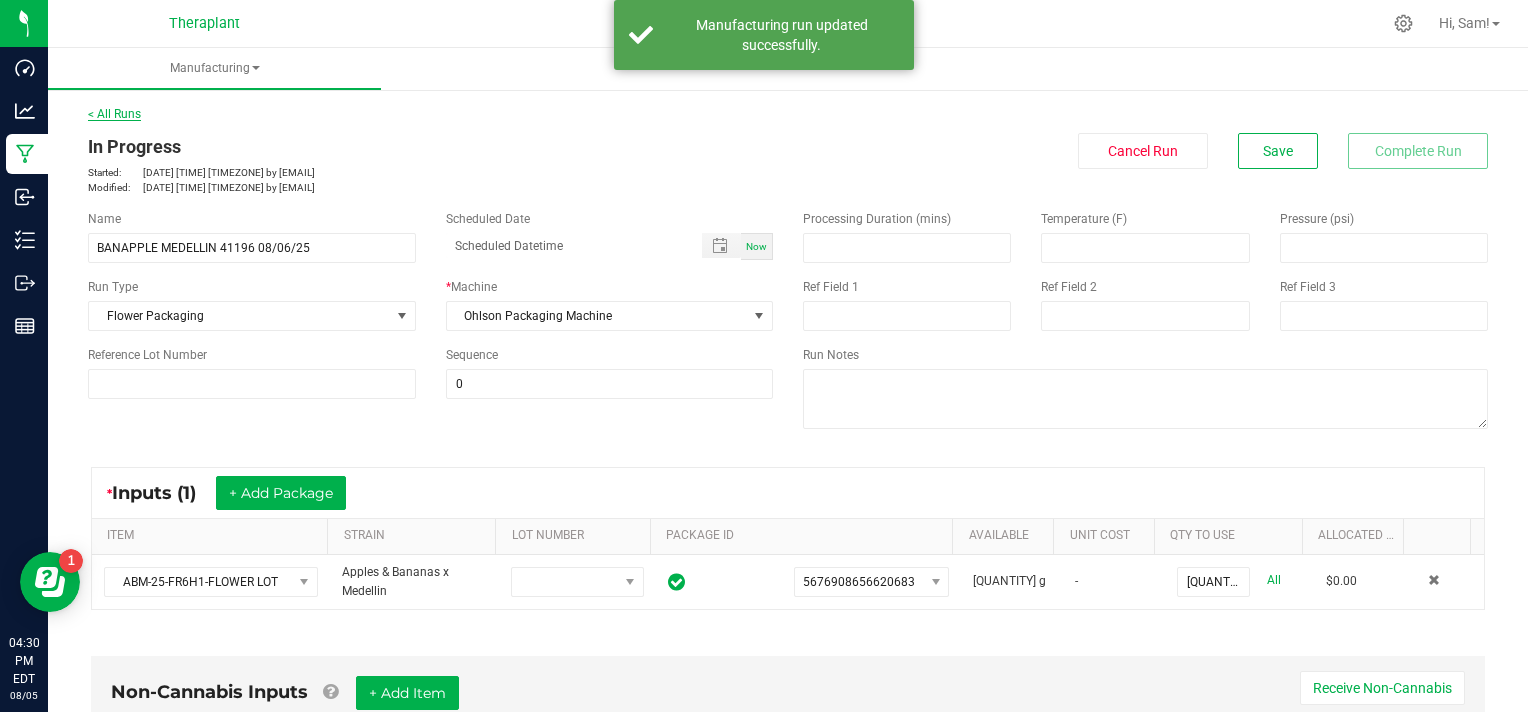 click on "< All Runs" at bounding box center (114, 114) 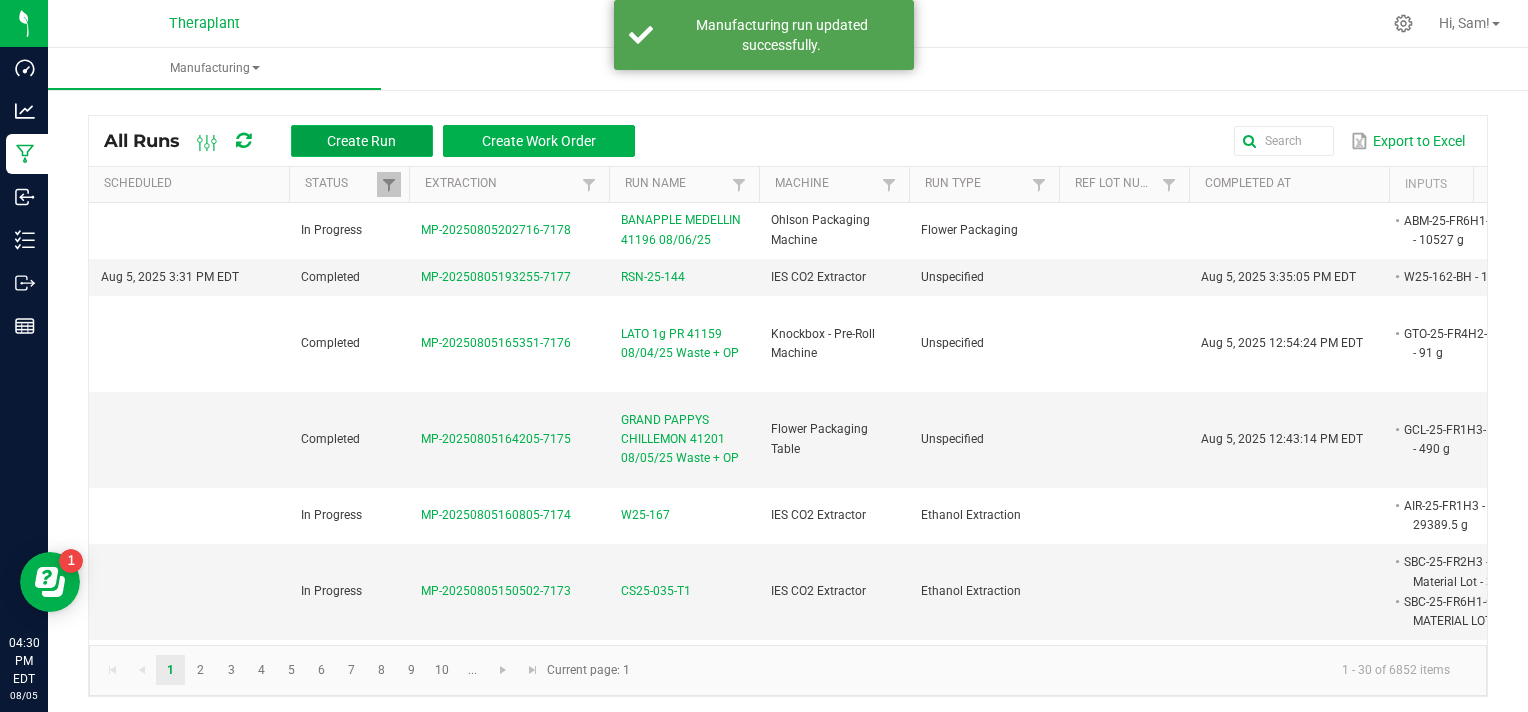 click on "Create Run" at bounding box center [362, 141] 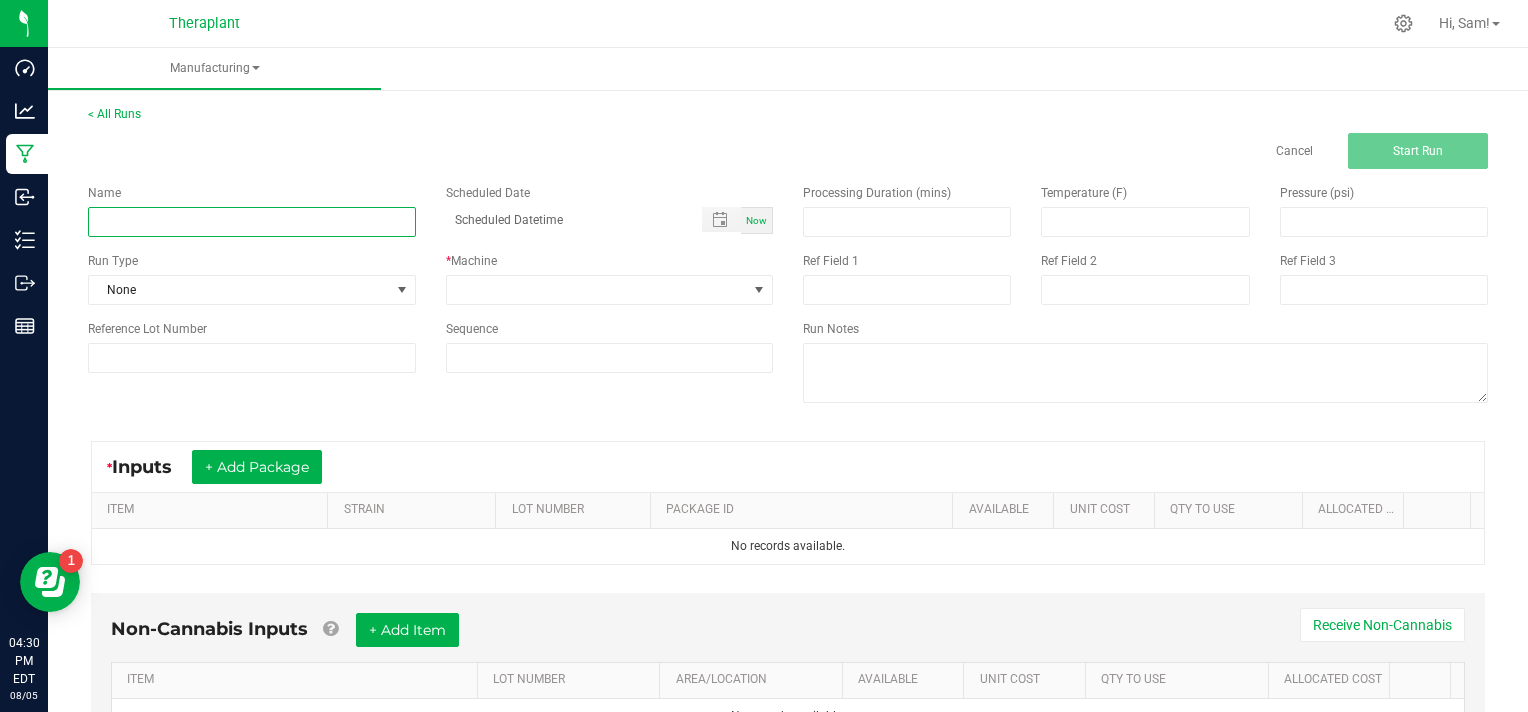 click at bounding box center (252, 222) 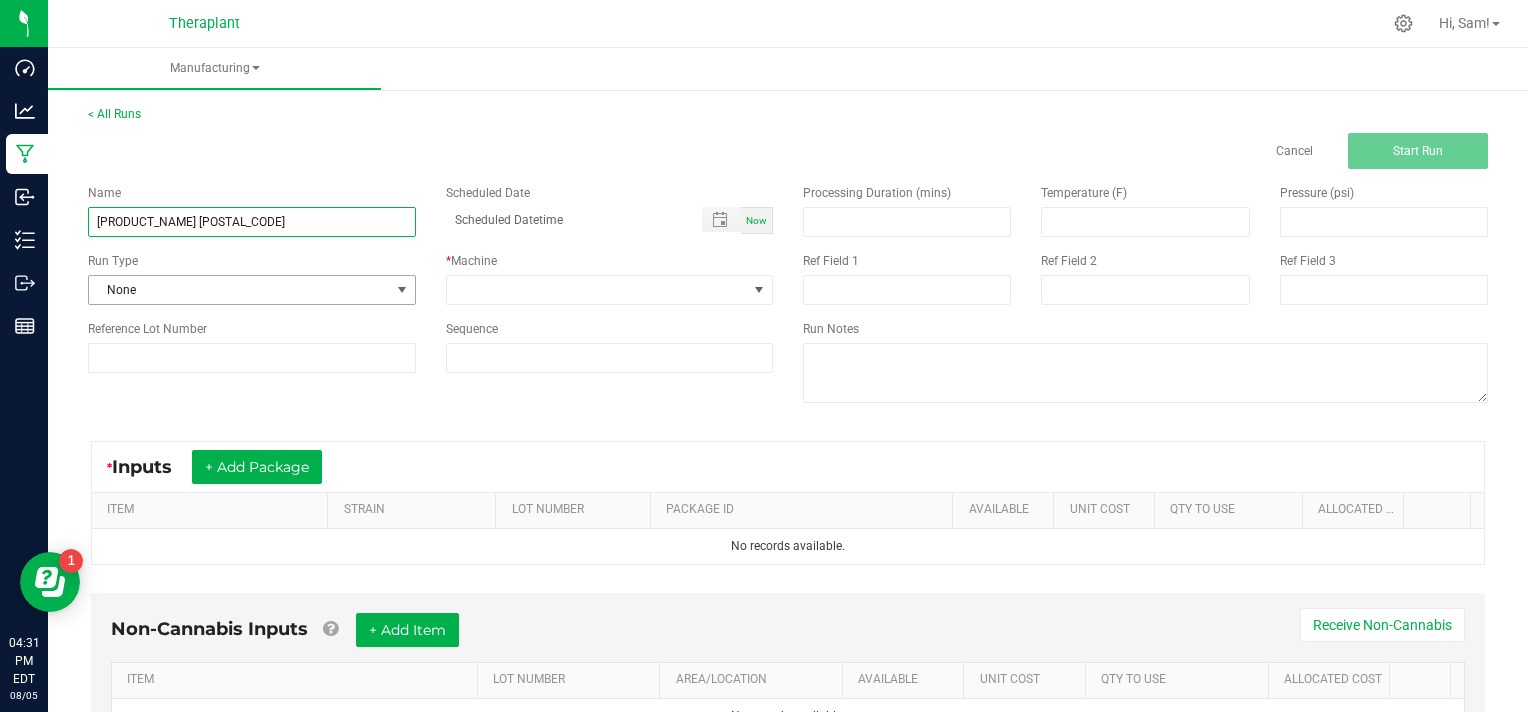 type on "[PRODUCT_NAME] [POSTAL_CODE]" 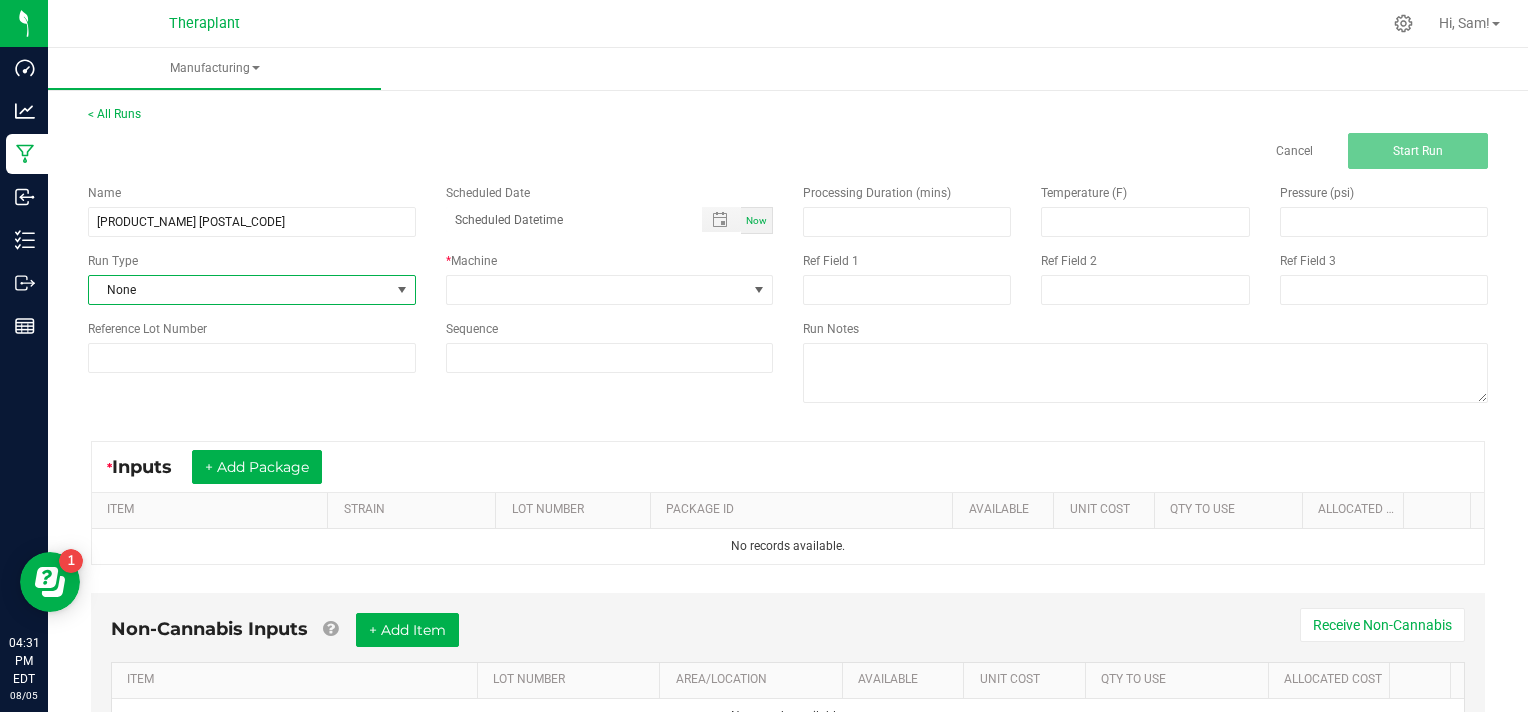 click at bounding box center (402, 290) 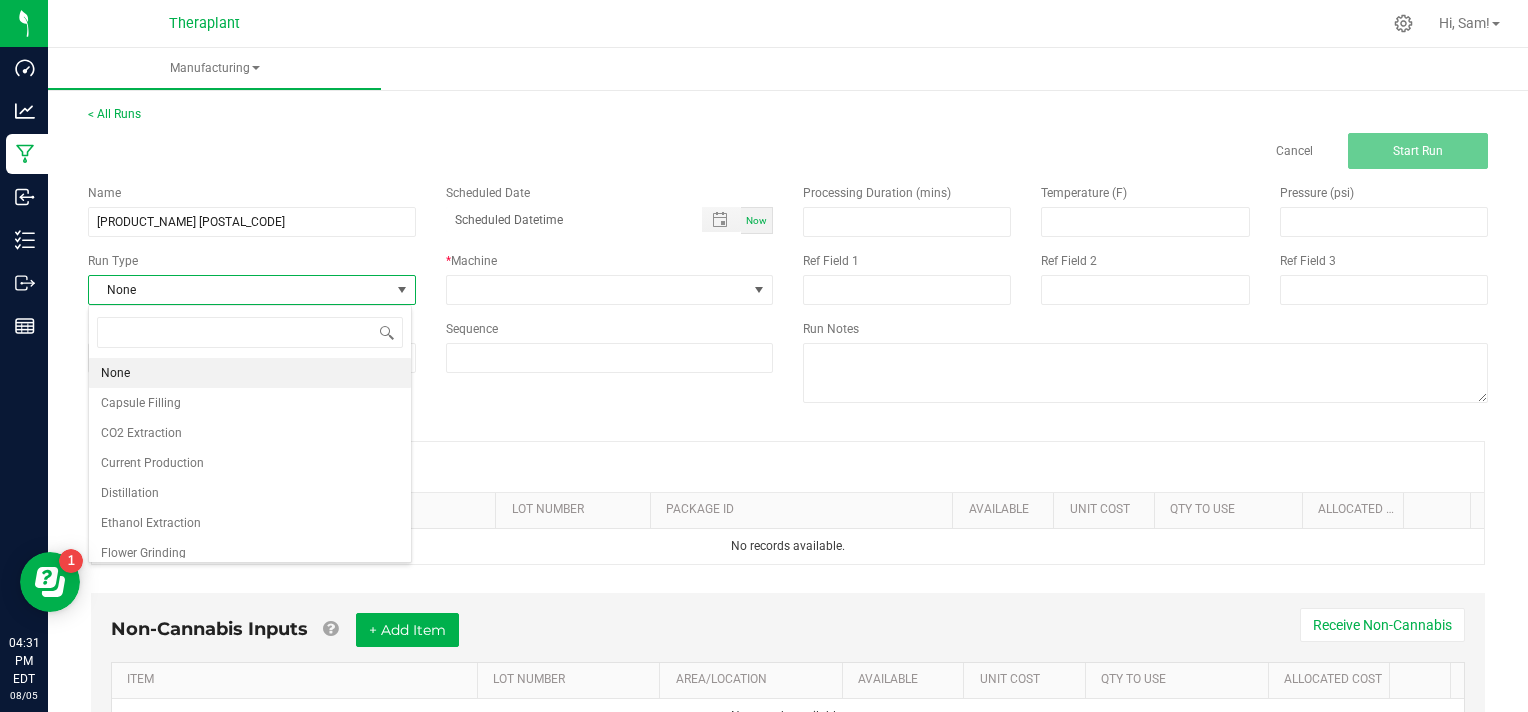 scroll, scrollTop: 99970, scrollLeft: 99676, axis: both 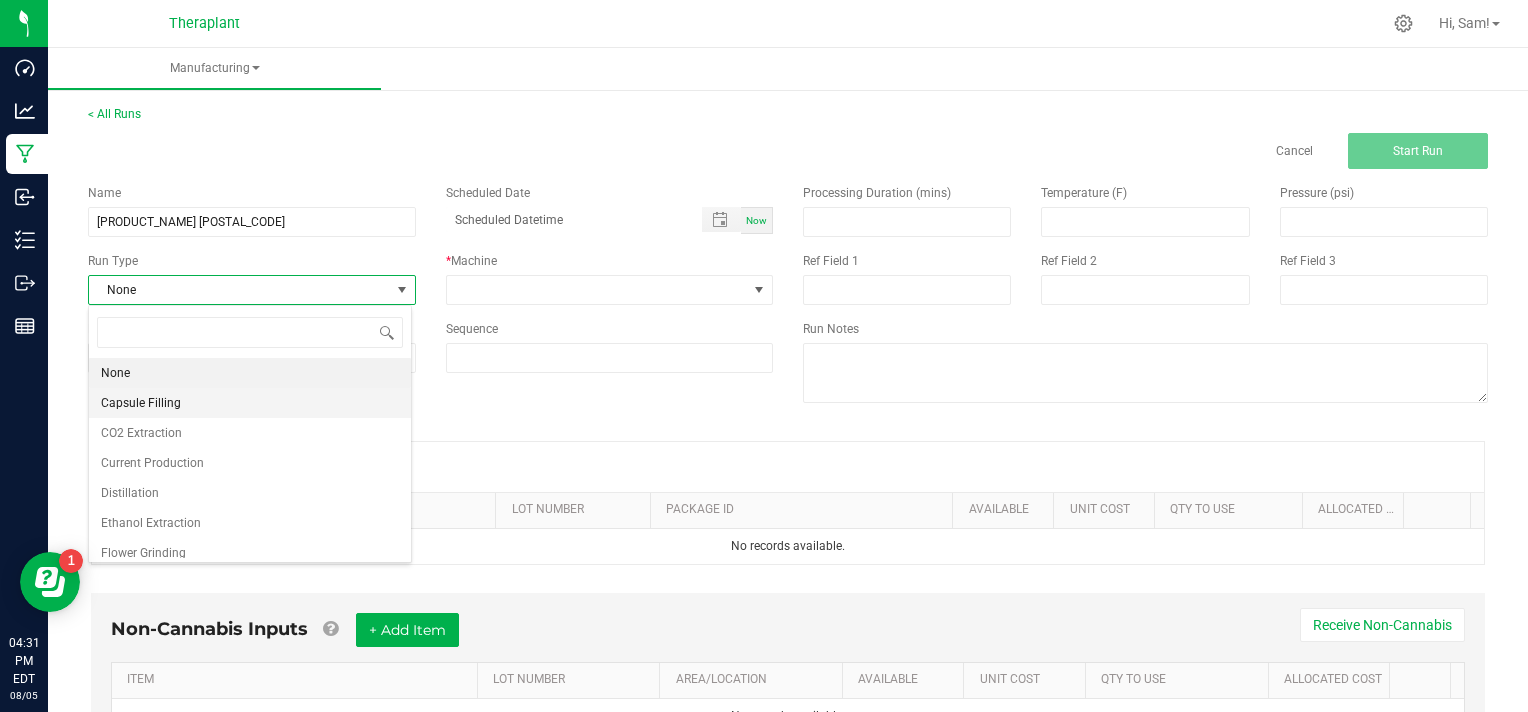 click on "Capsule Filling" at bounding box center (250, 403) 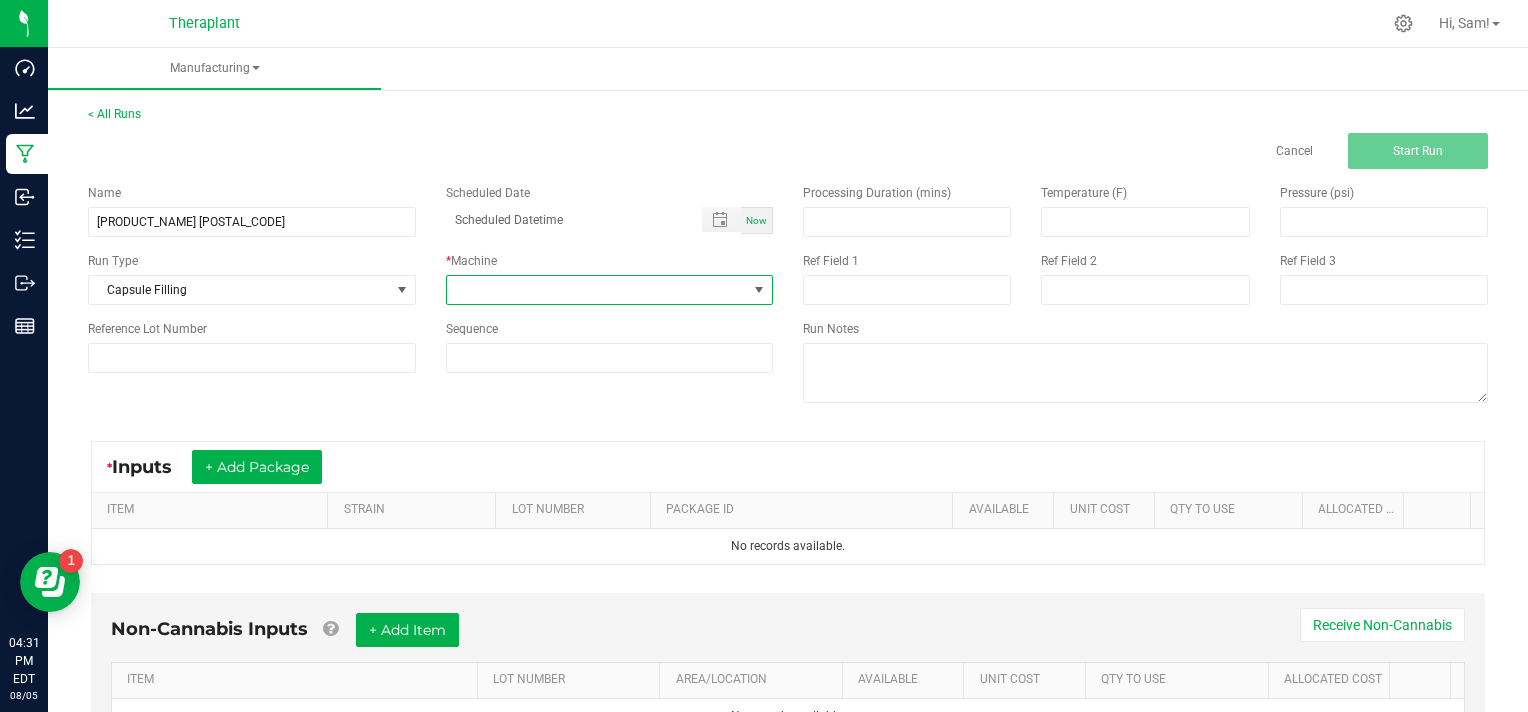 click at bounding box center (759, 290) 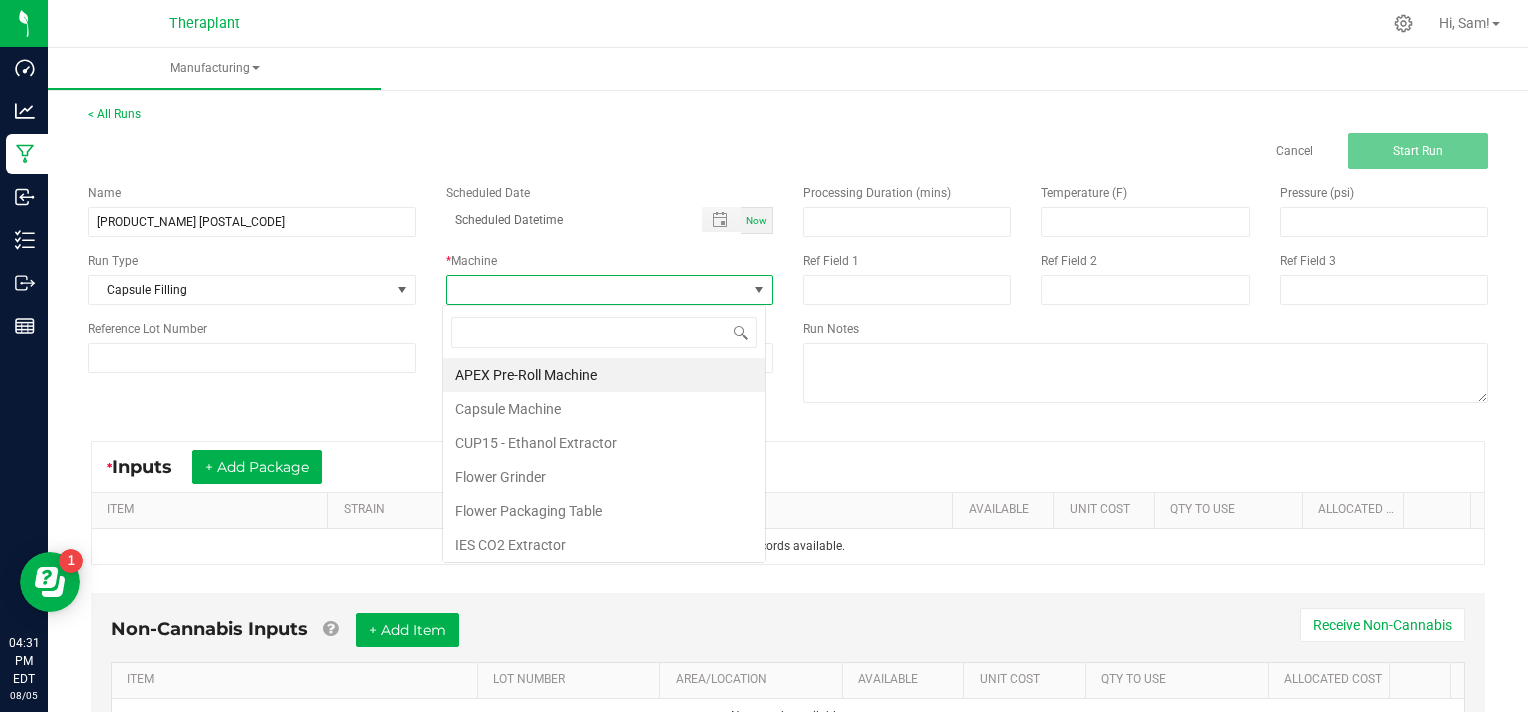 scroll, scrollTop: 99970, scrollLeft: 99676, axis: both 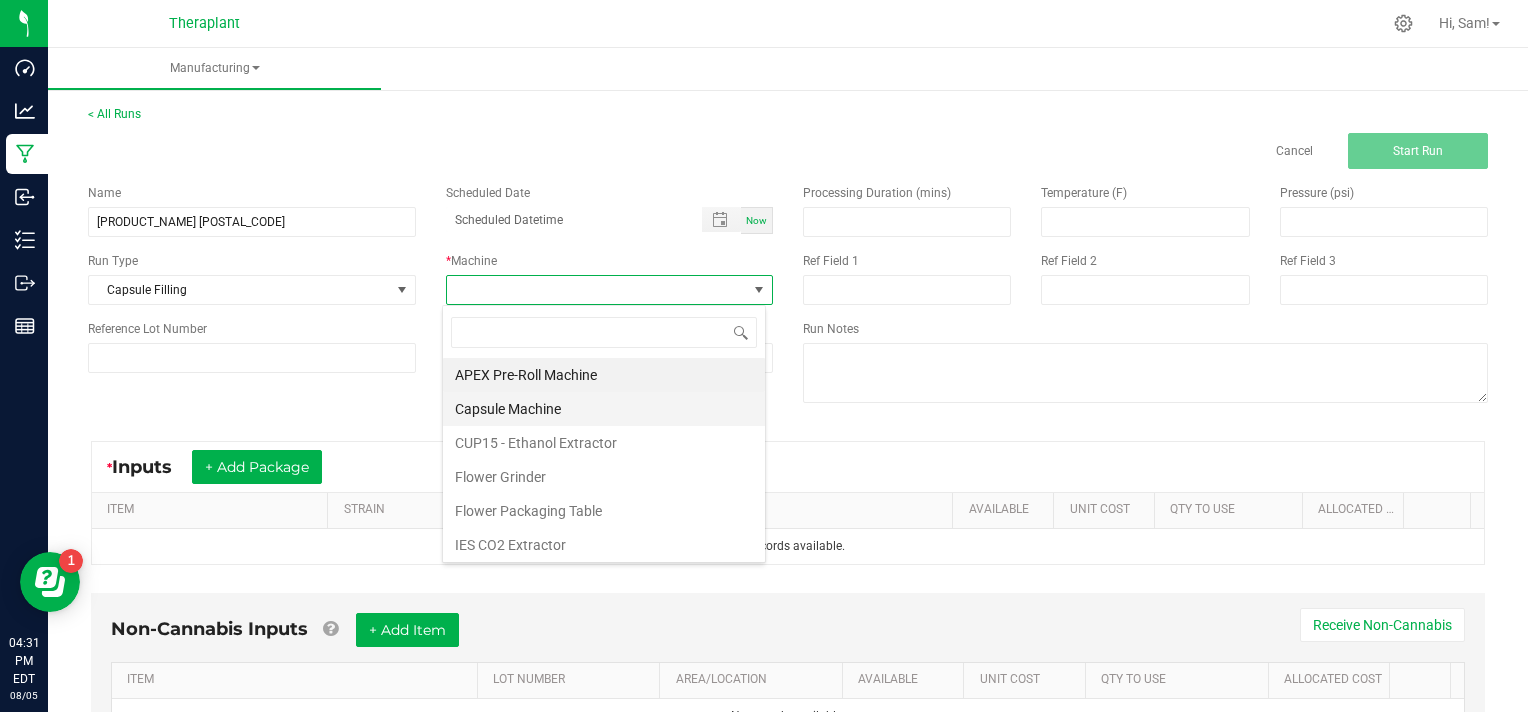 click on "Capsule Machine" at bounding box center [604, 409] 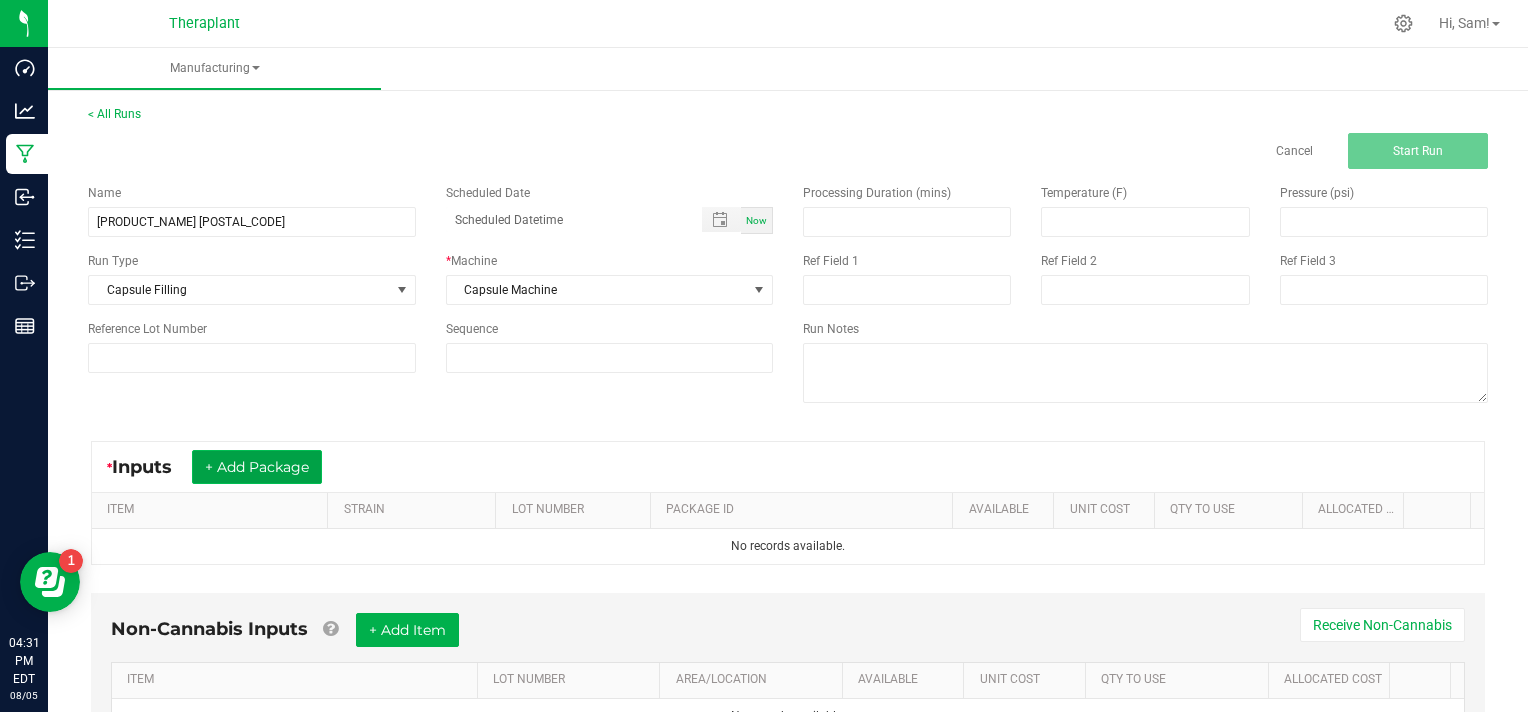 click on "+ Add Package" at bounding box center [257, 467] 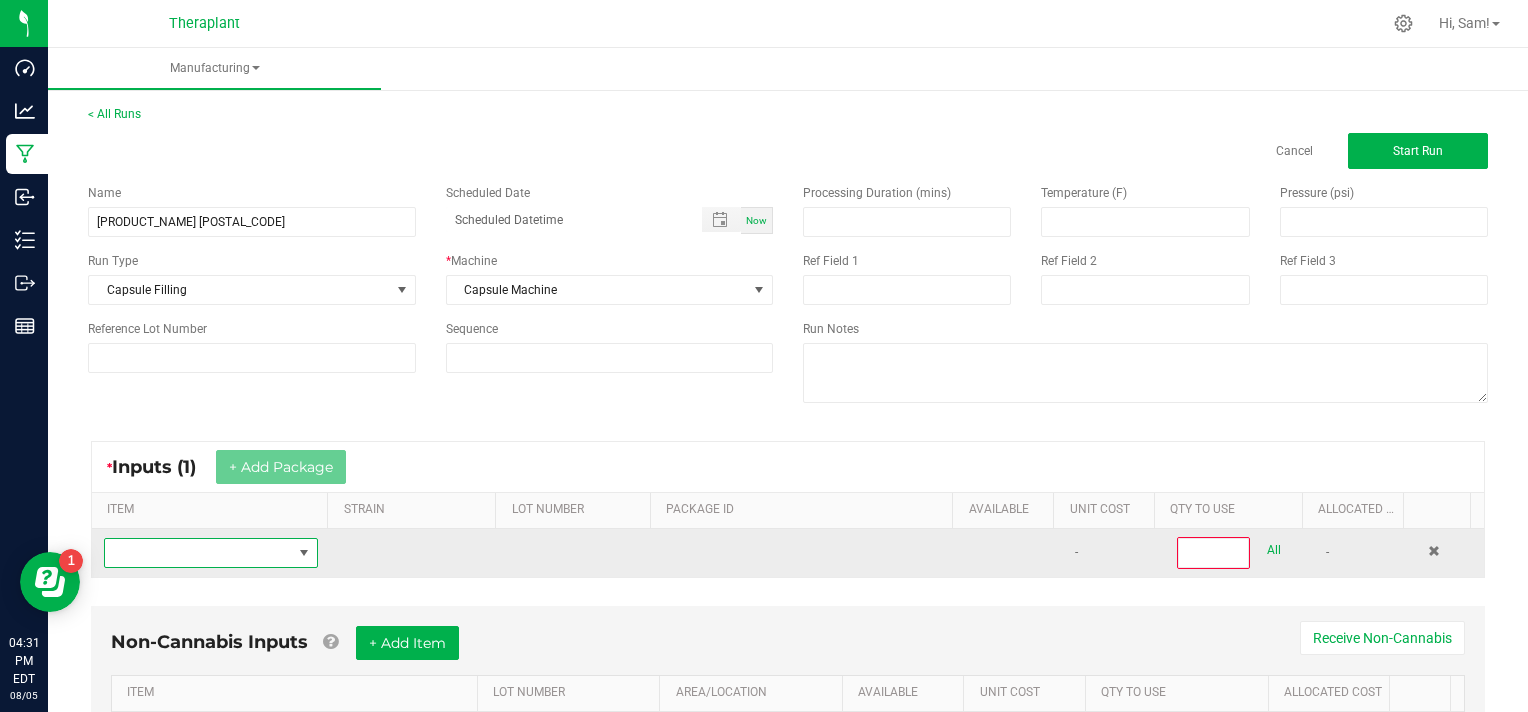 click at bounding box center (198, 553) 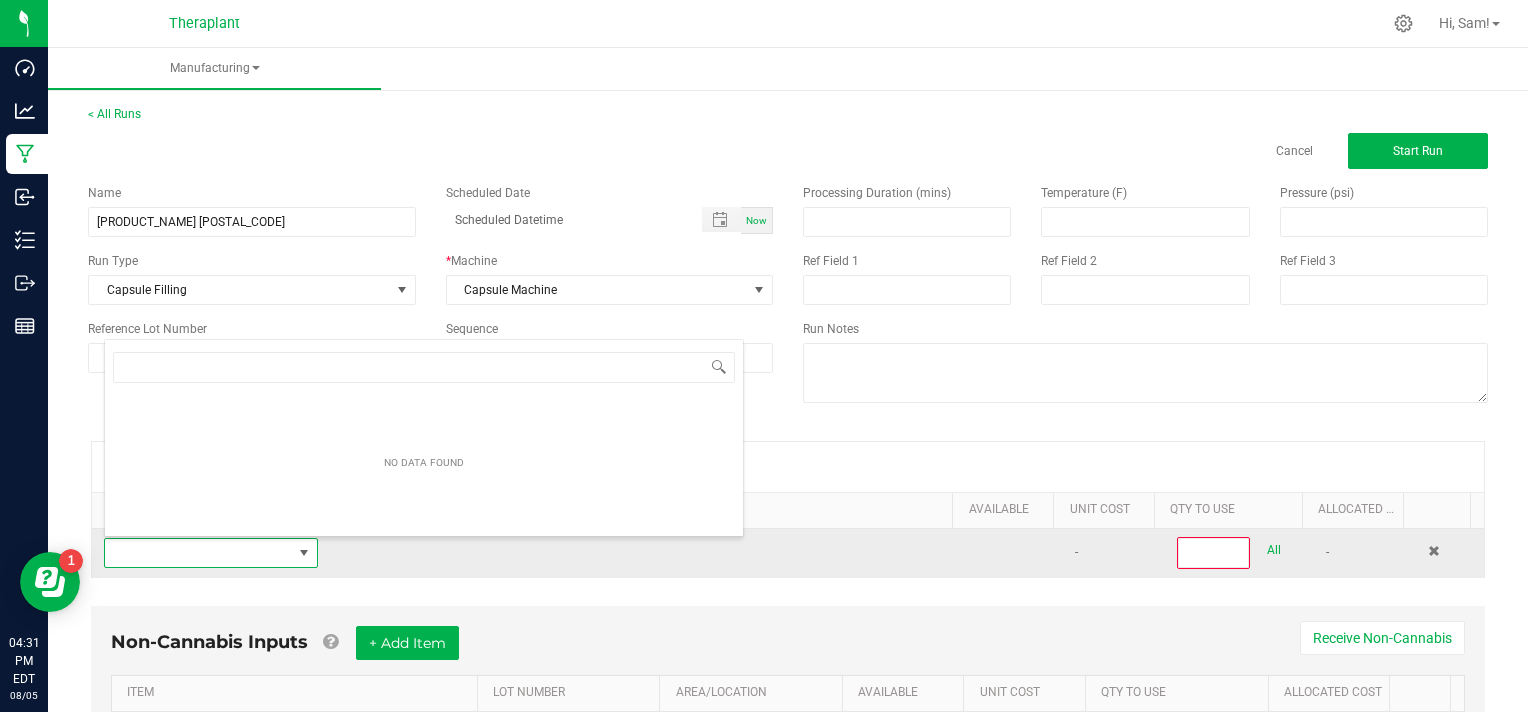 scroll, scrollTop: 99970, scrollLeft: 99791, axis: both 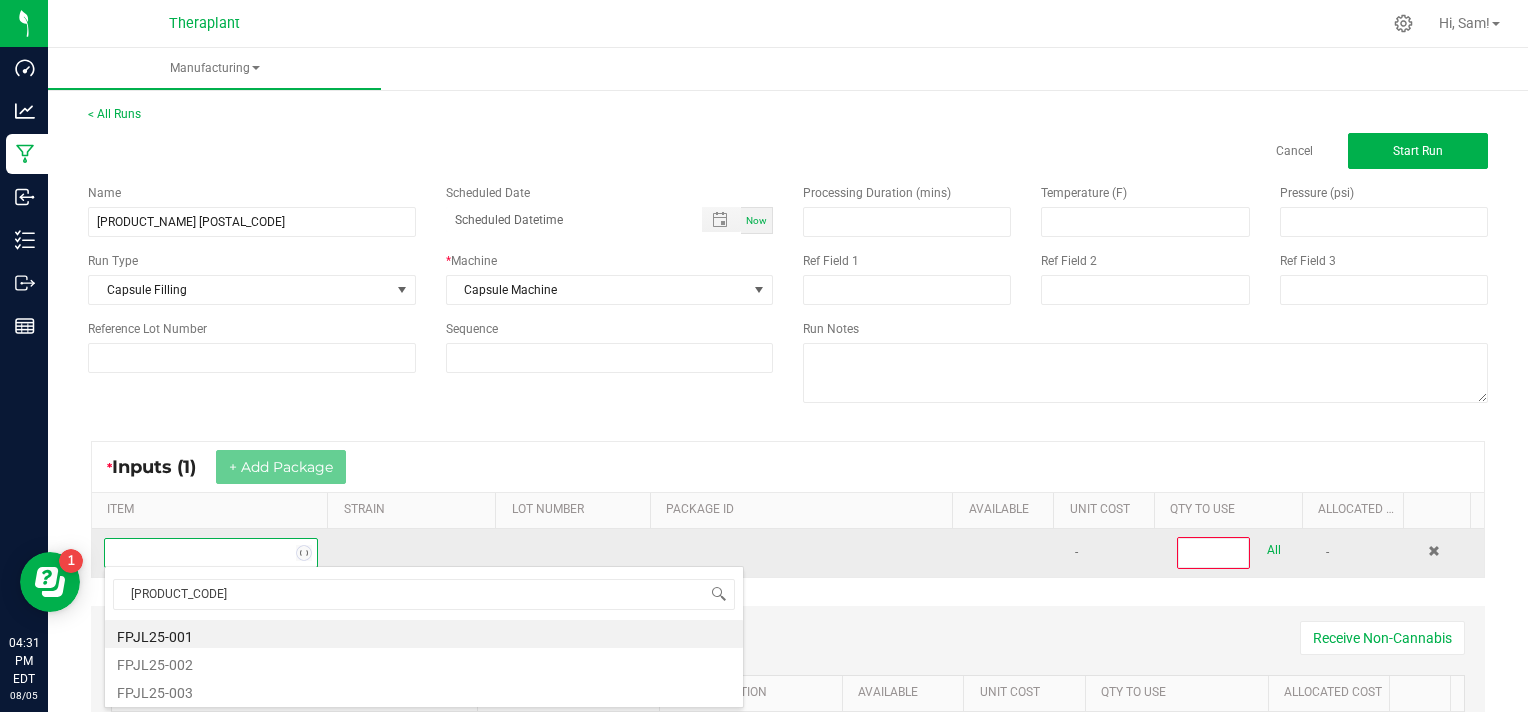 type on "FPJL25-003" 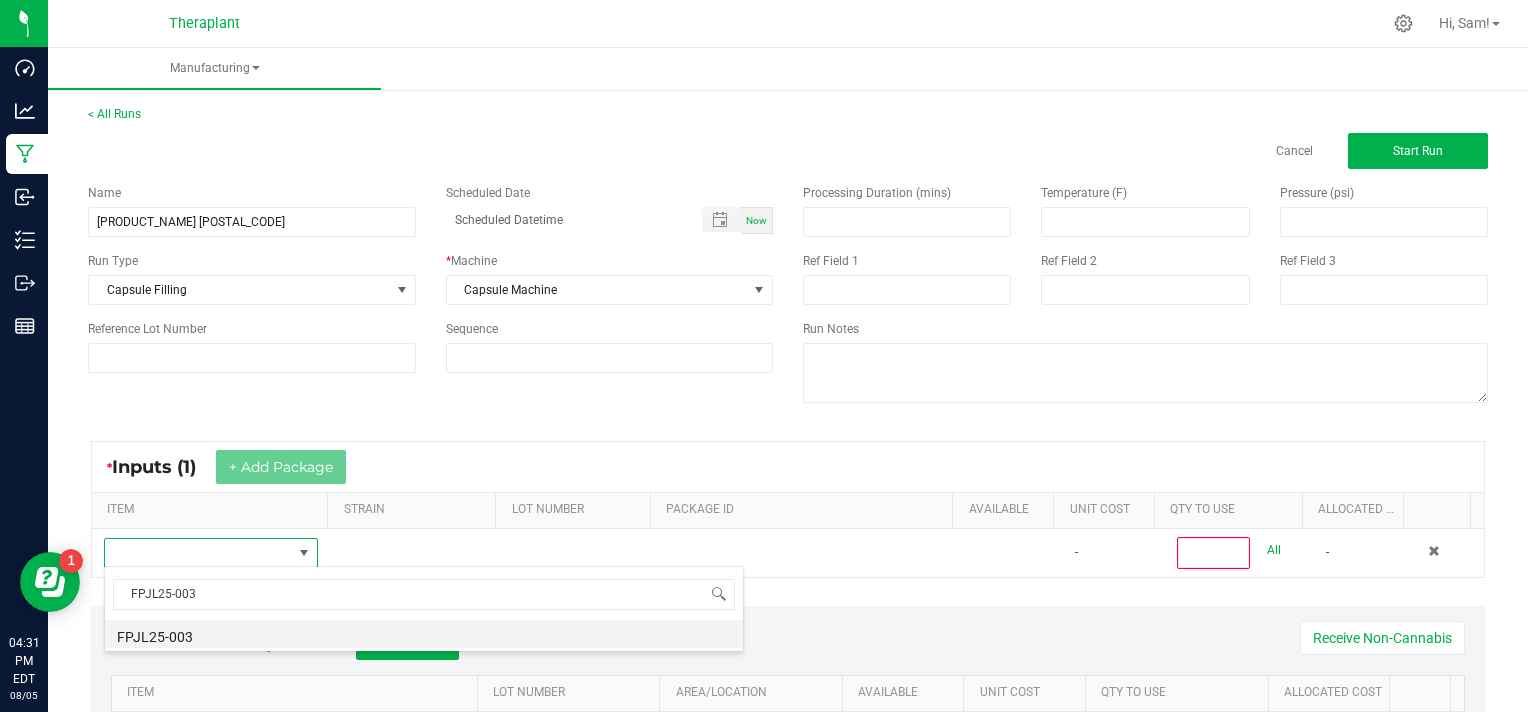 click on "FPJL25-003" at bounding box center [424, 634] 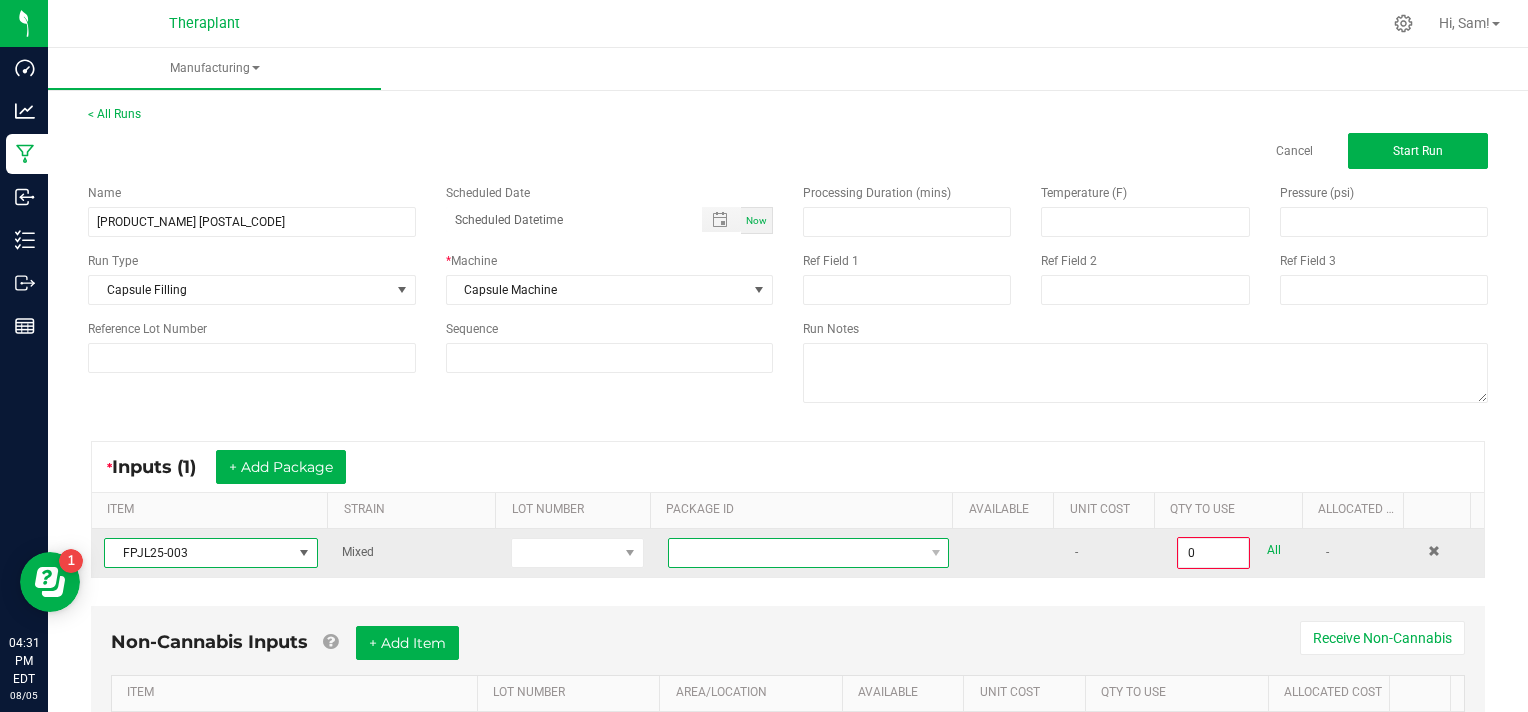 click at bounding box center [935, 553] 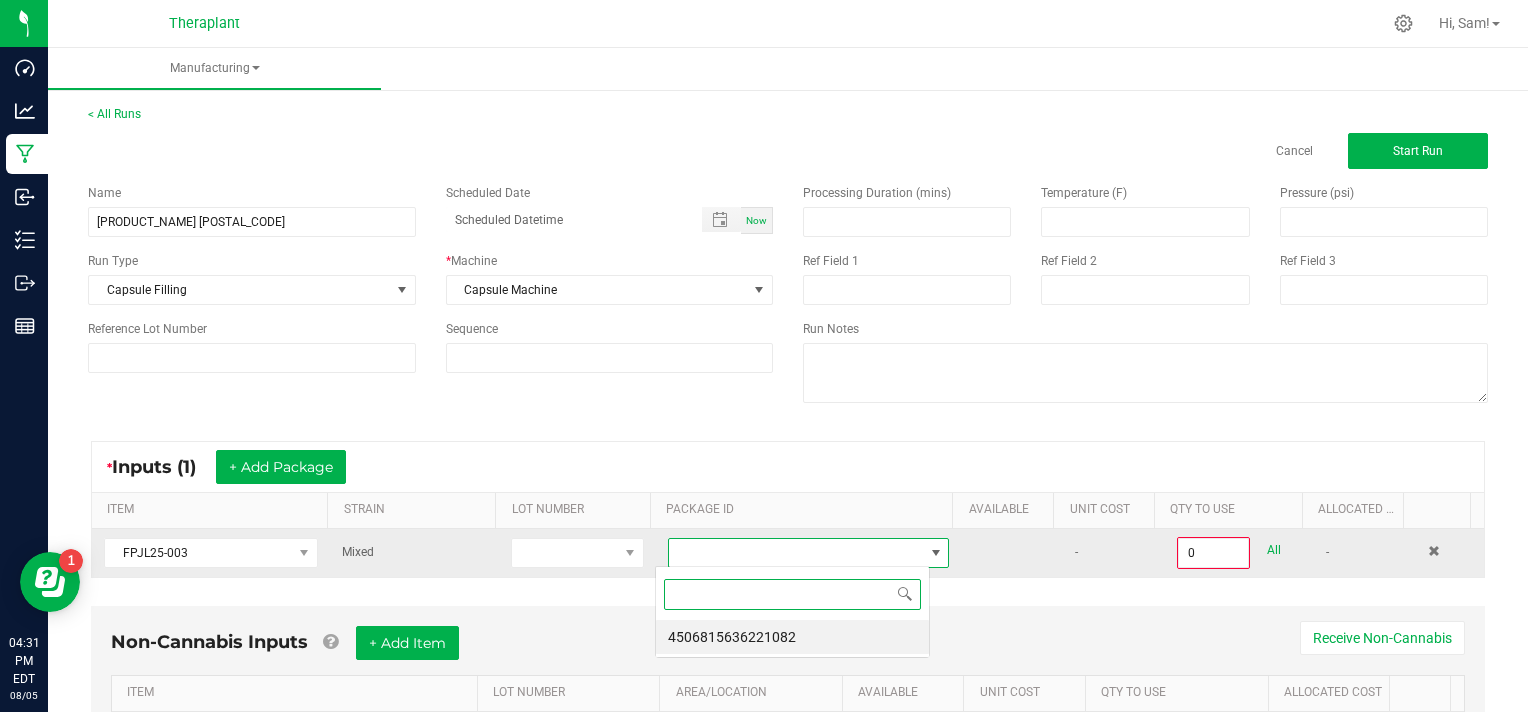scroll, scrollTop: 99970, scrollLeft: 99724, axis: both 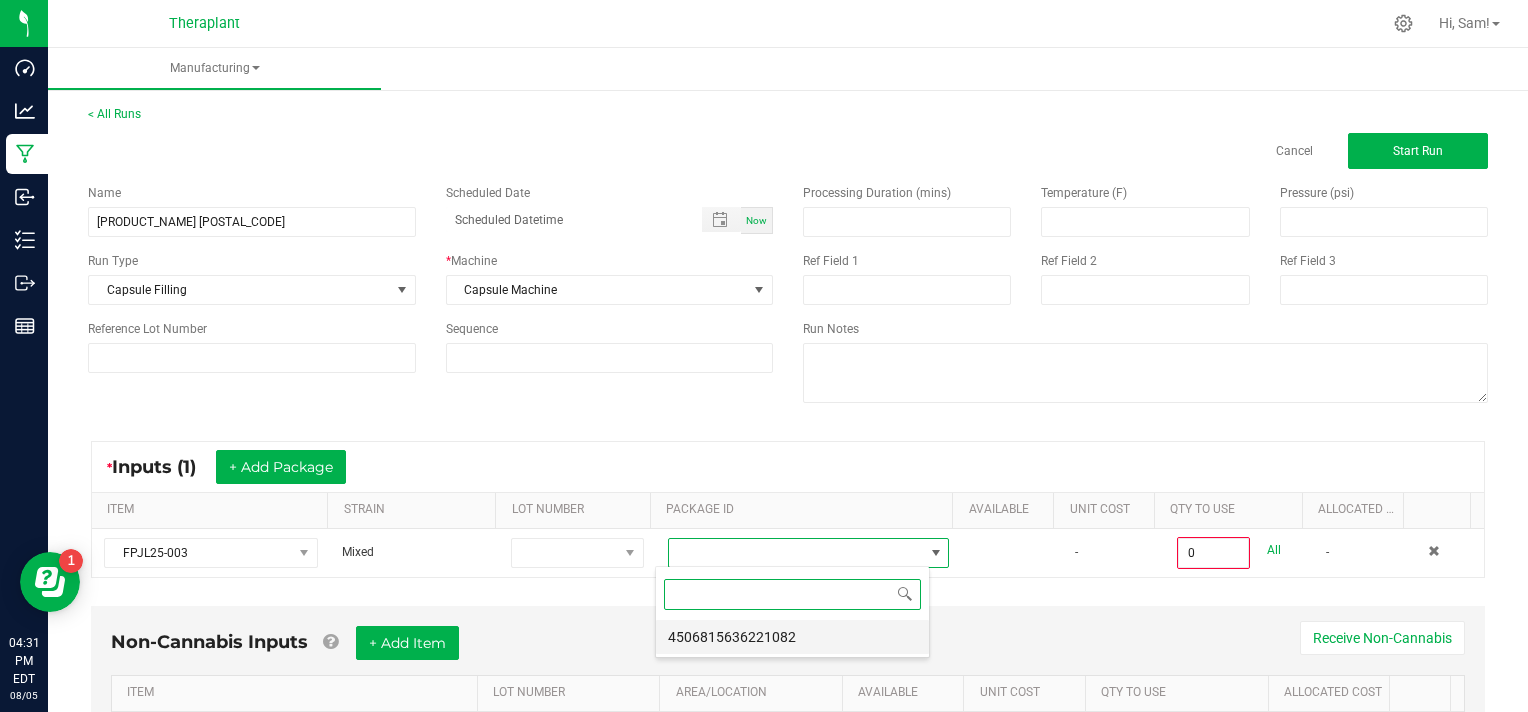 click on "4506815636221082" at bounding box center [792, 637] 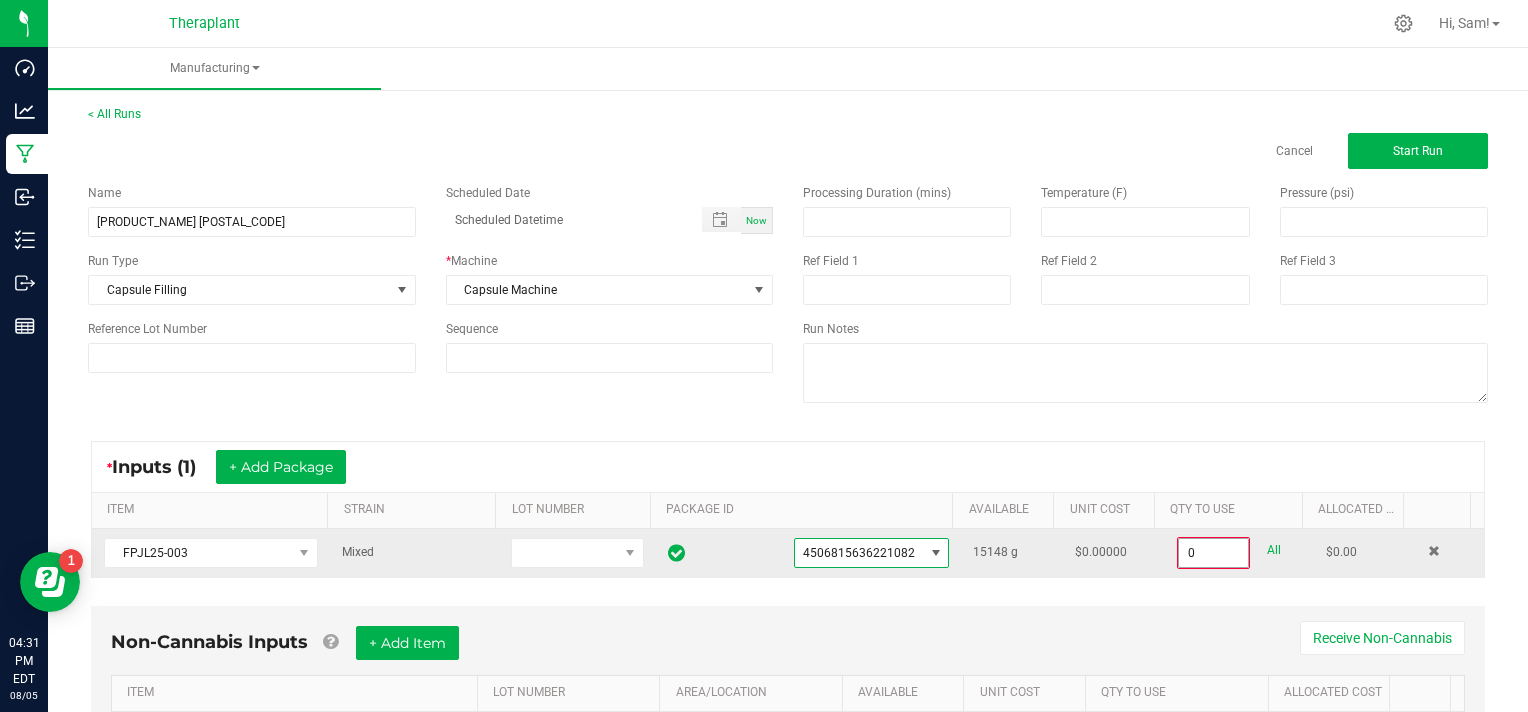 click on "0" at bounding box center [1213, 553] 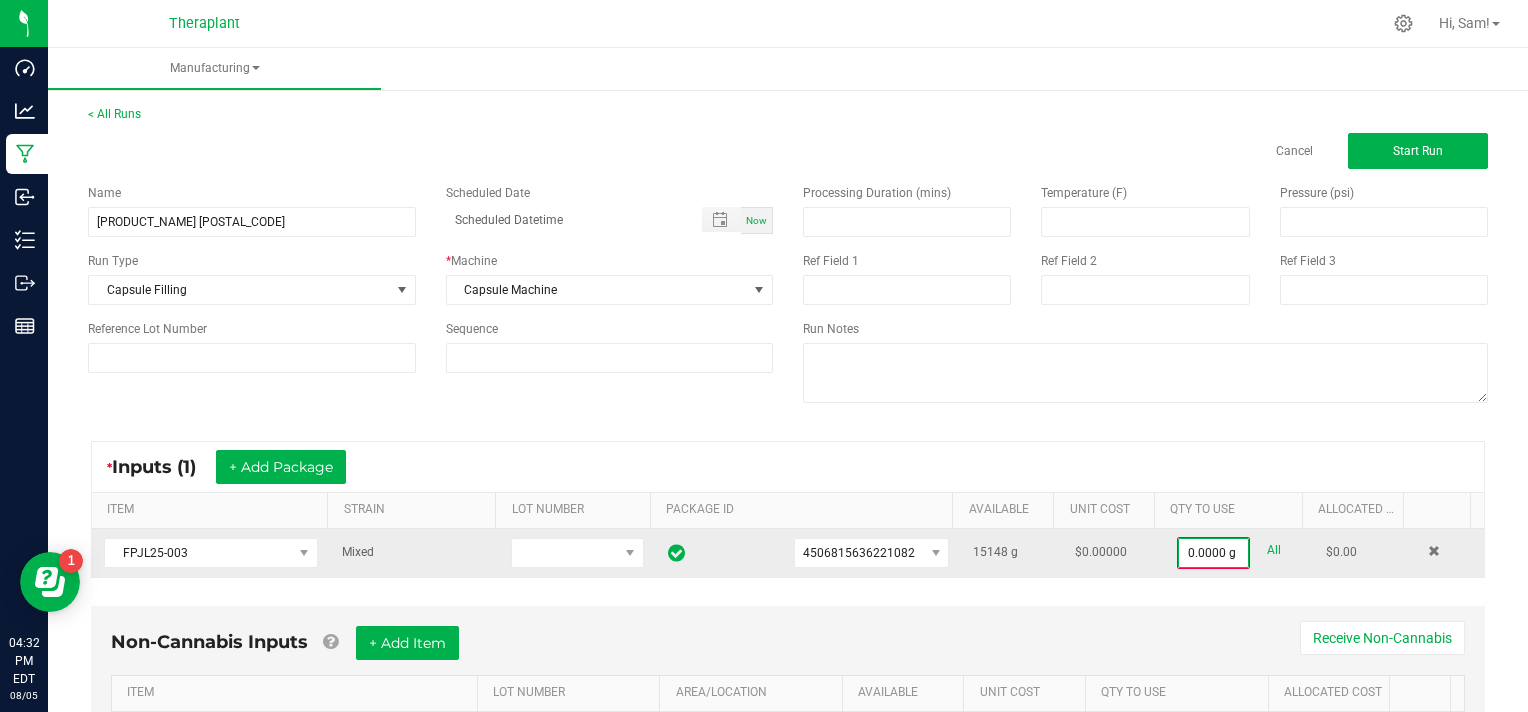 click on "All" at bounding box center [1274, 550] 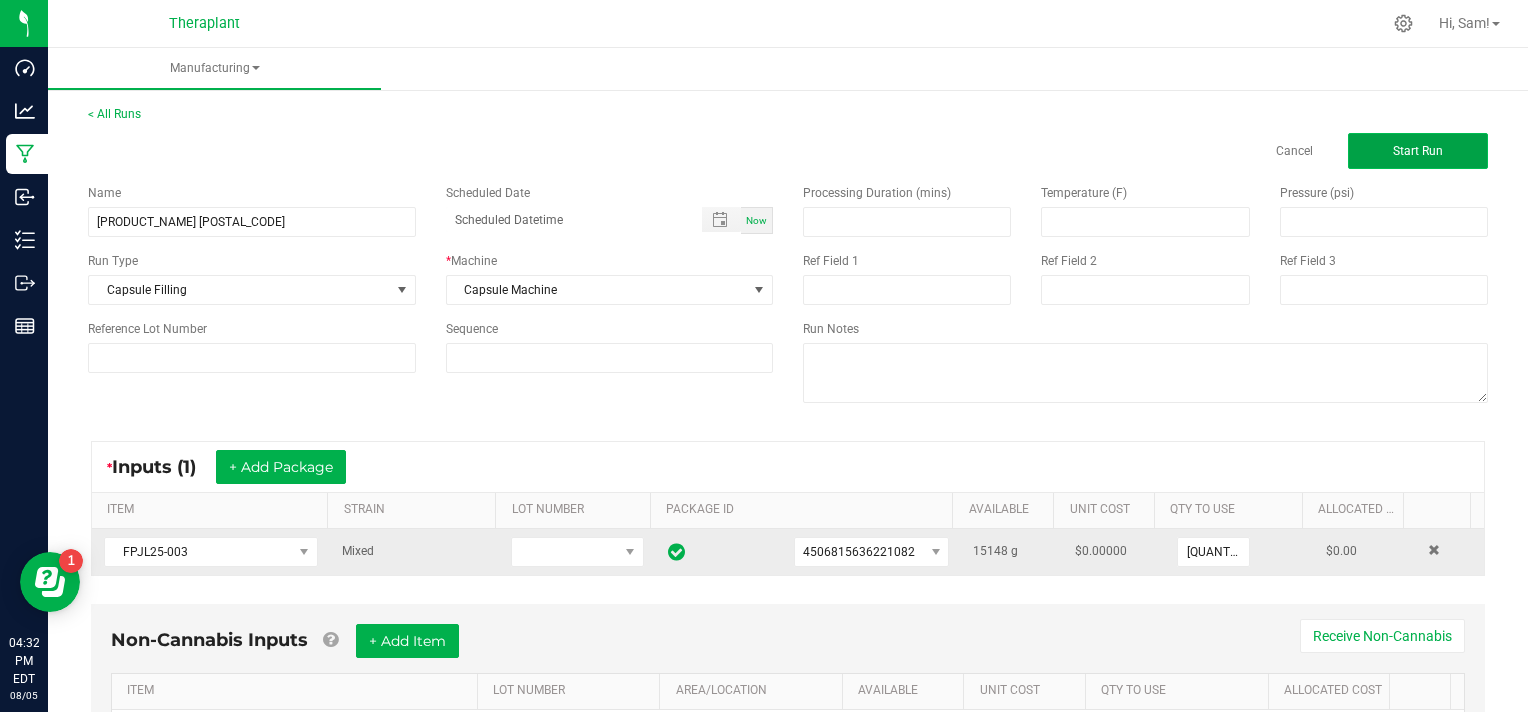 click on "Start Run" 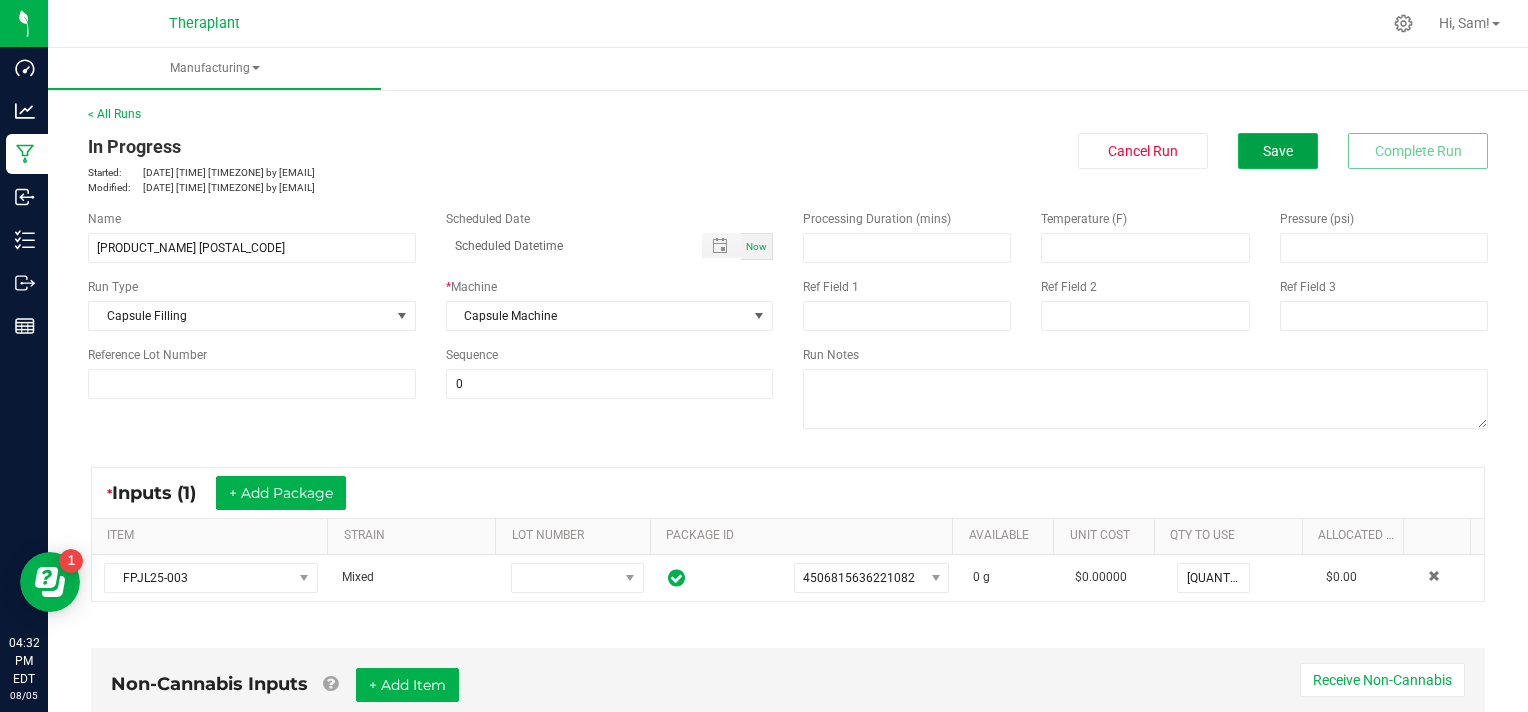 click on "Save" at bounding box center (1278, 151) 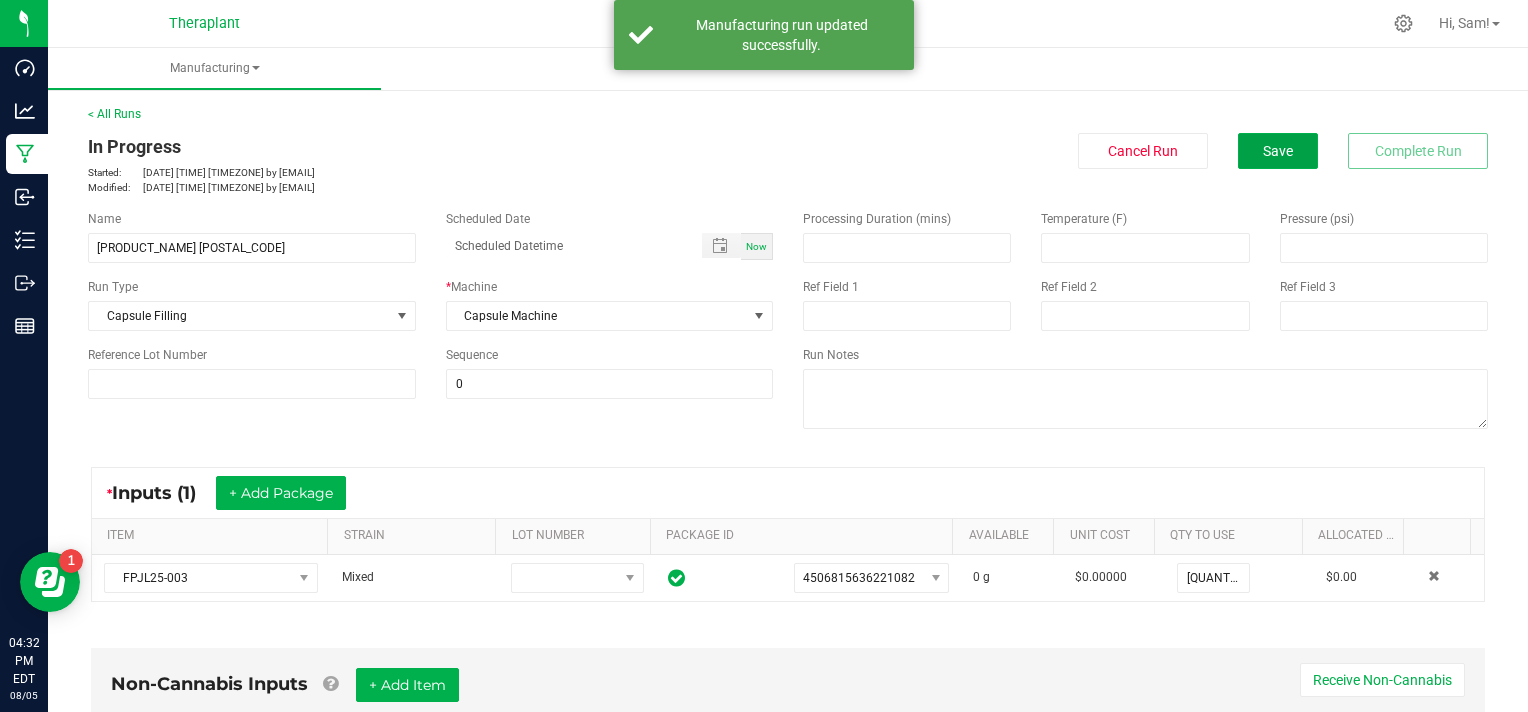 click on "Save" at bounding box center [1278, 151] 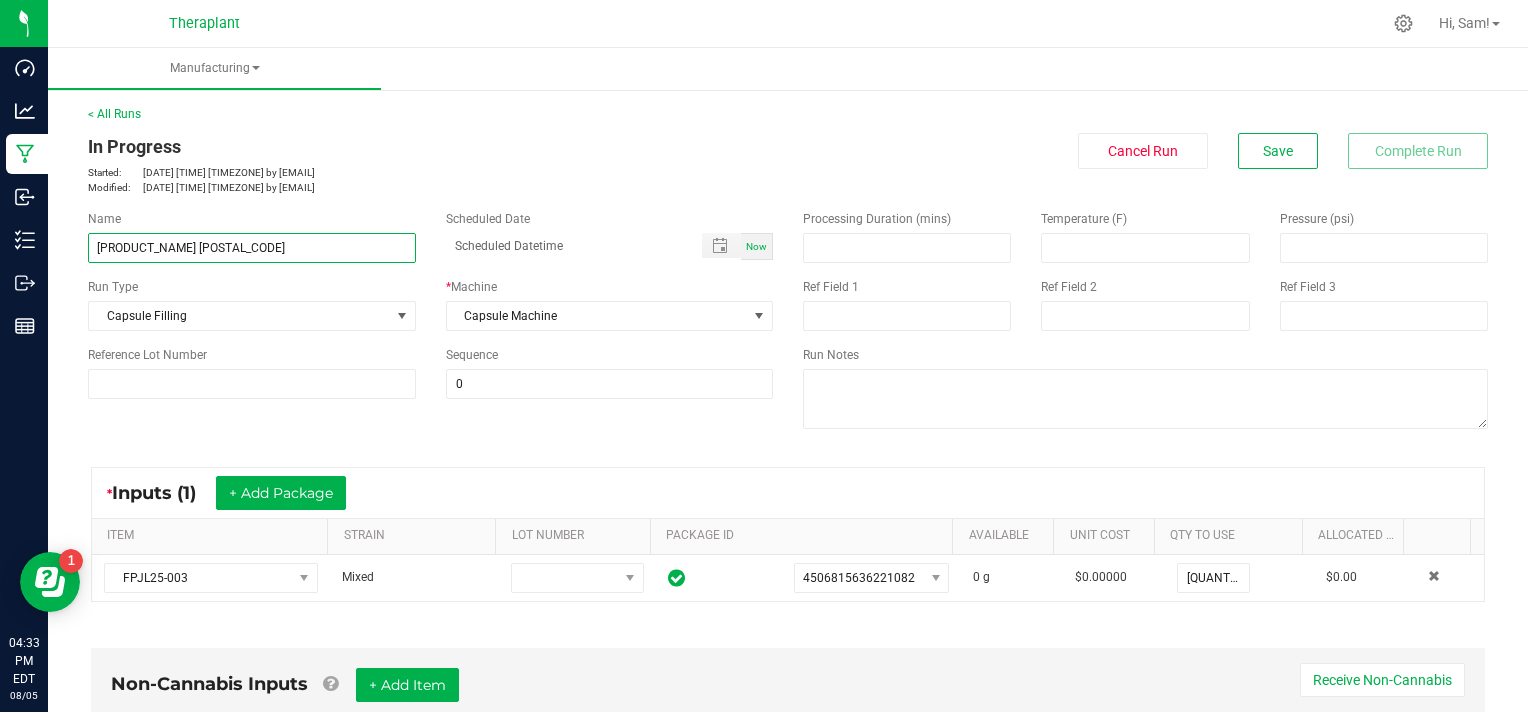 click on "[PRODUCT_NAME] [POSTAL_CODE]" at bounding box center [252, 248] 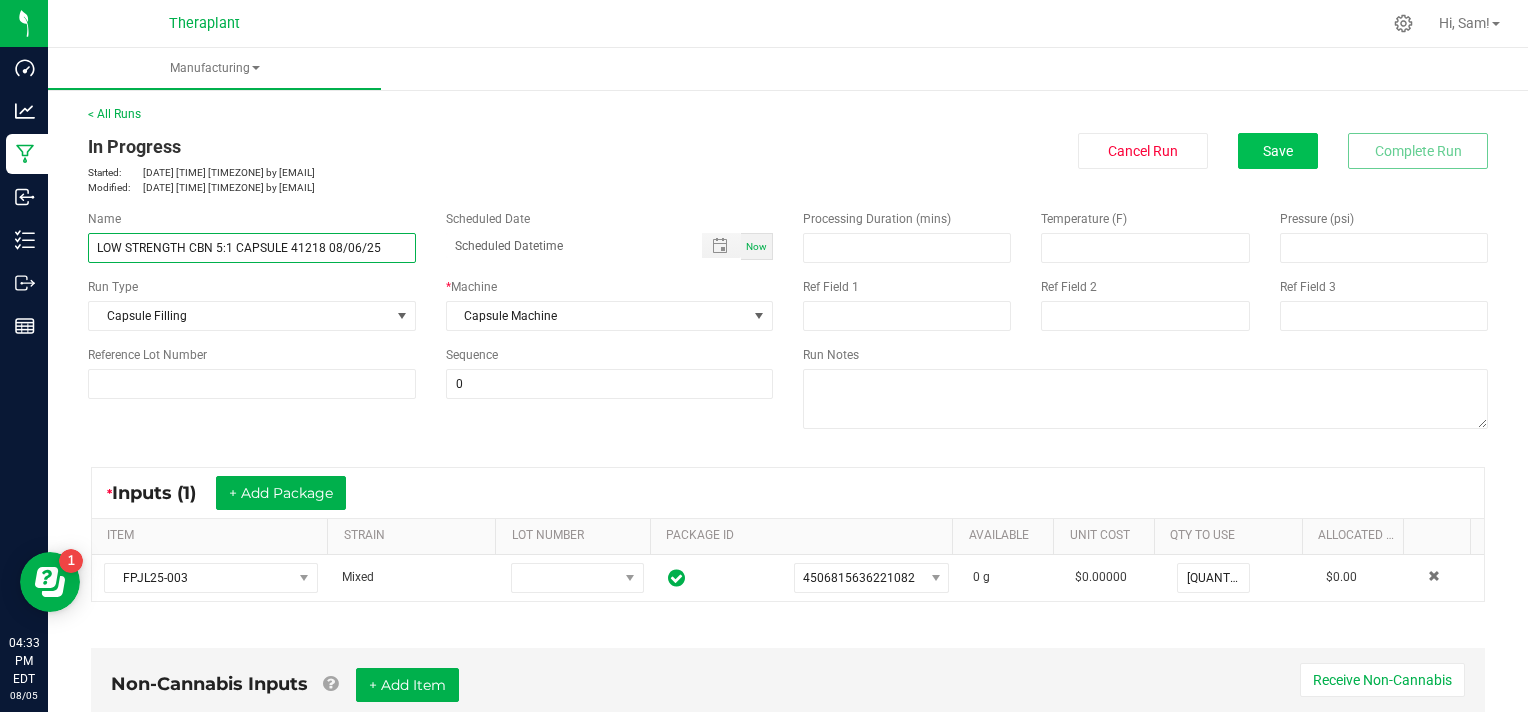 type on "LOW STRENGTH CBN 5:1 CAPSULE 41218 08/06/25" 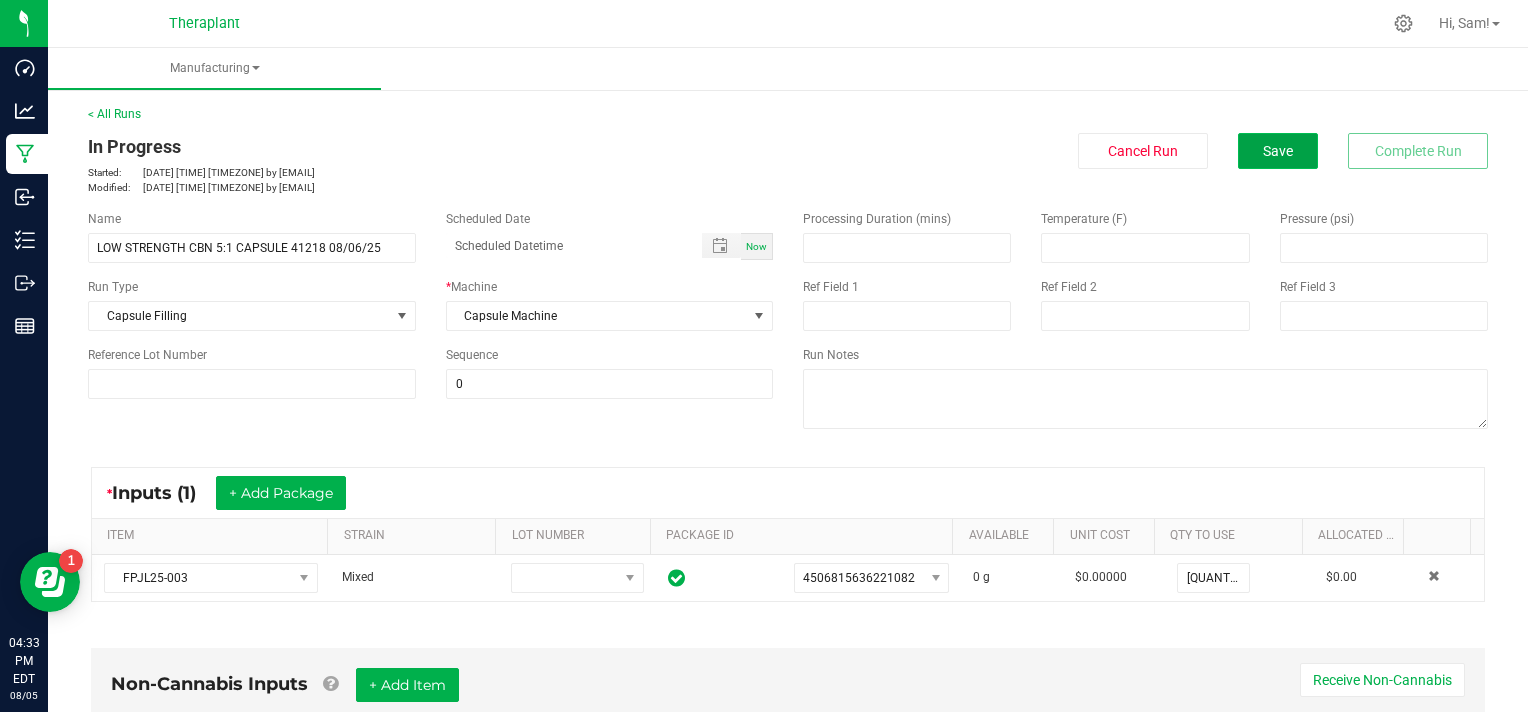 click on "Save" at bounding box center (1278, 151) 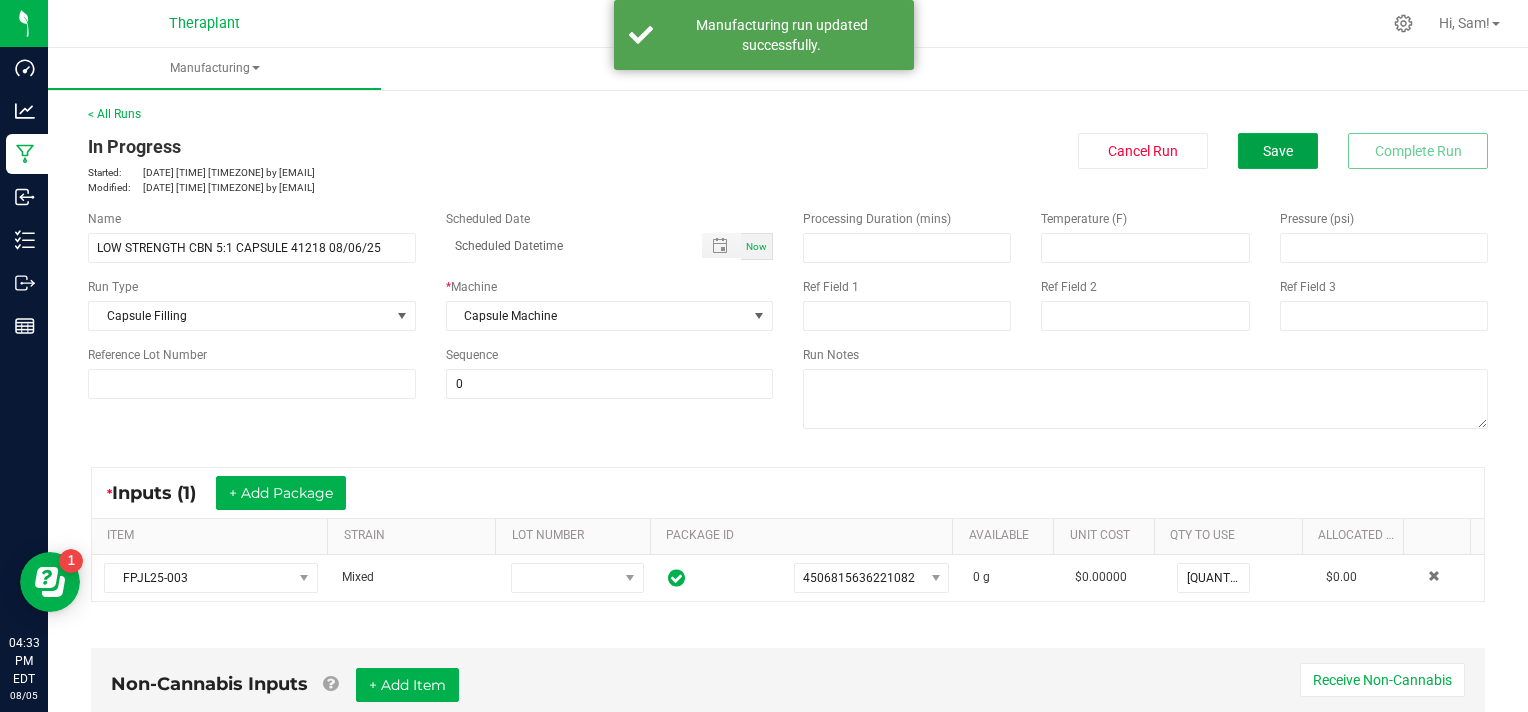 click on "Save" at bounding box center [1278, 151] 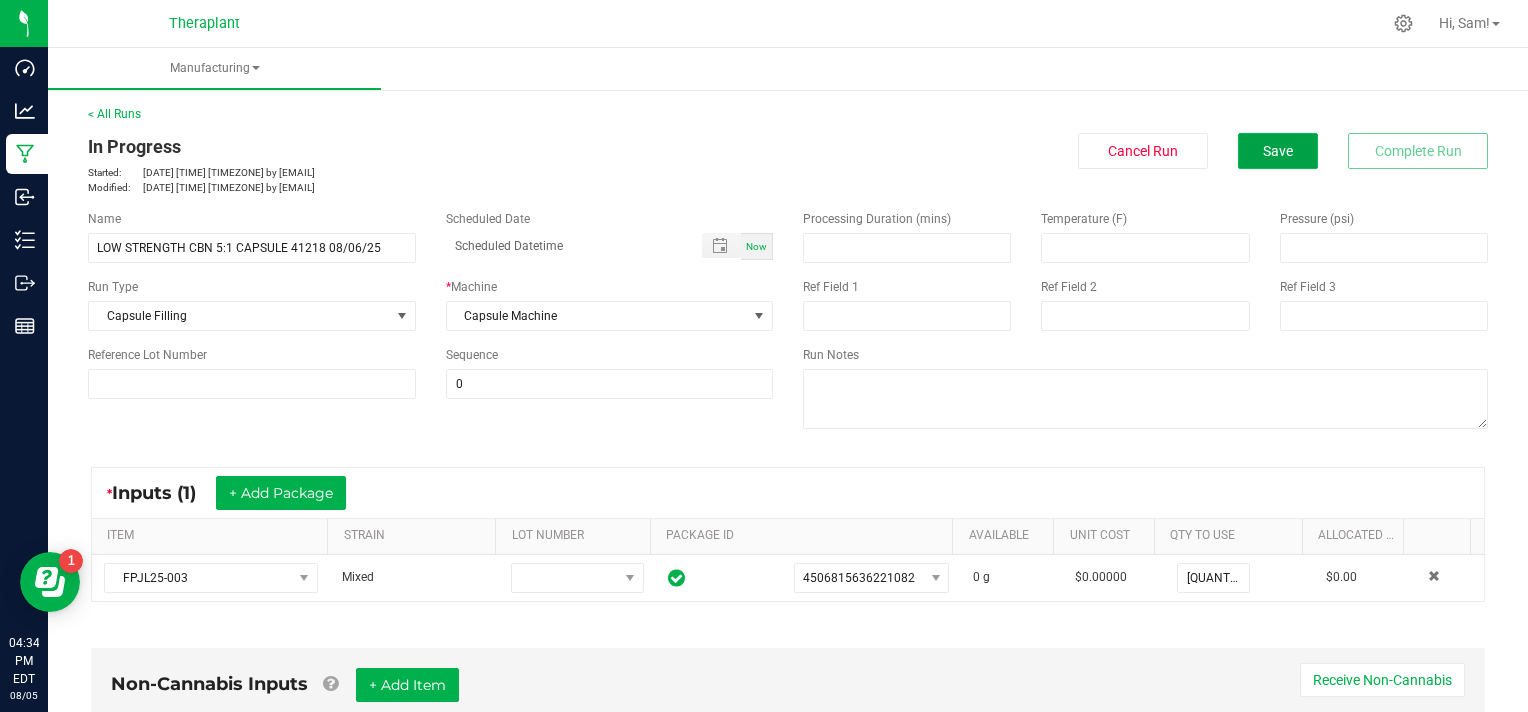 click on "Save" at bounding box center (1278, 151) 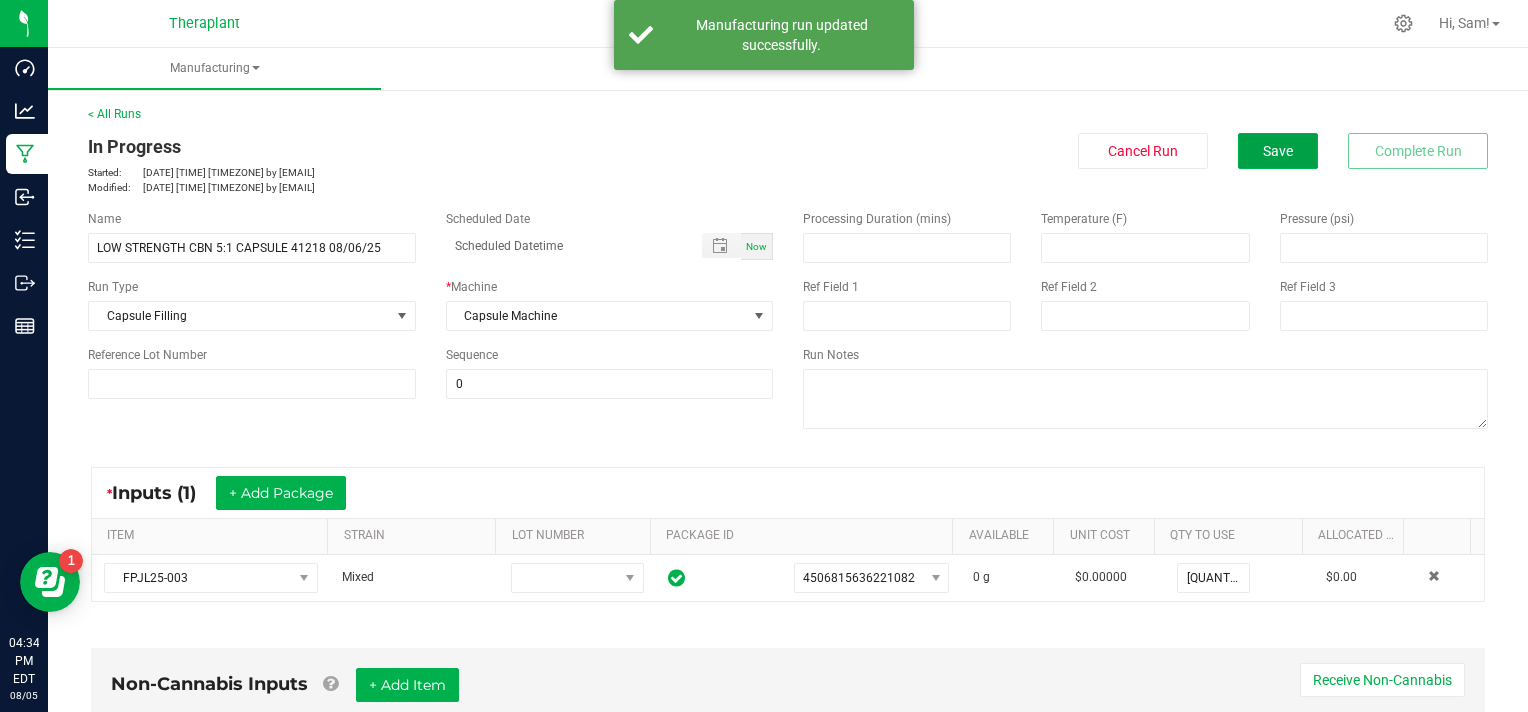 click on "Save" at bounding box center (1278, 151) 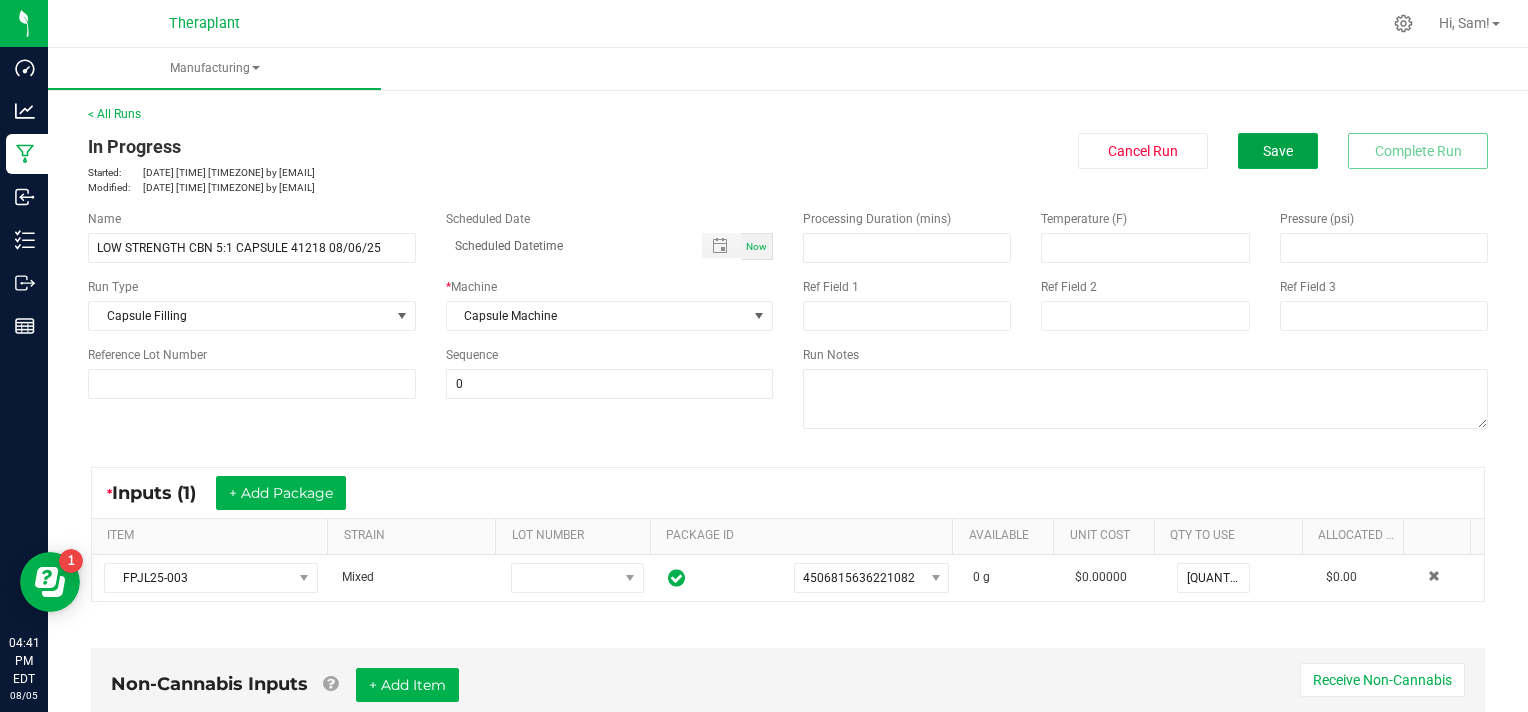 click on "Save" at bounding box center (1278, 151) 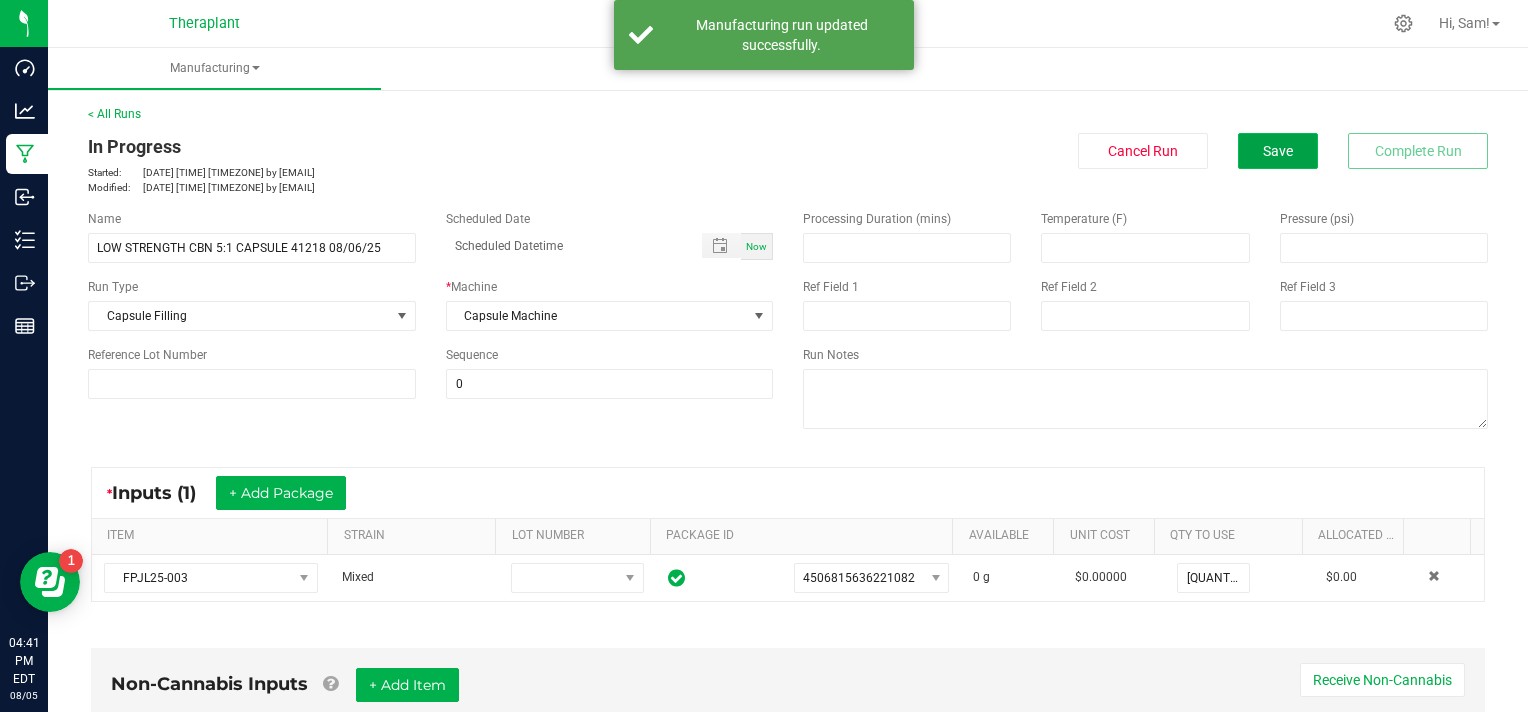 click on "Save" at bounding box center [1278, 151] 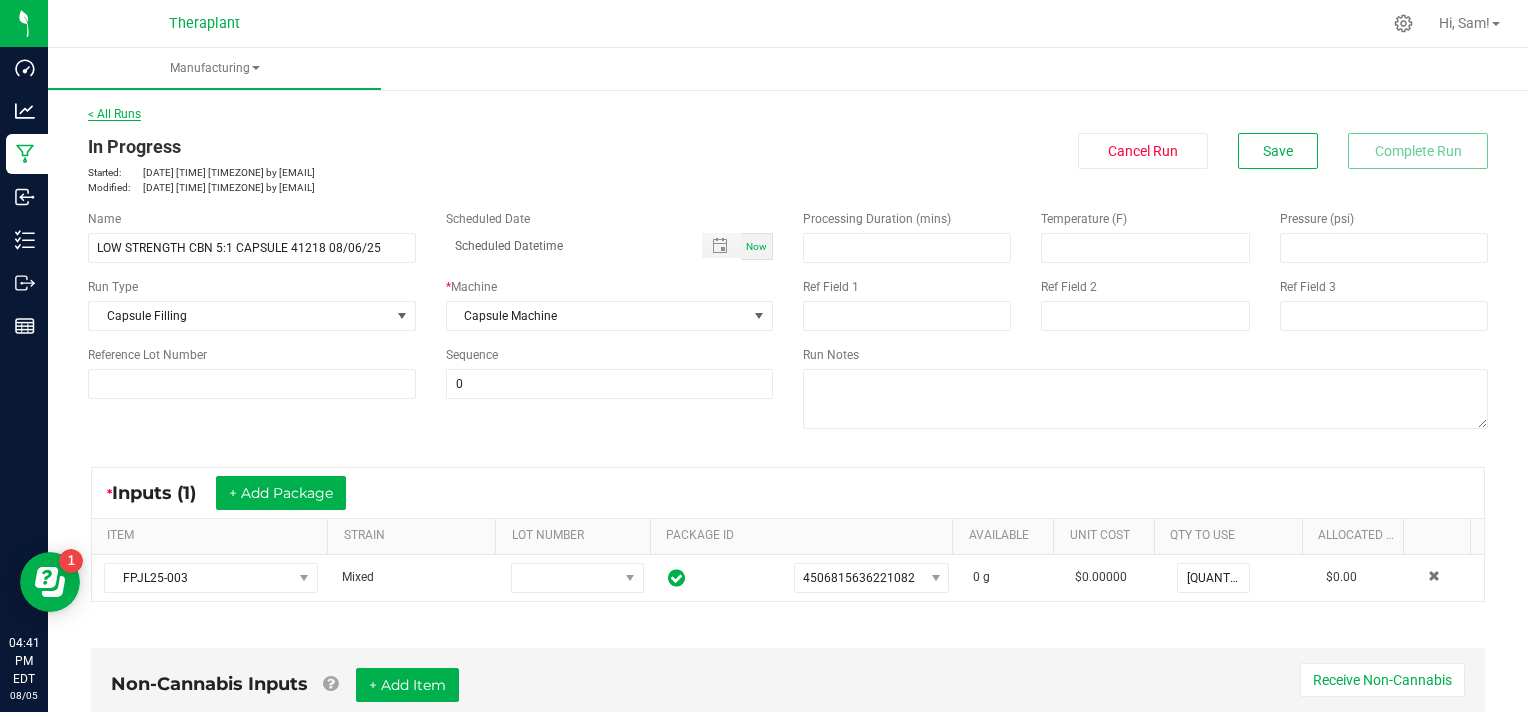 click on "< All Runs" at bounding box center [114, 114] 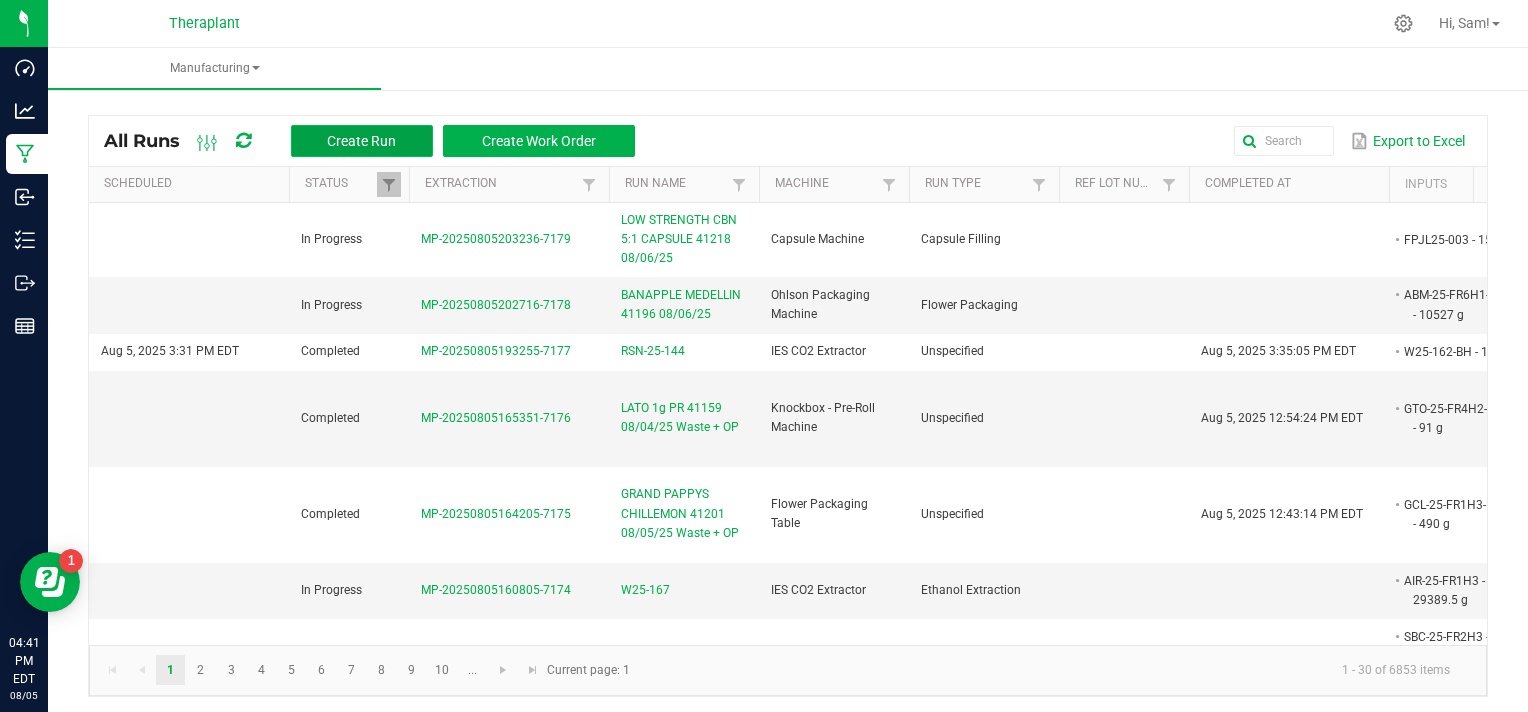 click on "Create Run" at bounding box center (361, 141) 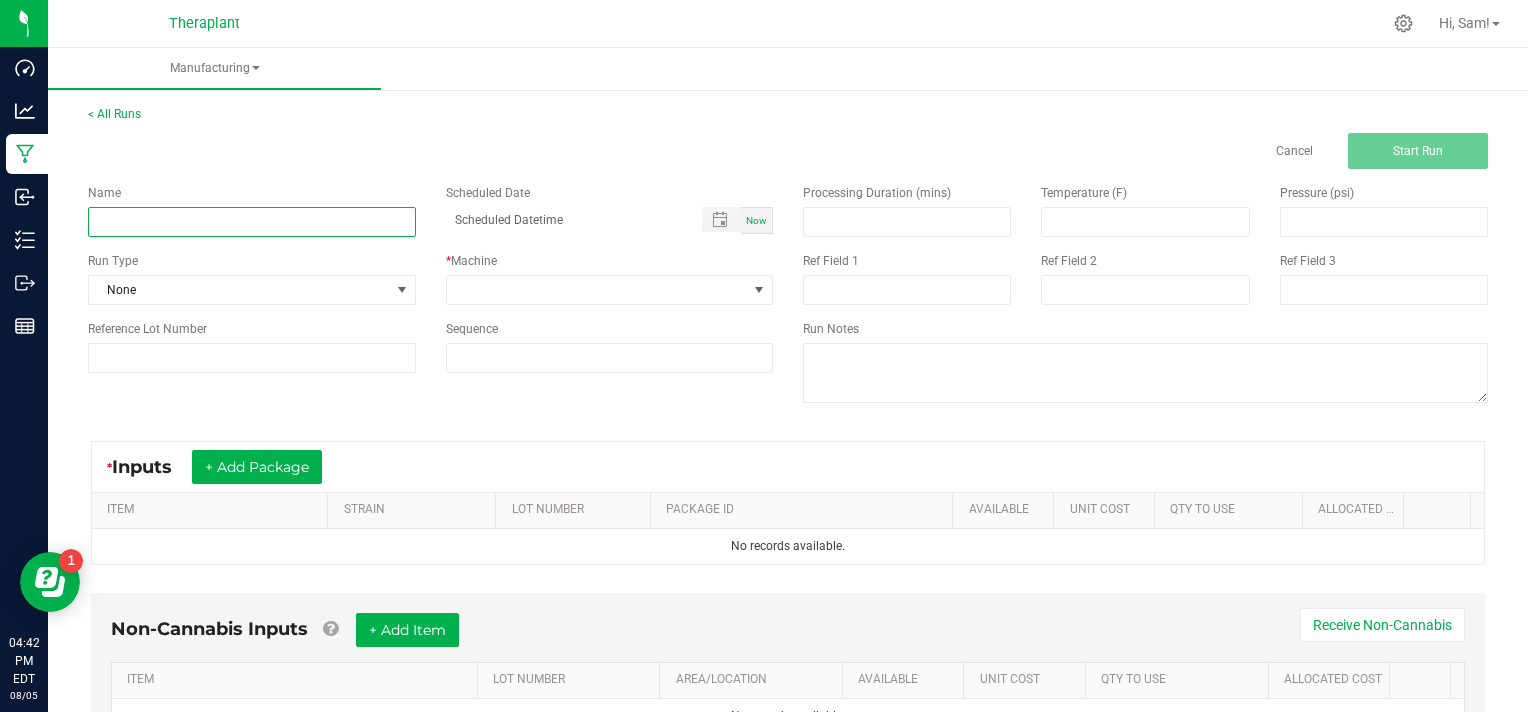 click at bounding box center (252, 222) 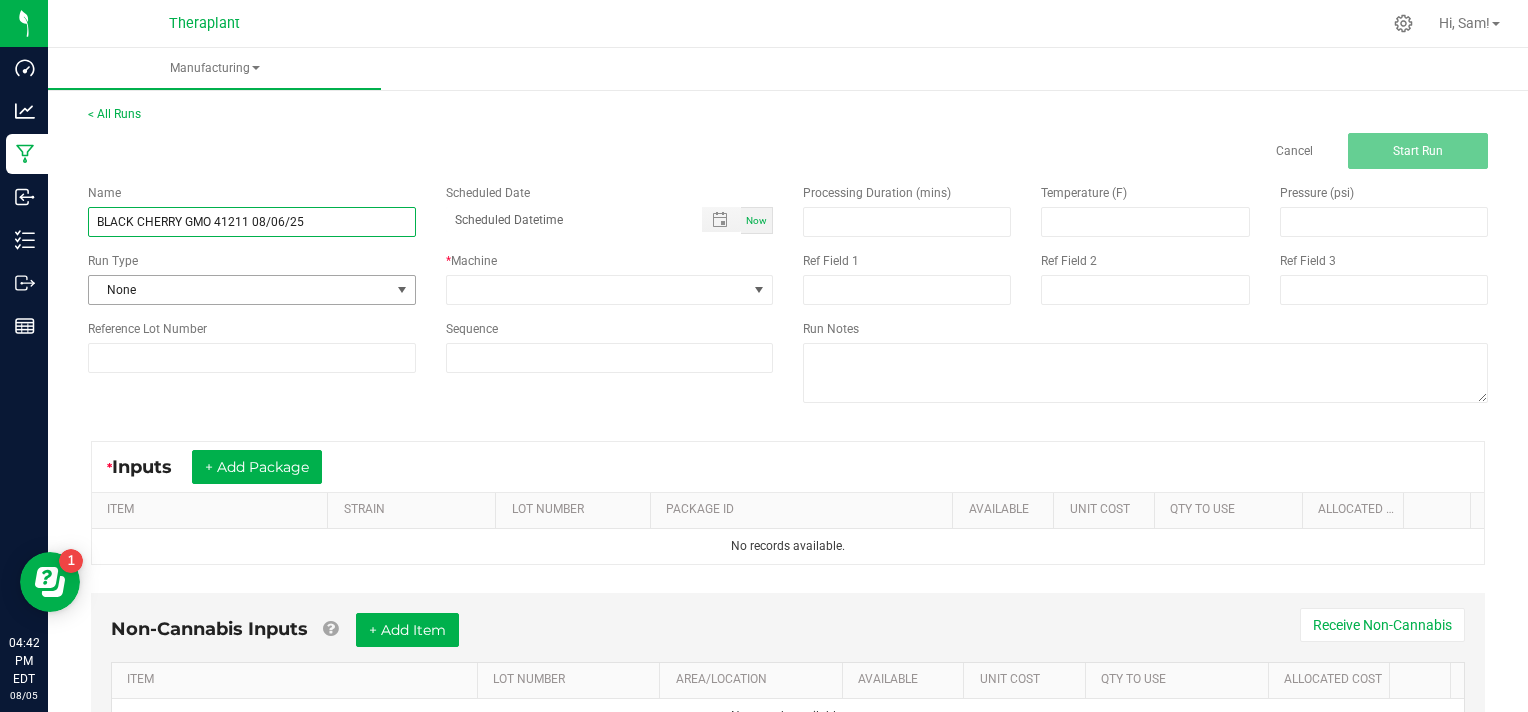 type on "BLACK CHERRY GMO 41211 08/06/25" 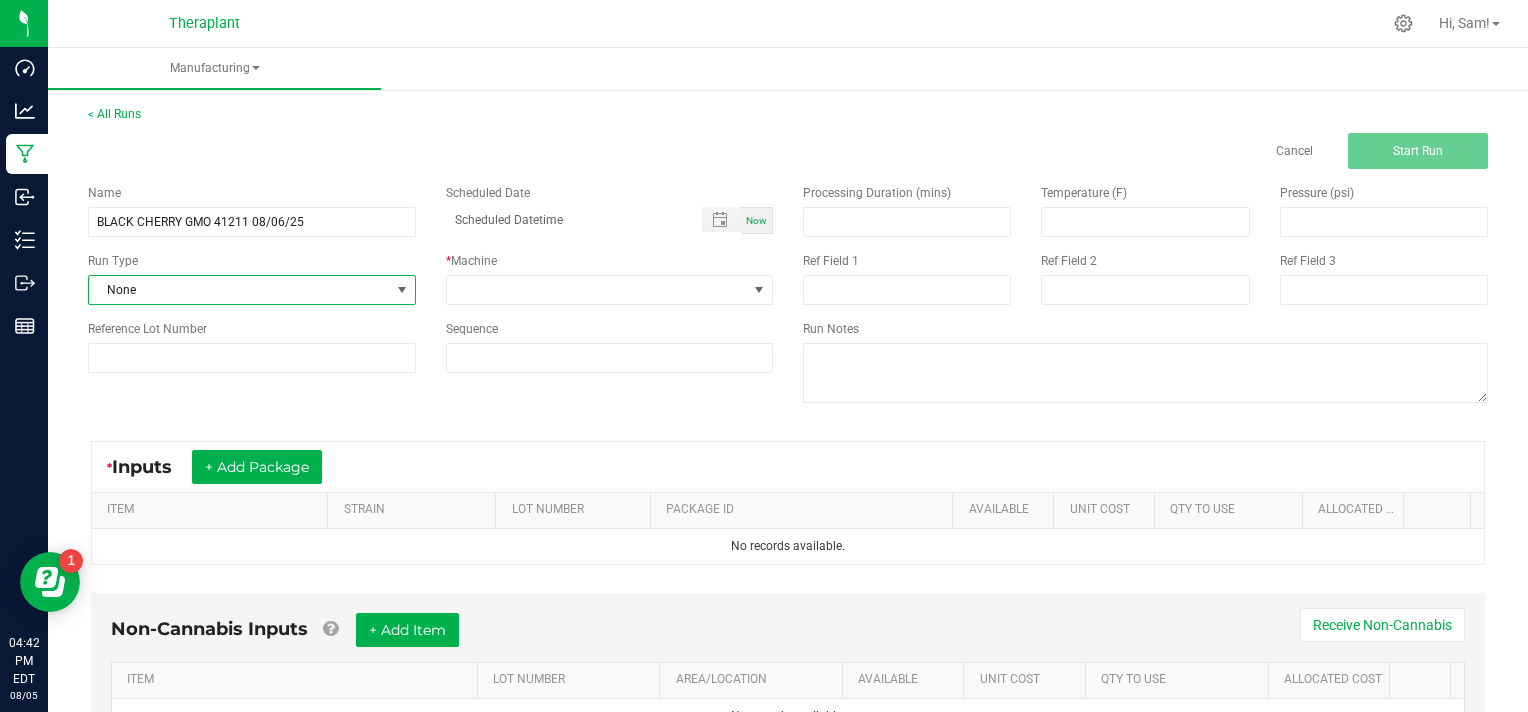 click at bounding box center (402, 290) 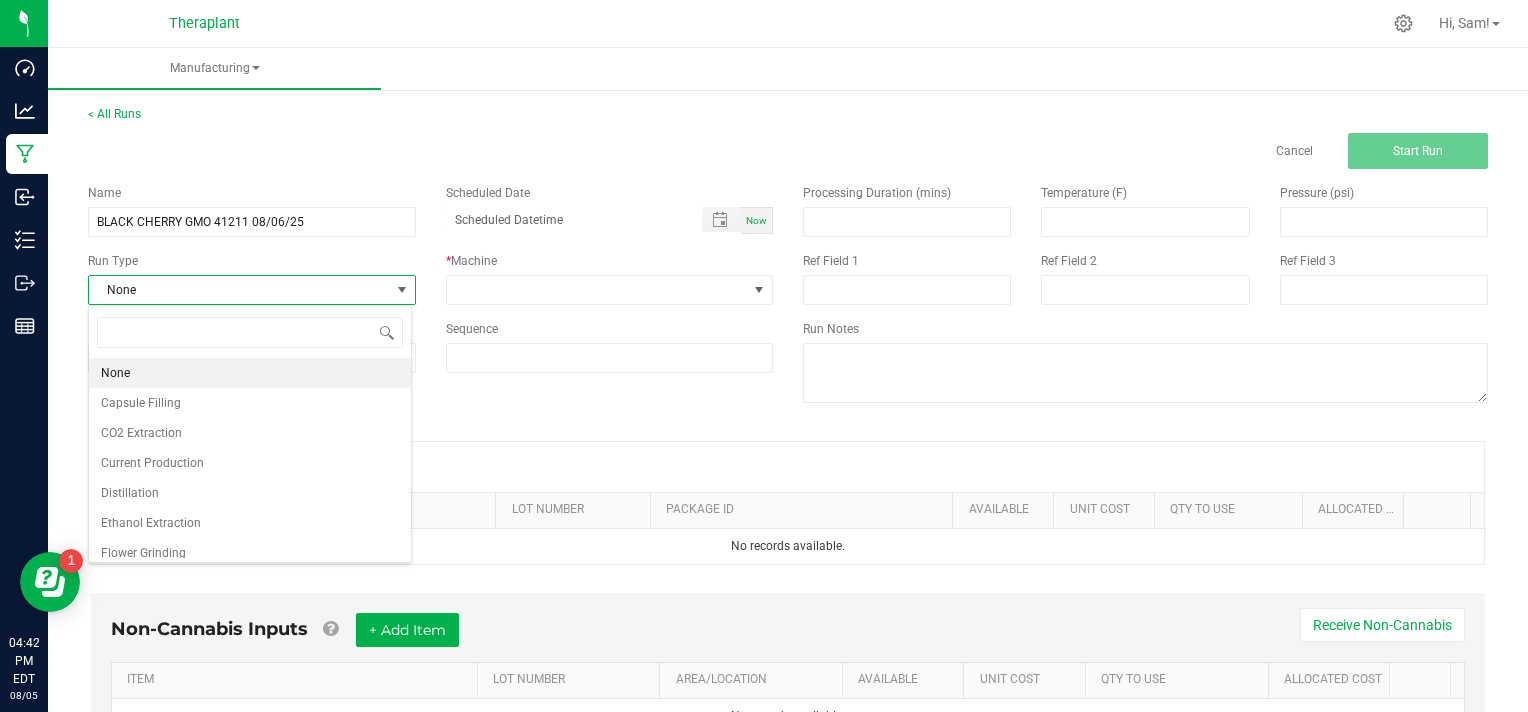 scroll, scrollTop: 99970, scrollLeft: 99676, axis: both 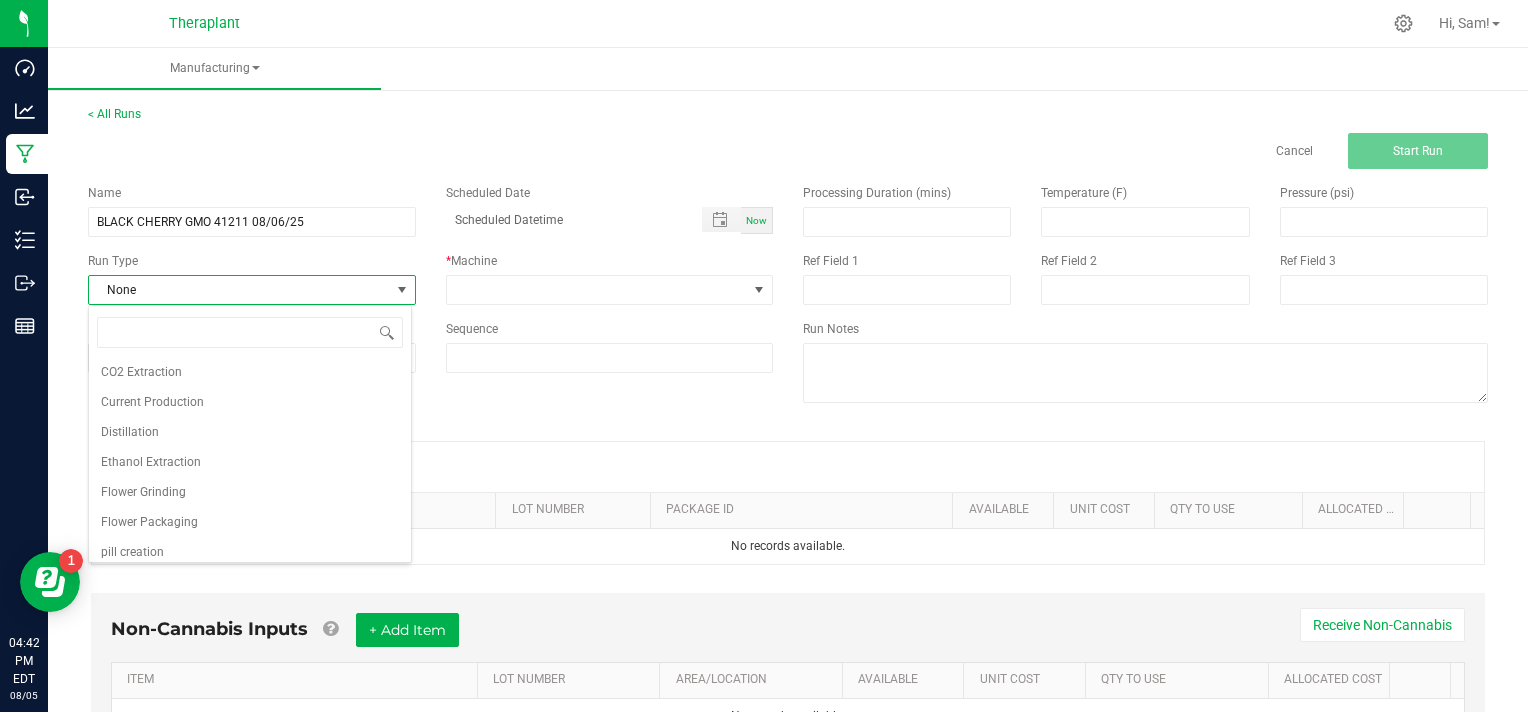 drag, startPoint x: 224, startPoint y: 518, endPoint x: 236, endPoint y: 519, distance: 12.0415945 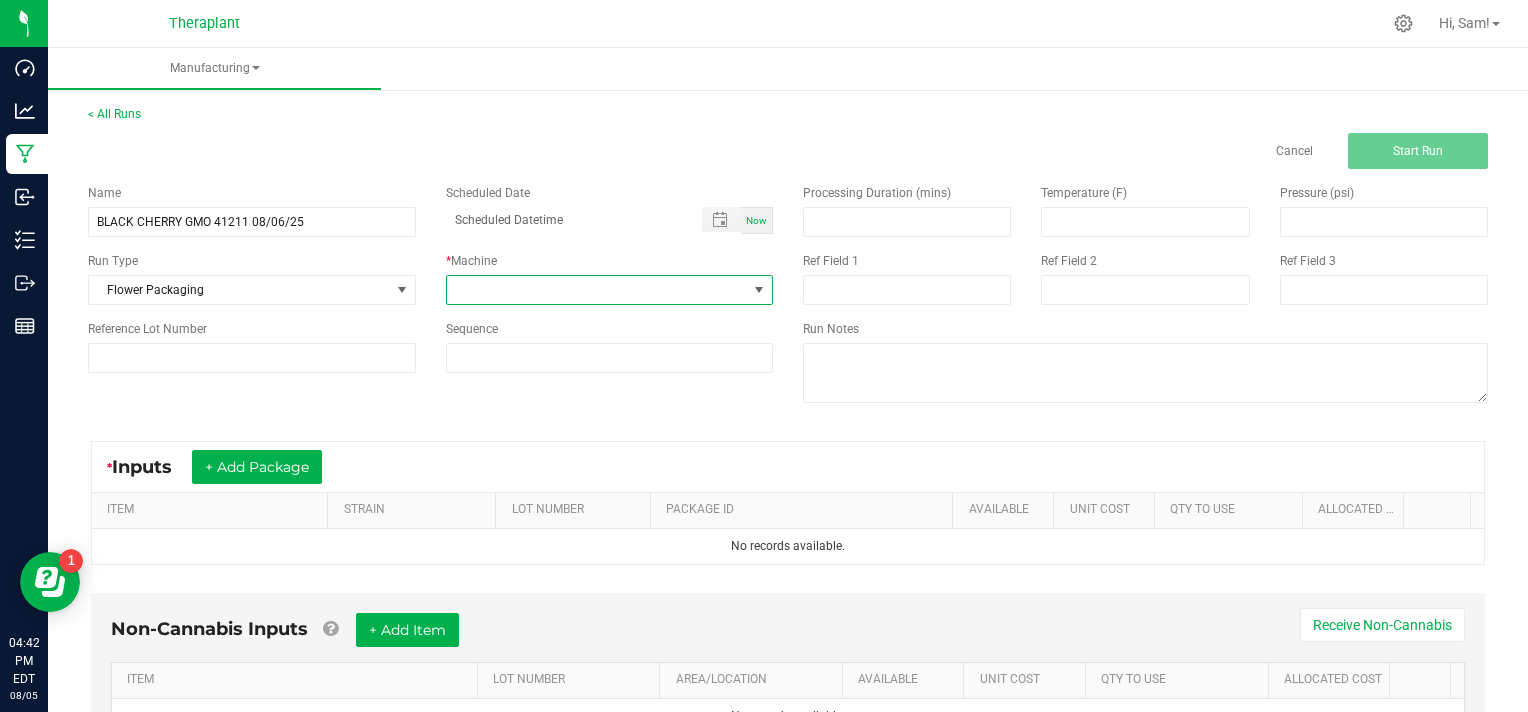 click at bounding box center [759, 290] 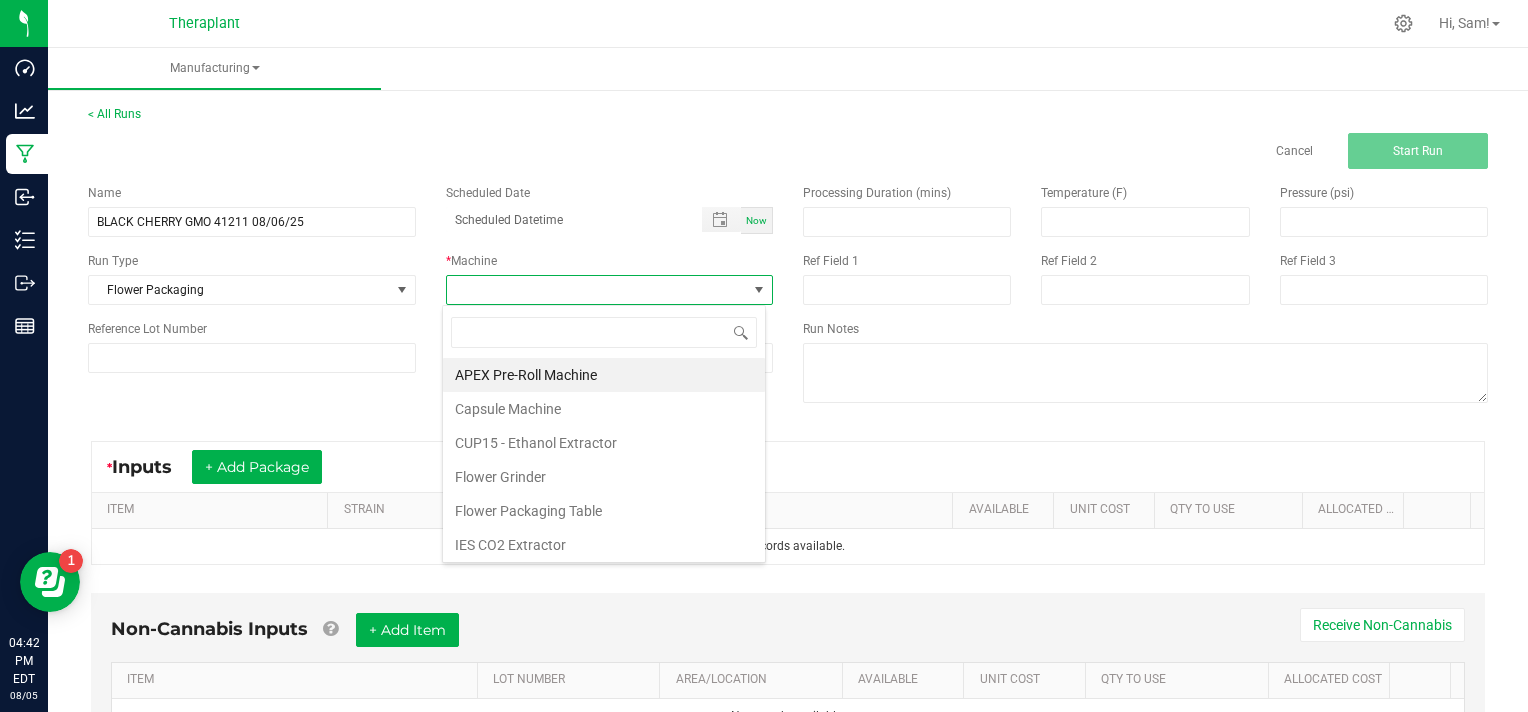scroll, scrollTop: 99970, scrollLeft: 99676, axis: both 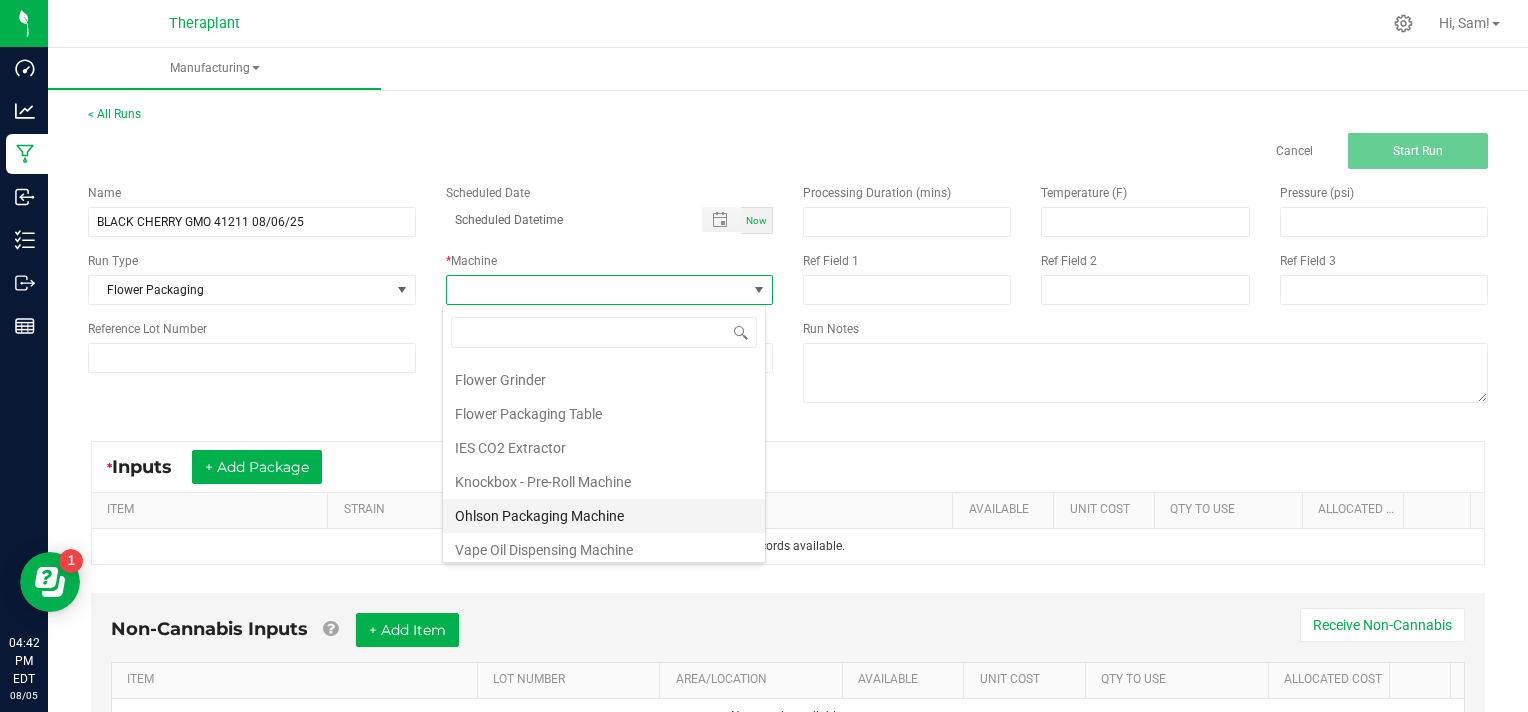 click on "Ohlson Packaging Machine" at bounding box center [604, 516] 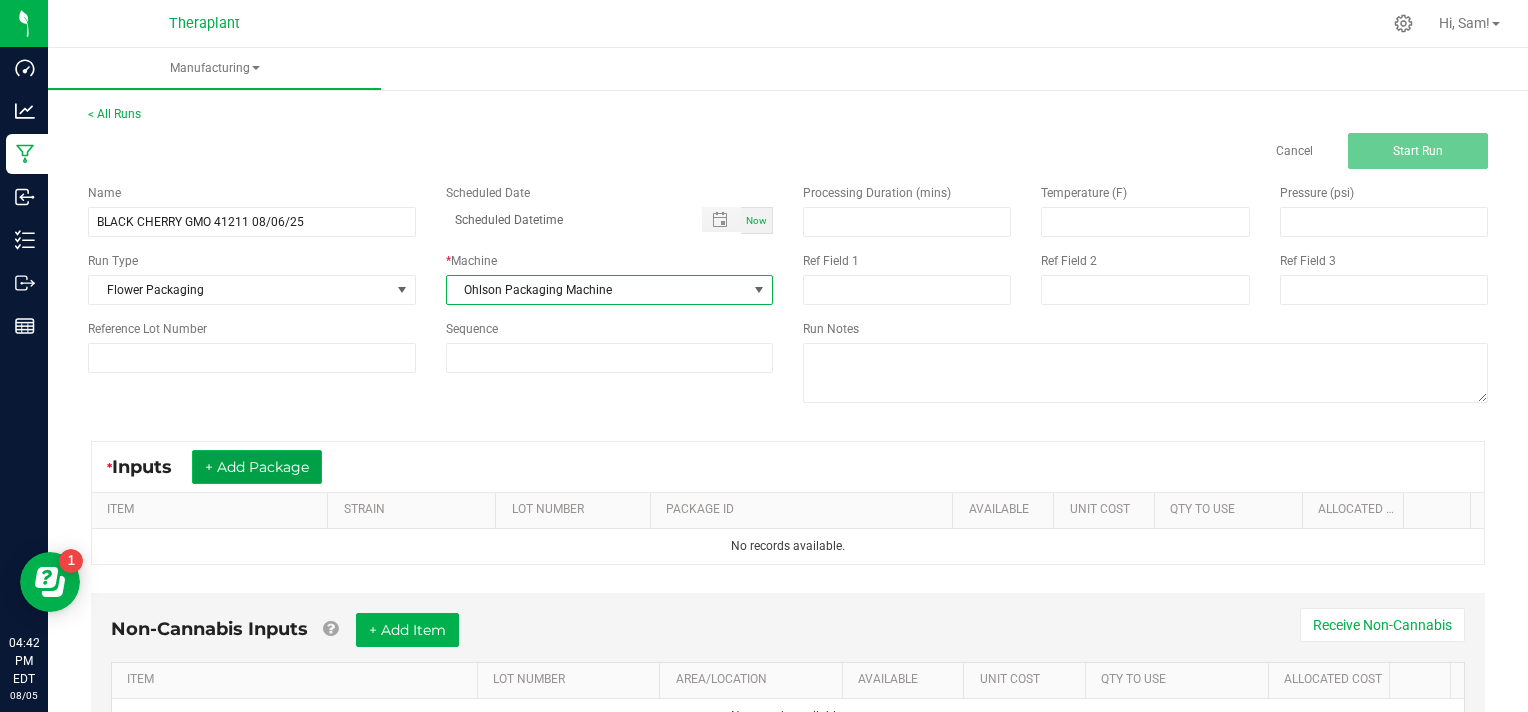 click on "+ Add Package" at bounding box center (257, 467) 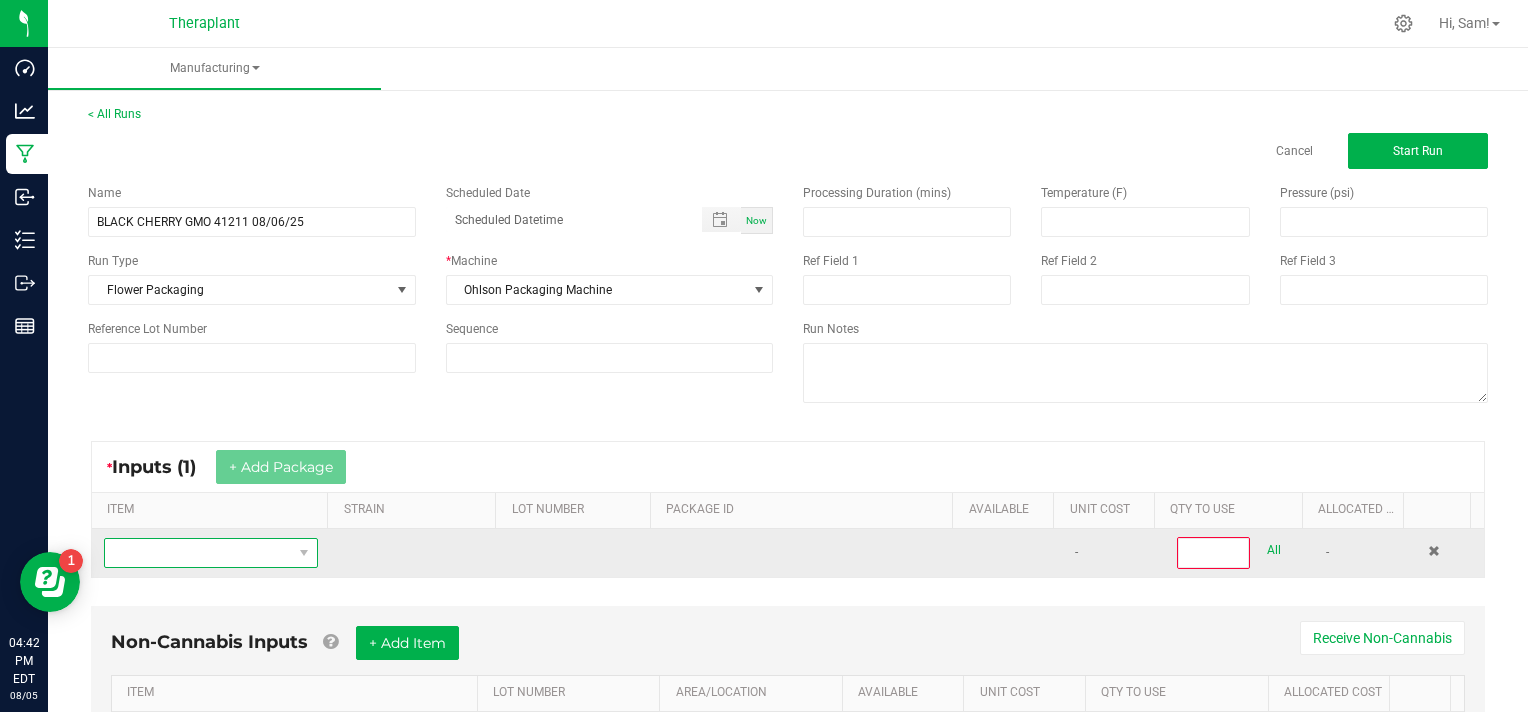 click at bounding box center (198, 553) 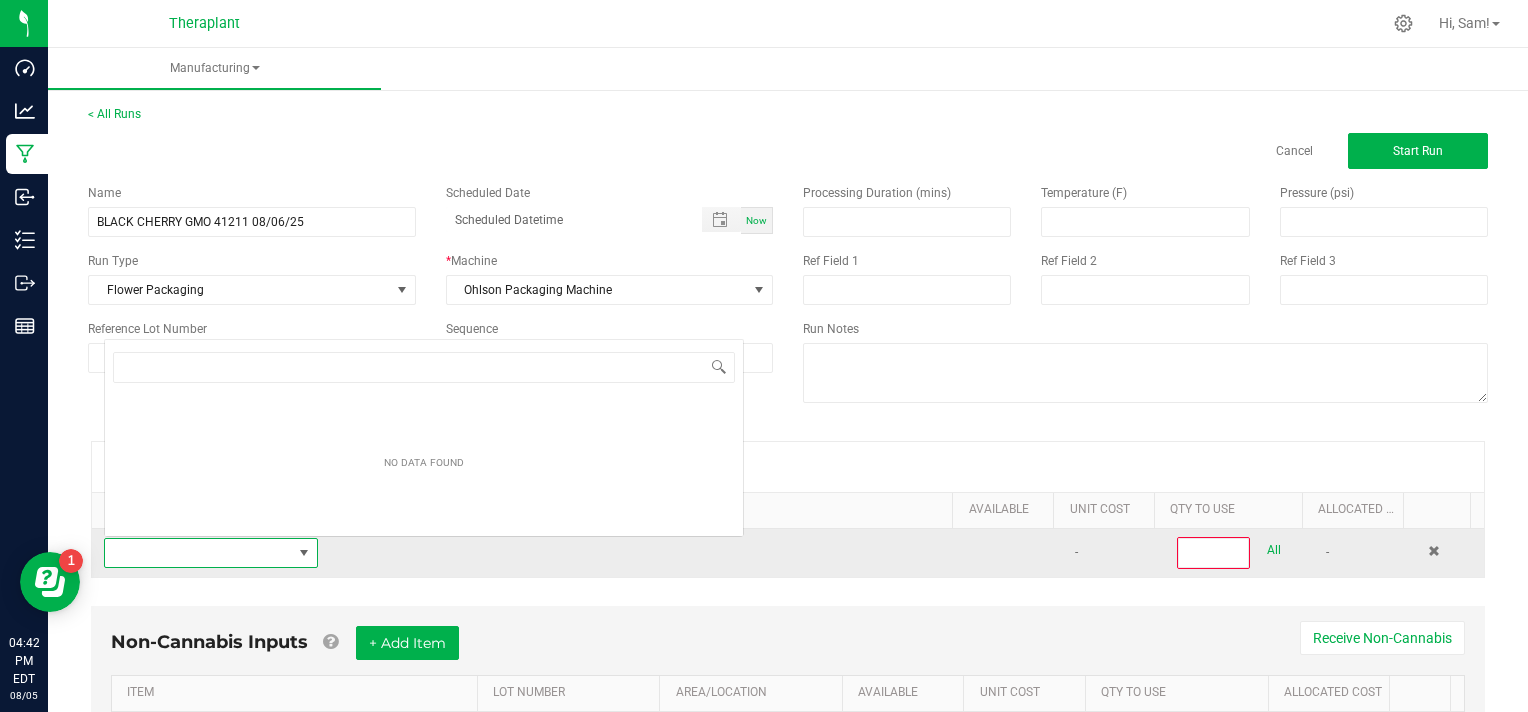 scroll, scrollTop: 0, scrollLeft: 0, axis: both 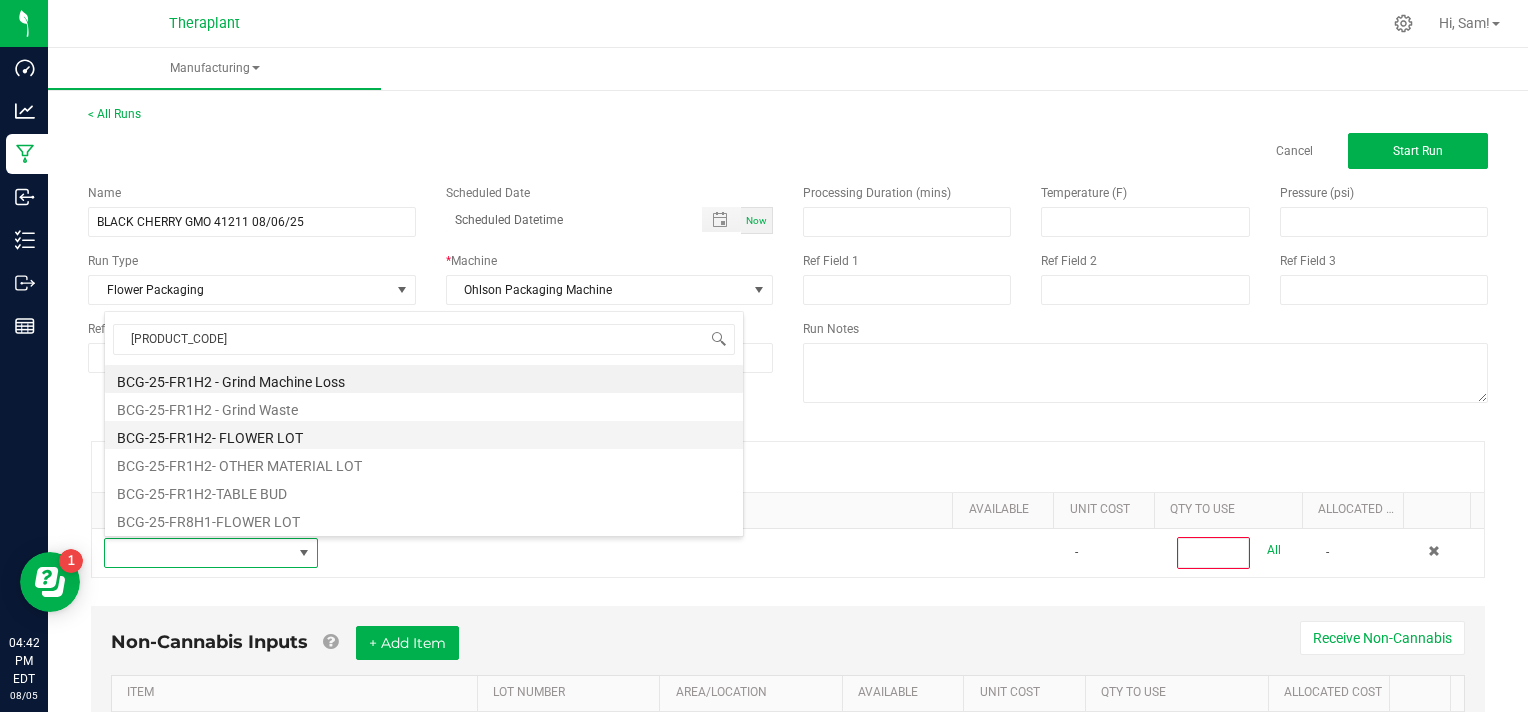 type on "[PRODUCT_CODE]" 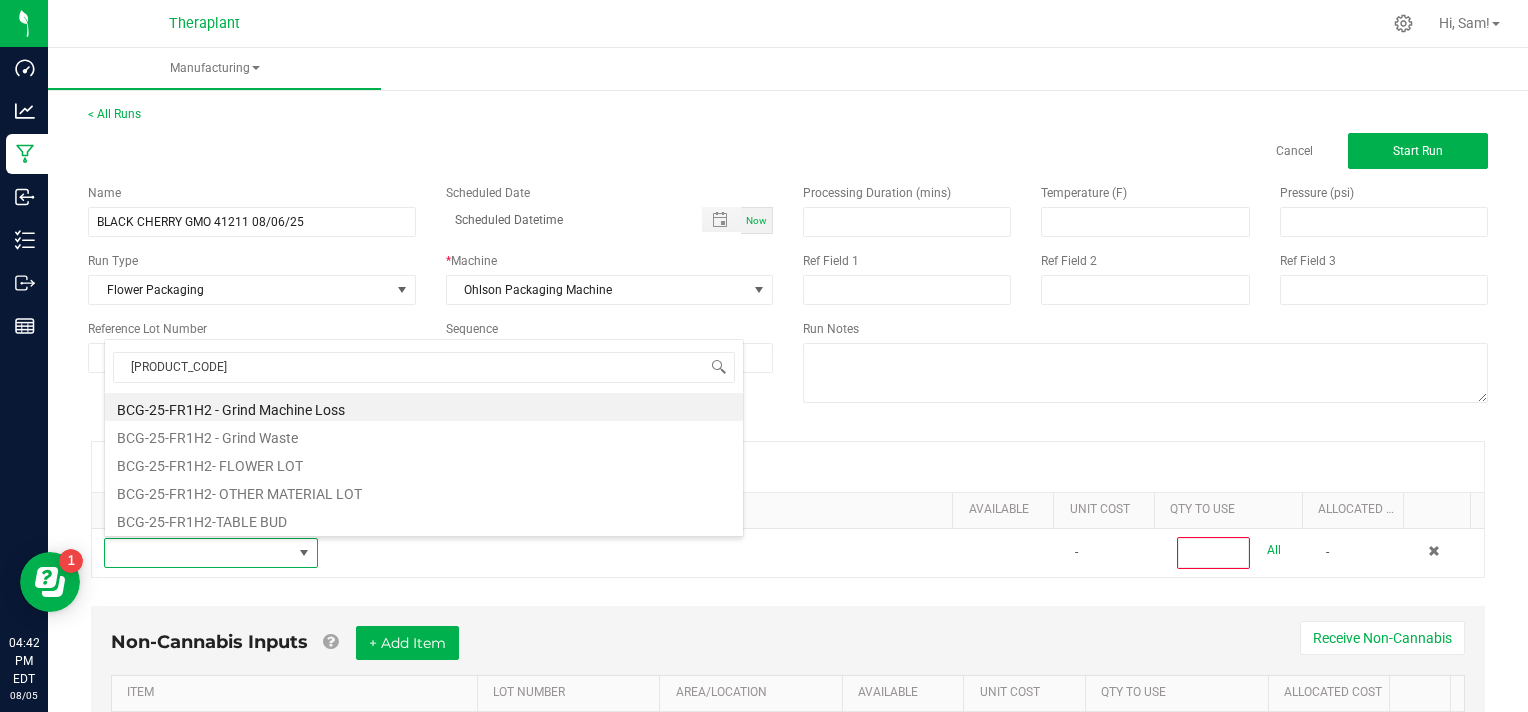 click on "BCG-25-FR1H2- FLOWER LOT" at bounding box center [424, 463] 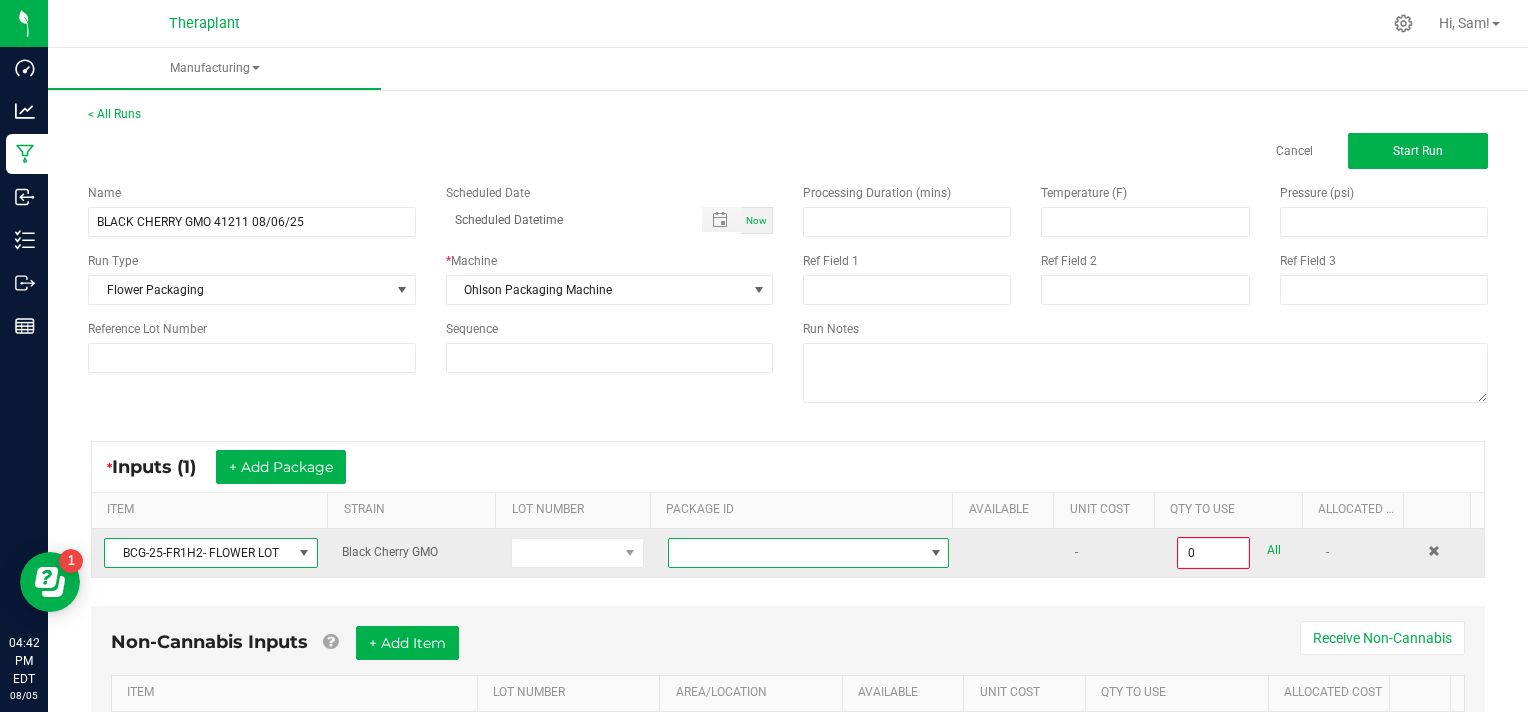 click at bounding box center [936, 553] 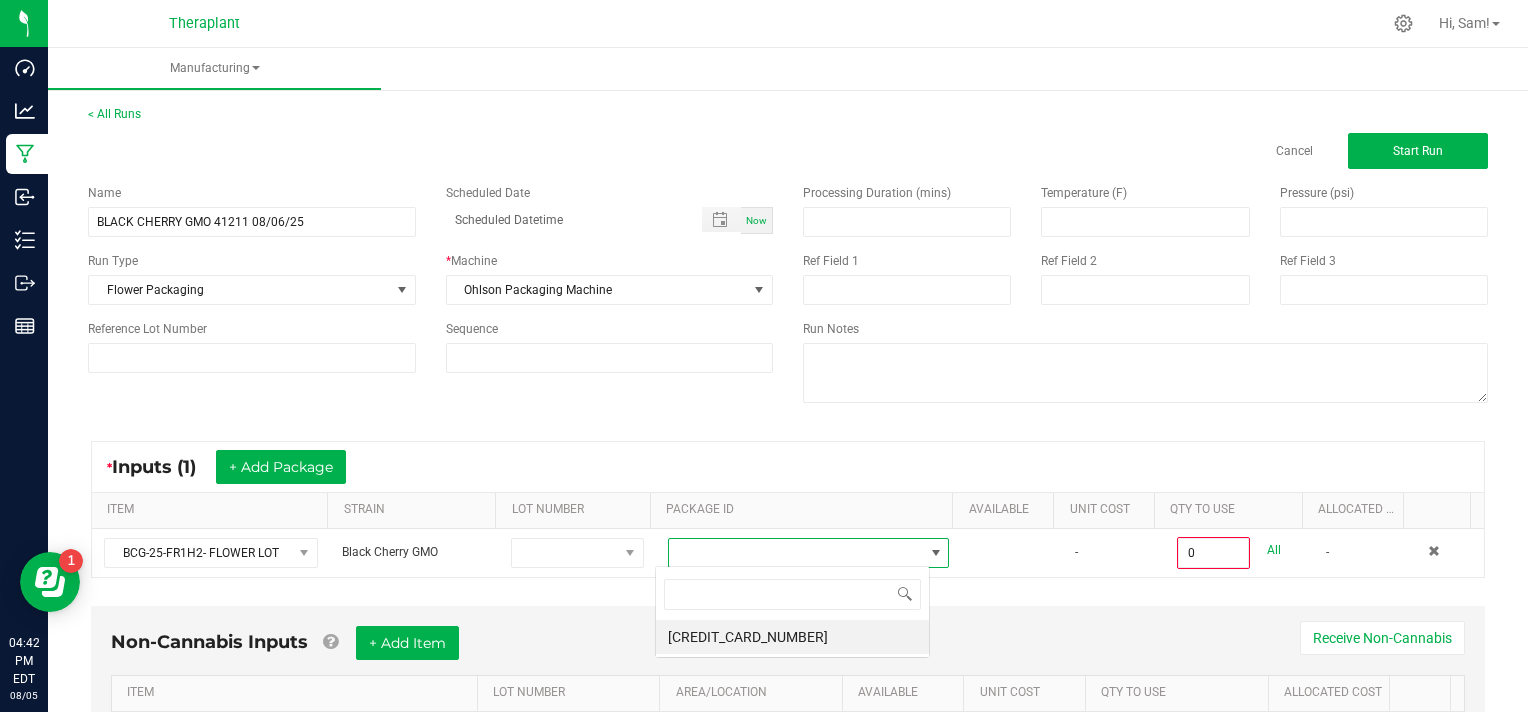 scroll, scrollTop: 99970, scrollLeft: 99724, axis: both 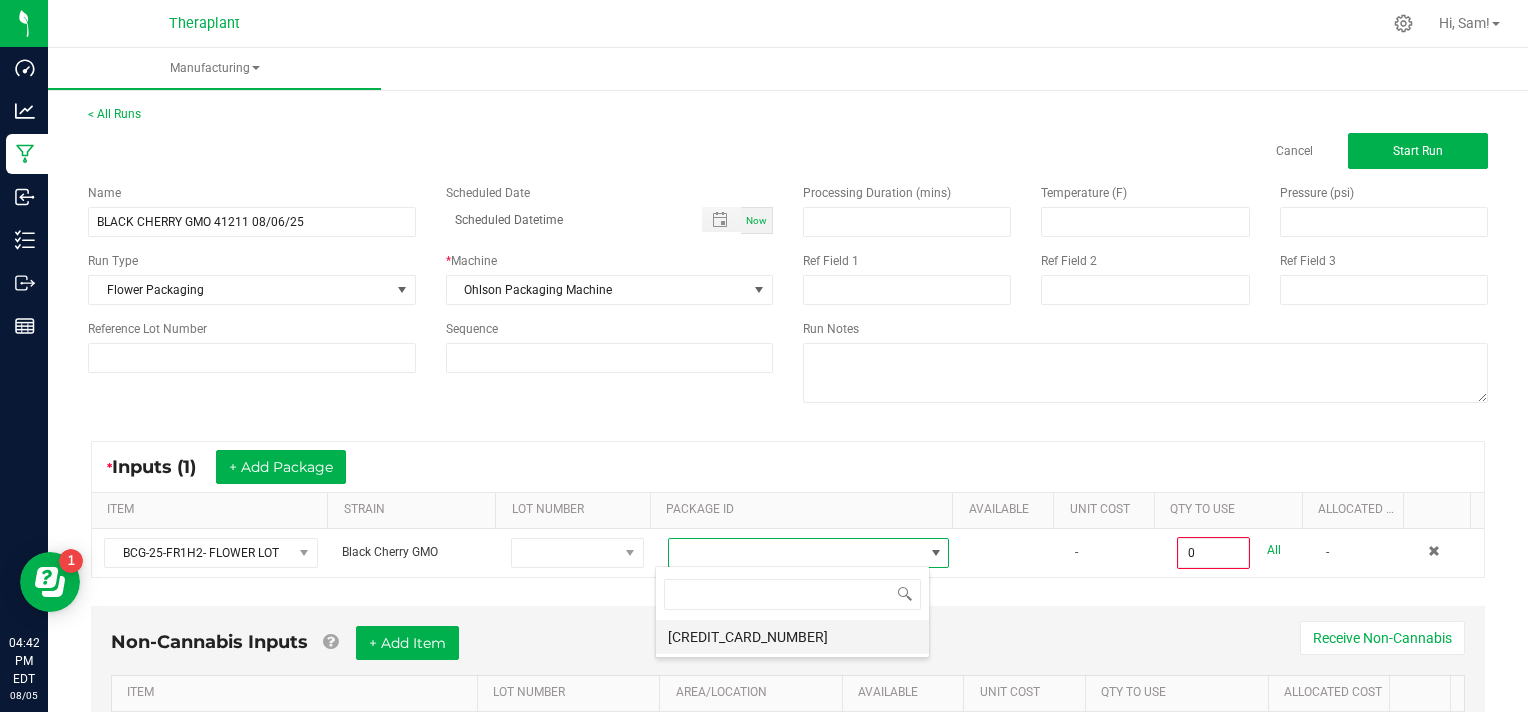 click on "[CREDIT_CARD_NUMBER]" at bounding box center (792, 637) 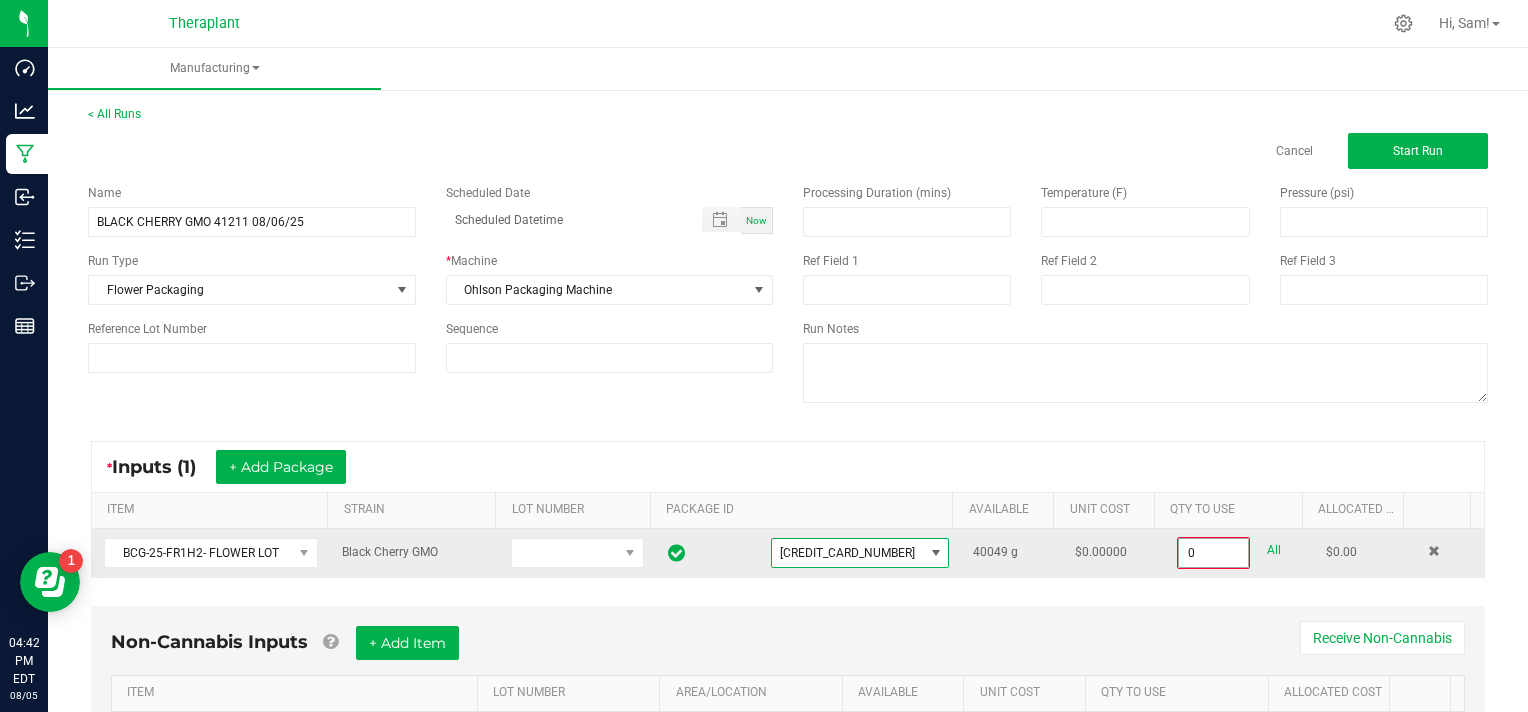click on "0" at bounding box center [1213, 553] 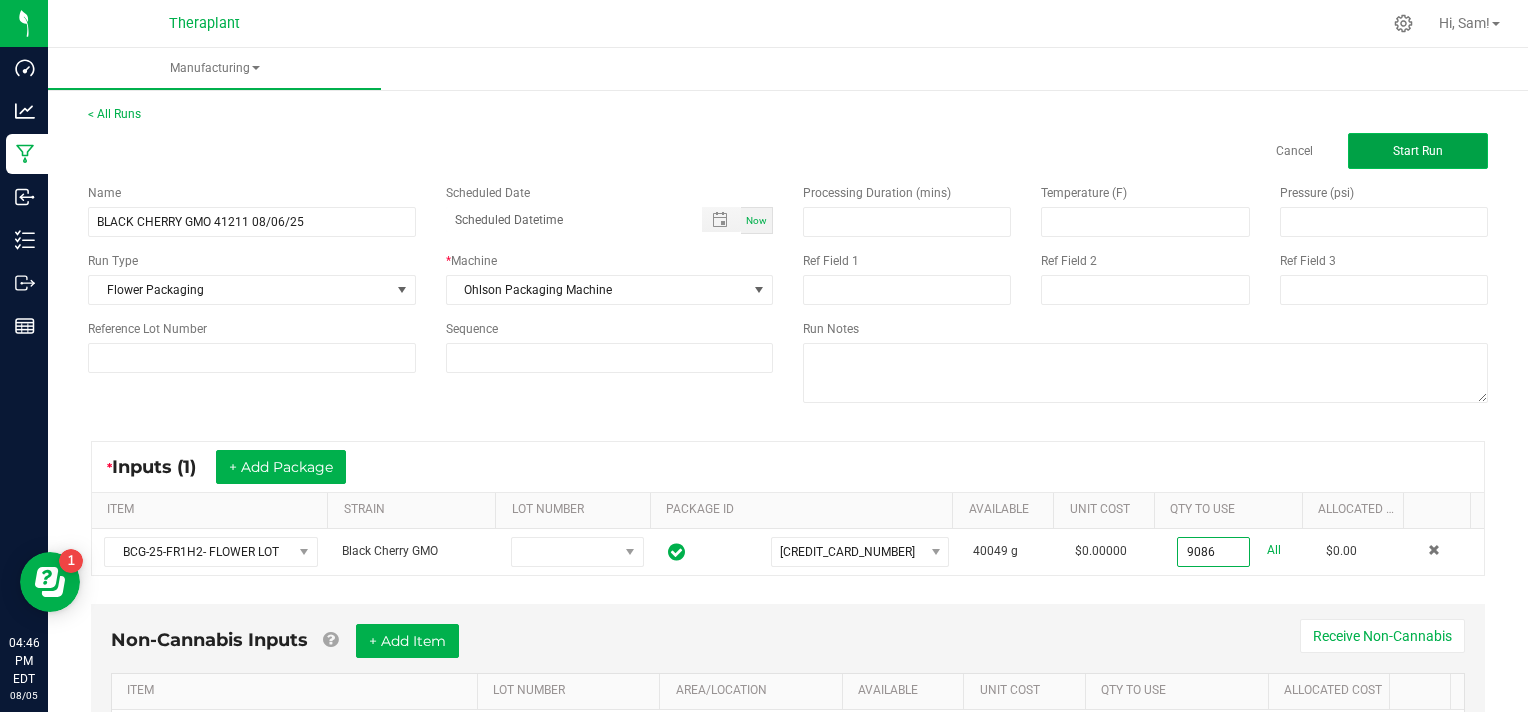 type on "[QUANTITY] g" 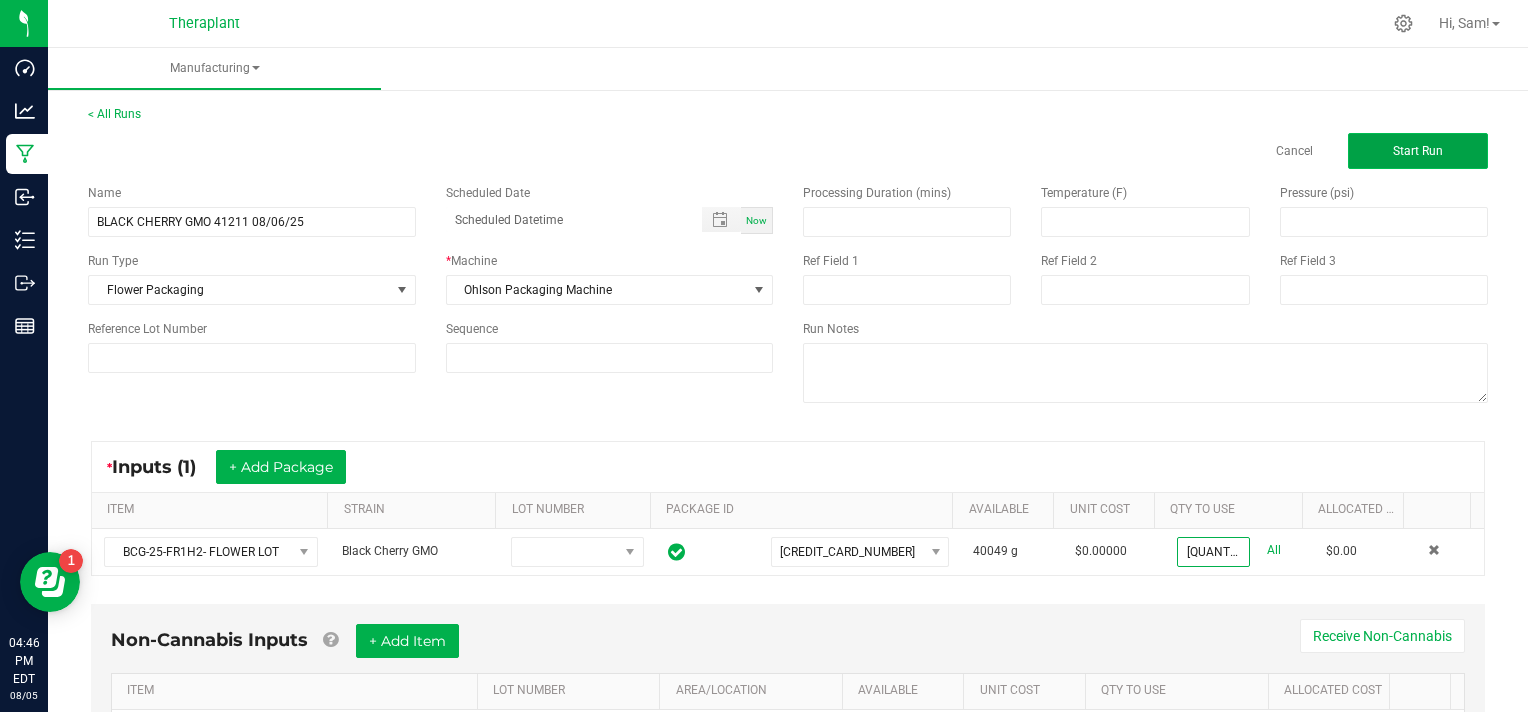 click on "Start Run" 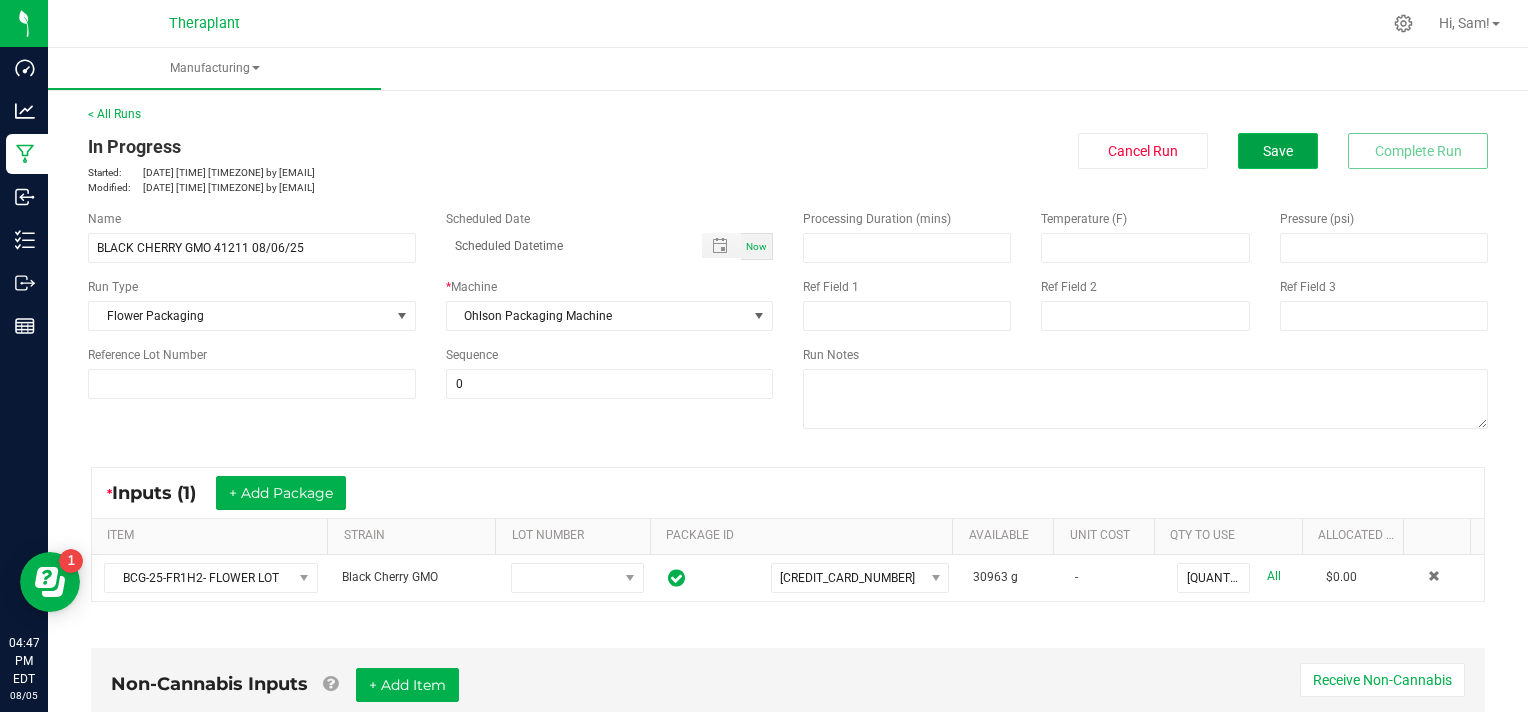 click on "Save" at bounding box center [1278, 151] 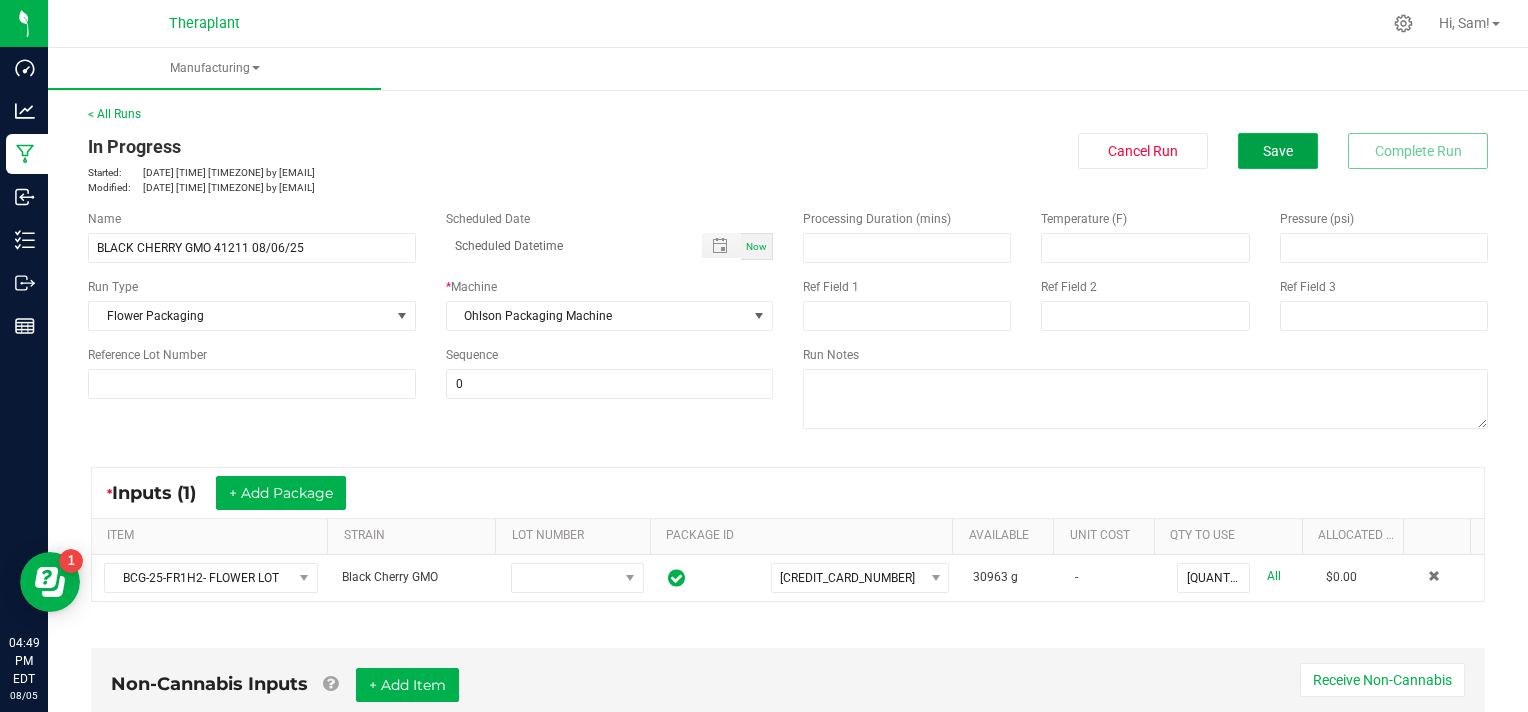 click on "Save" at bounding box center [1278, 151] 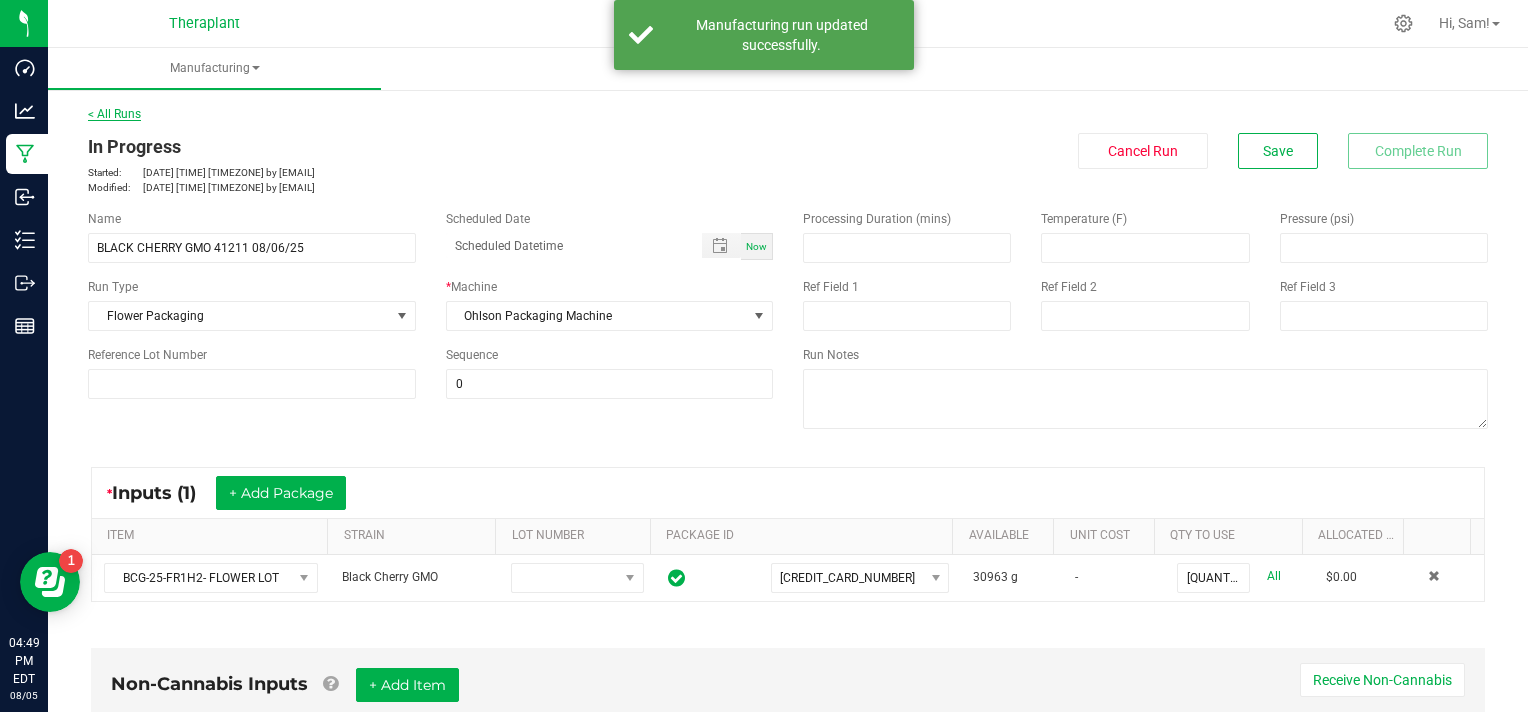 click on "< All Runs" at bounding box center (114, 114) 